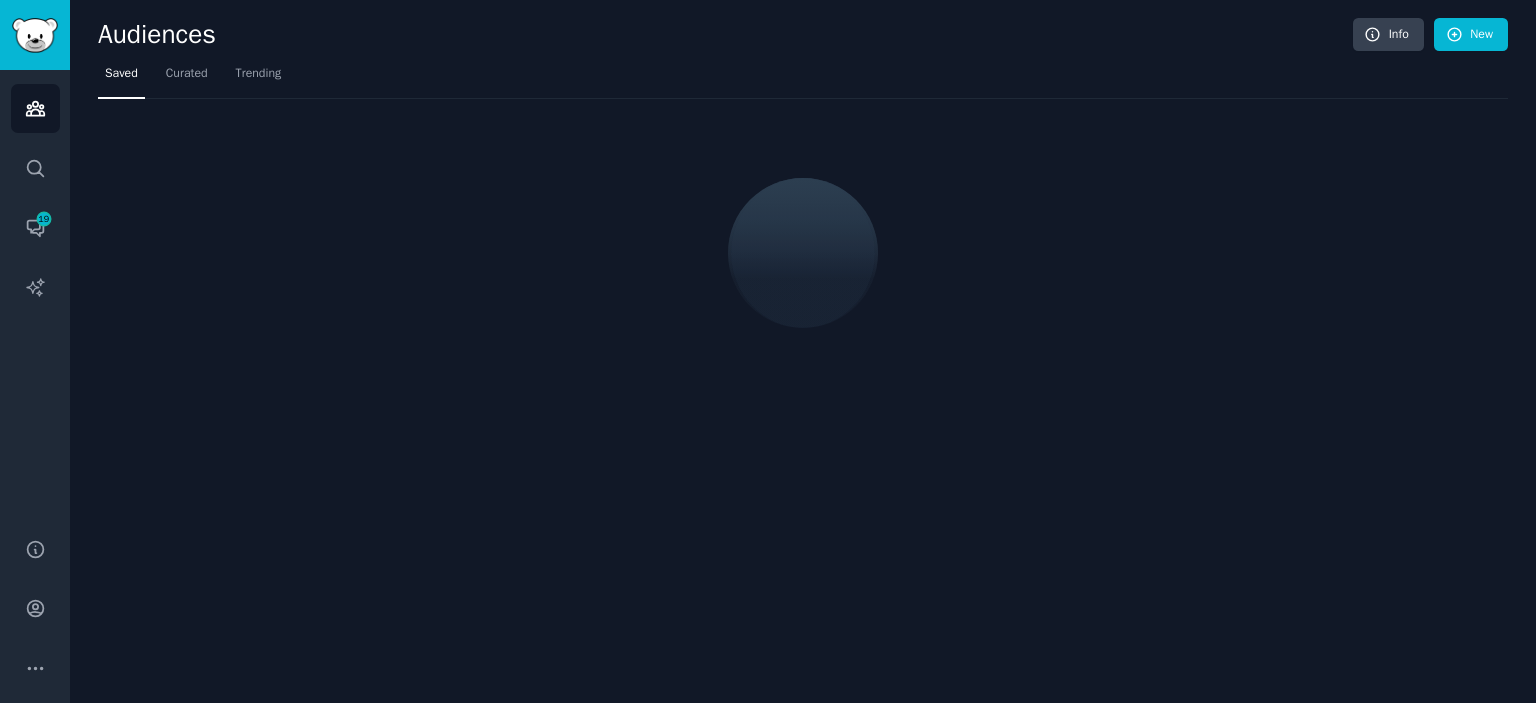 scroll, scrollTop: 0, scrollLeft: 0, axis: both 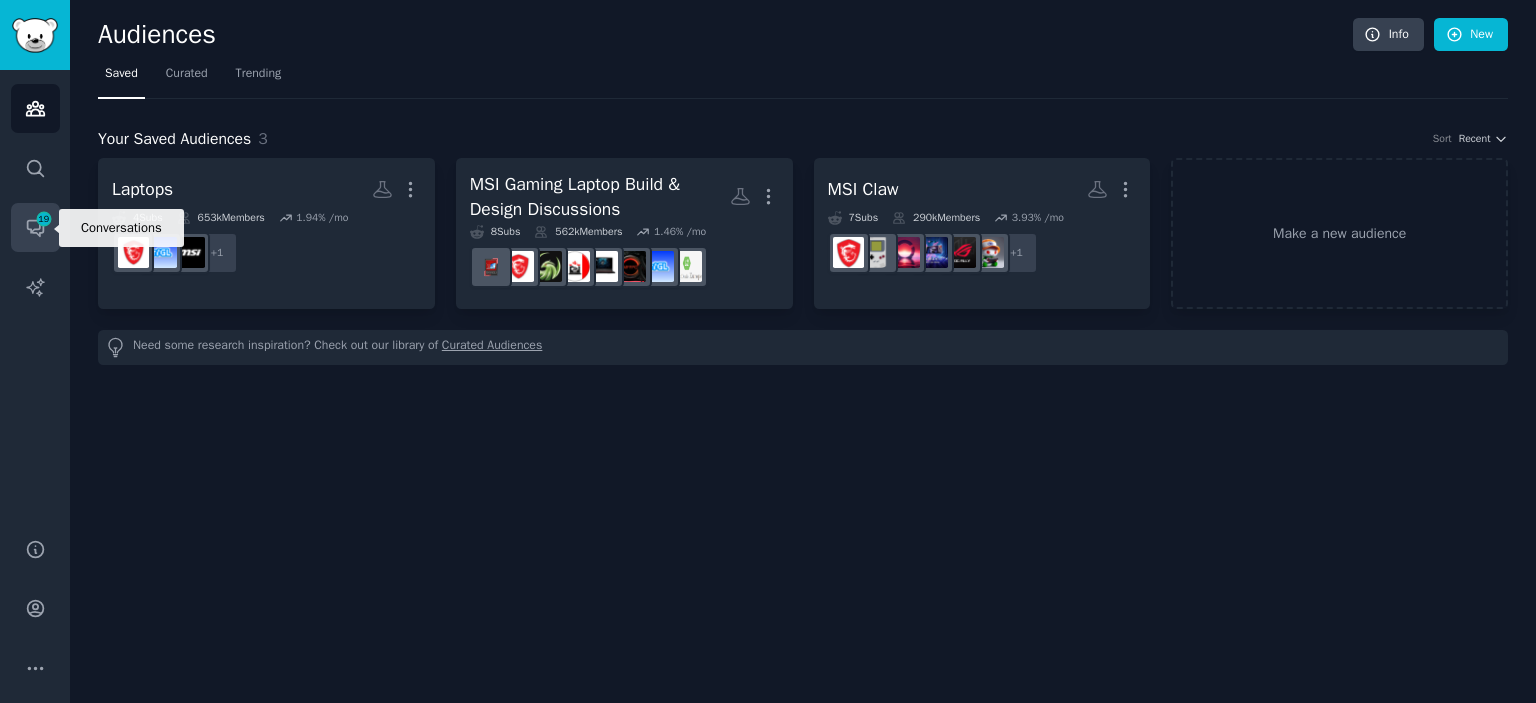 click 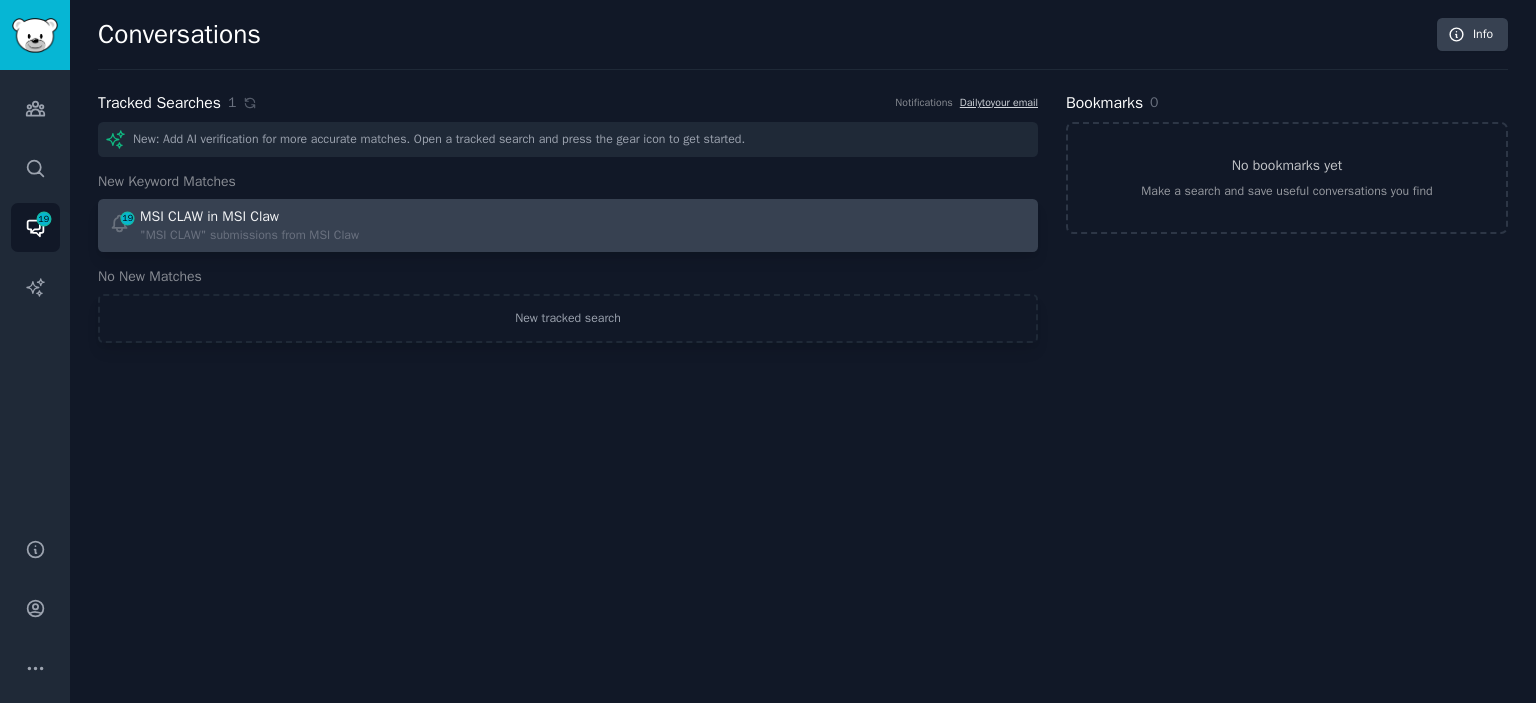 click on "[NUMBER] MSI CLAW in MSI Claw "MSI CLAW" submissions from MSI Claw" at bounding box center [332, 225] 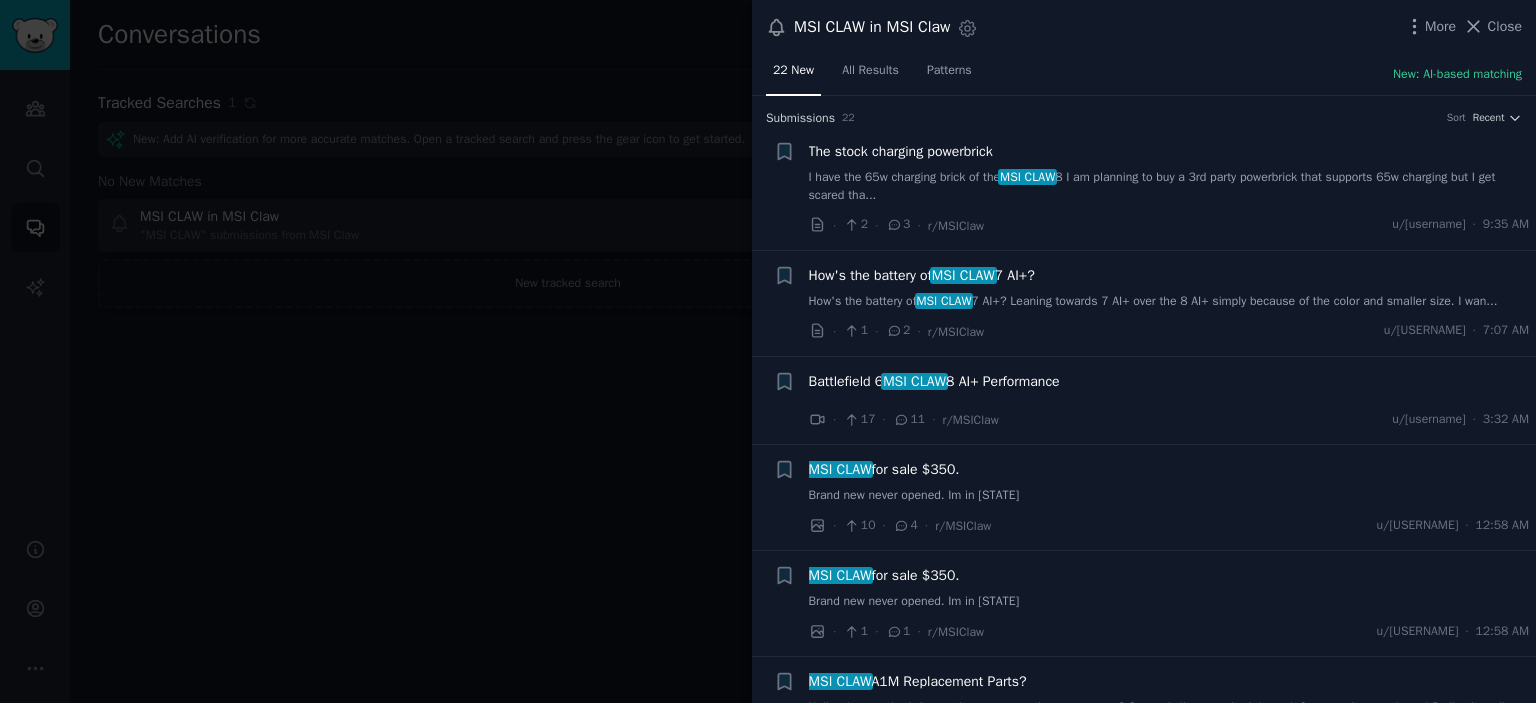 click on "How's the battery of  MSI CLAW  7 AI+?" at bounding box center [922, 275] 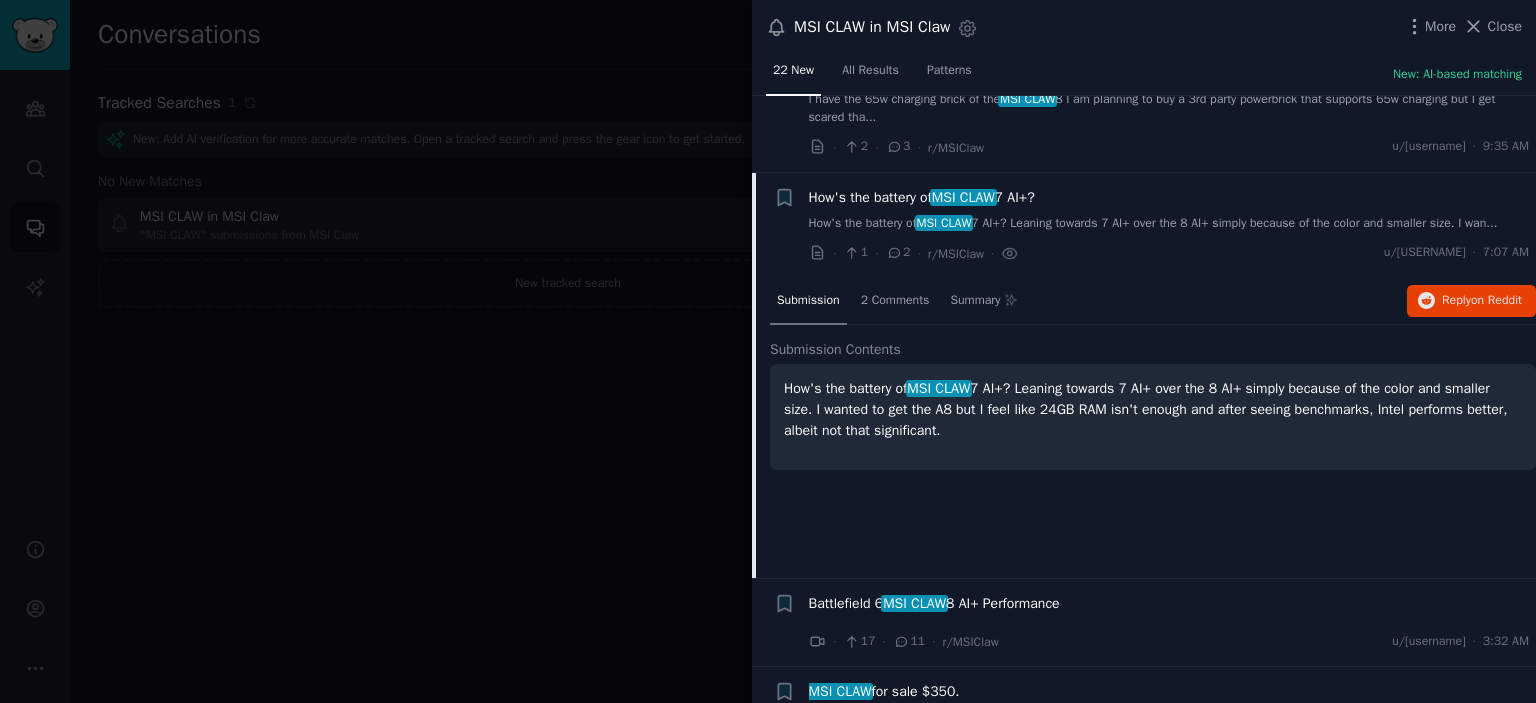 scroll, scrollTop: 155, scrollLeft: 0, axis: vertical 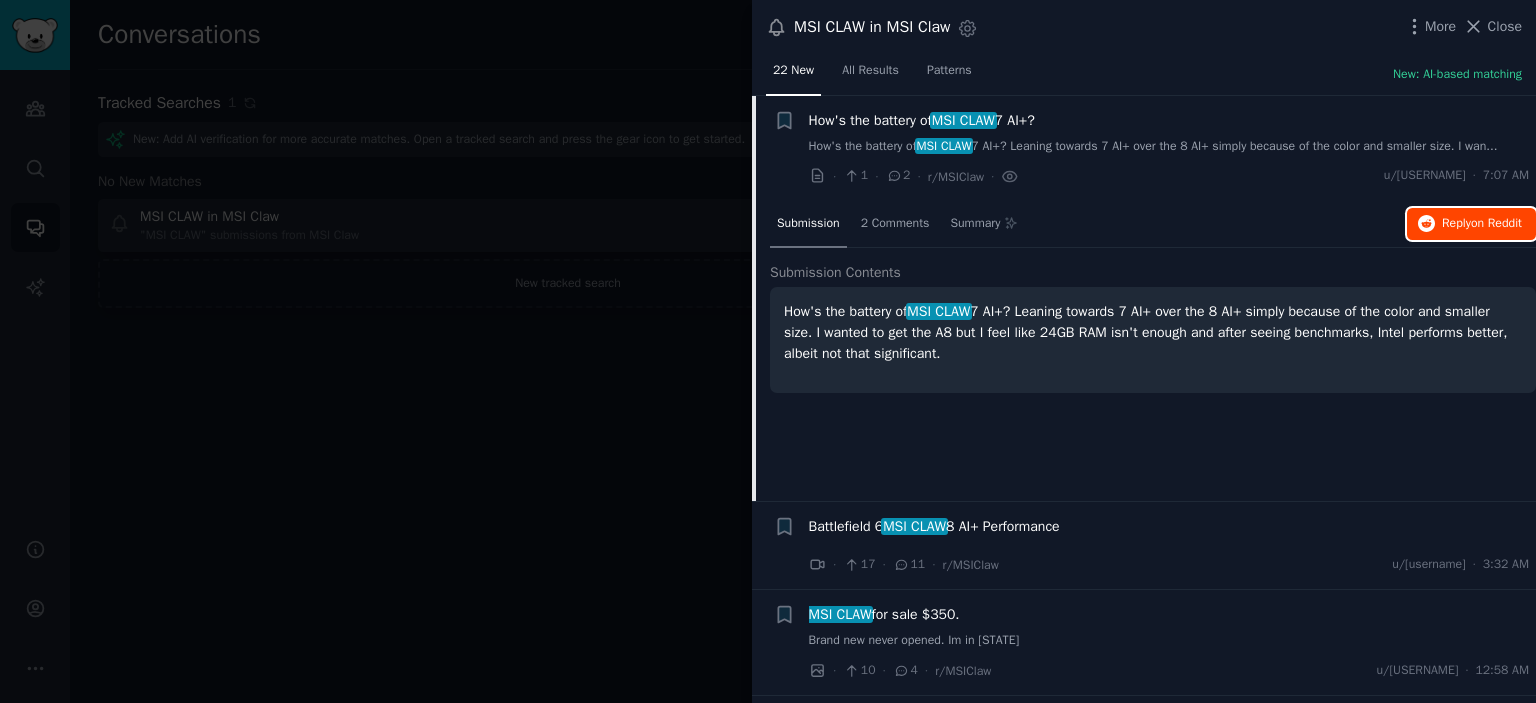click on "Reply  on Reddit" at bounding box center [1482, 224] 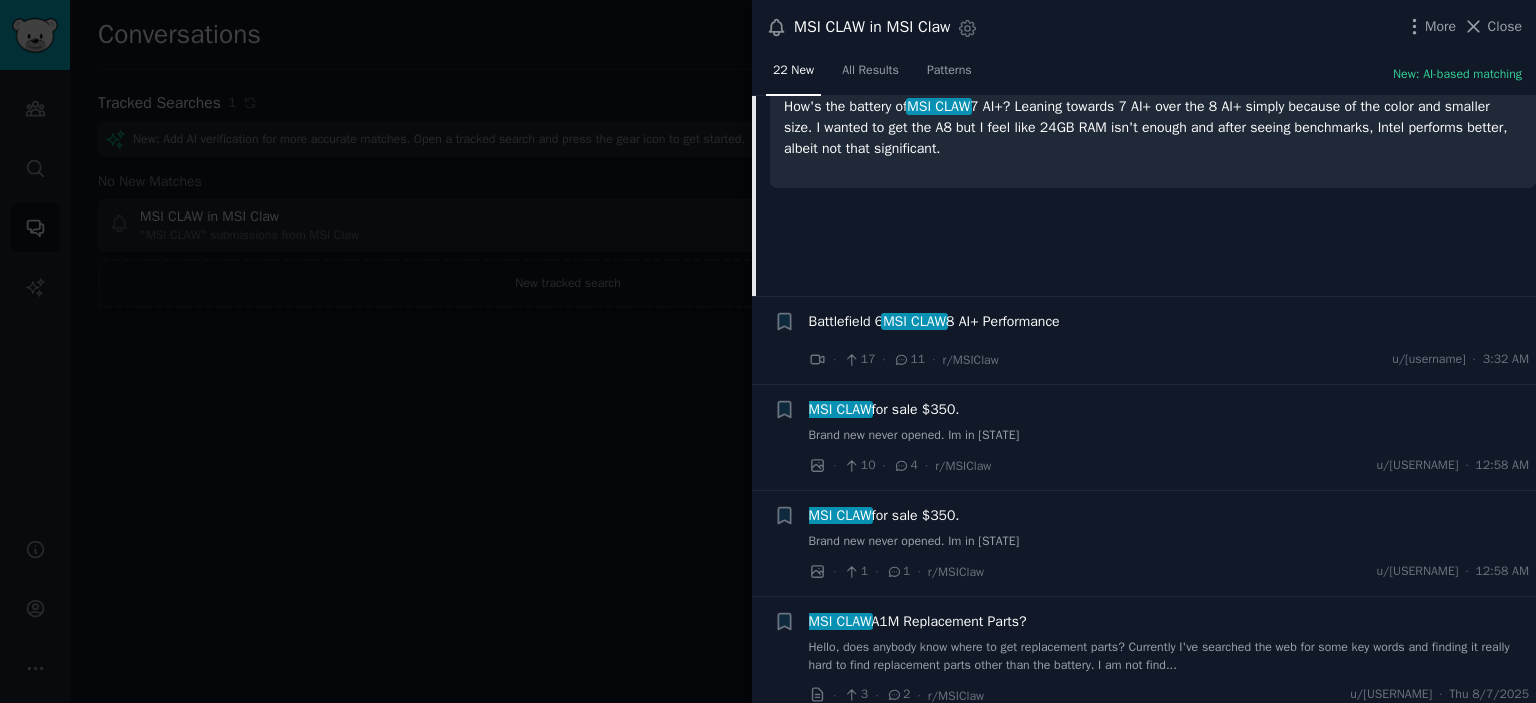 scroll, scrollTop: 362, scrollLeft: 0, axis: vertical 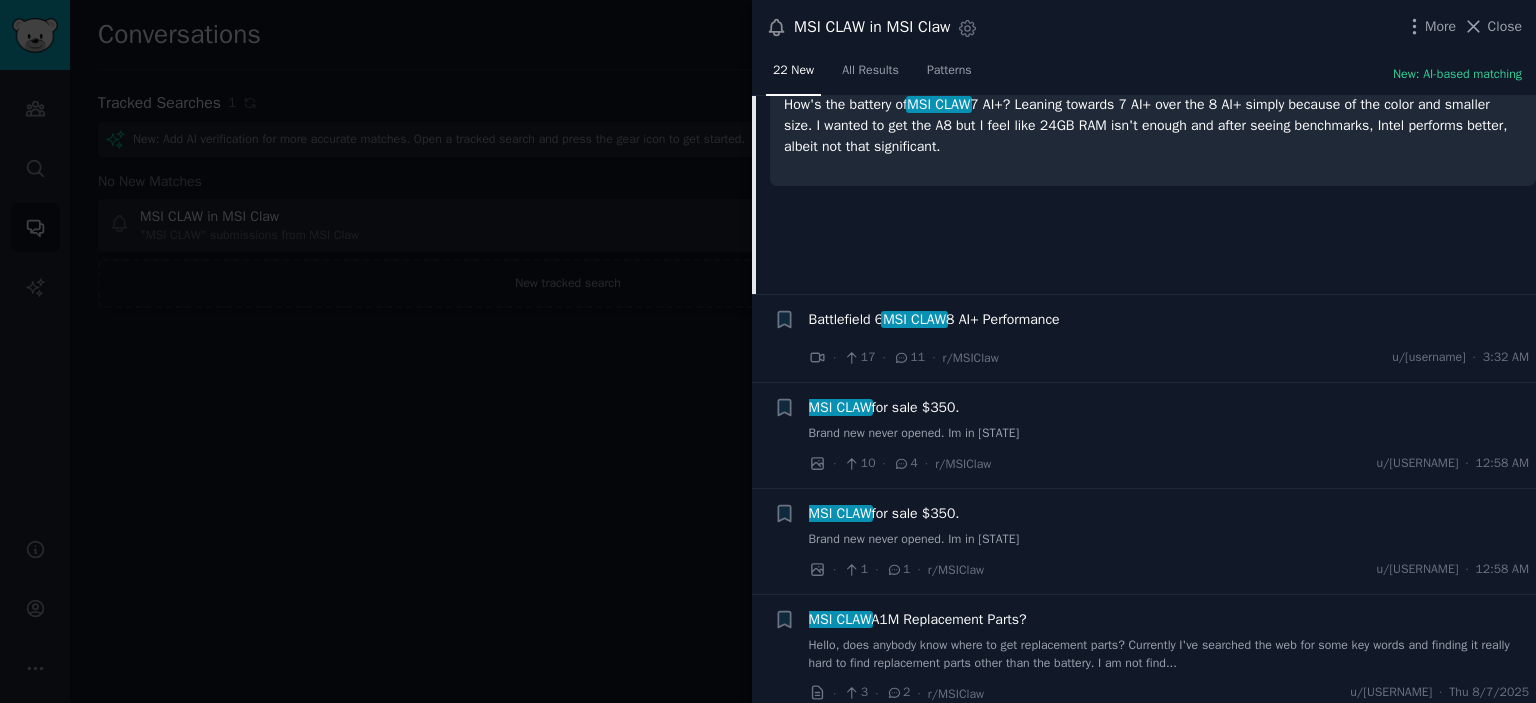 click on "Battlefield 6  MSI CLAW  8 AI+ Performance" at bounding box center [1169, 323] 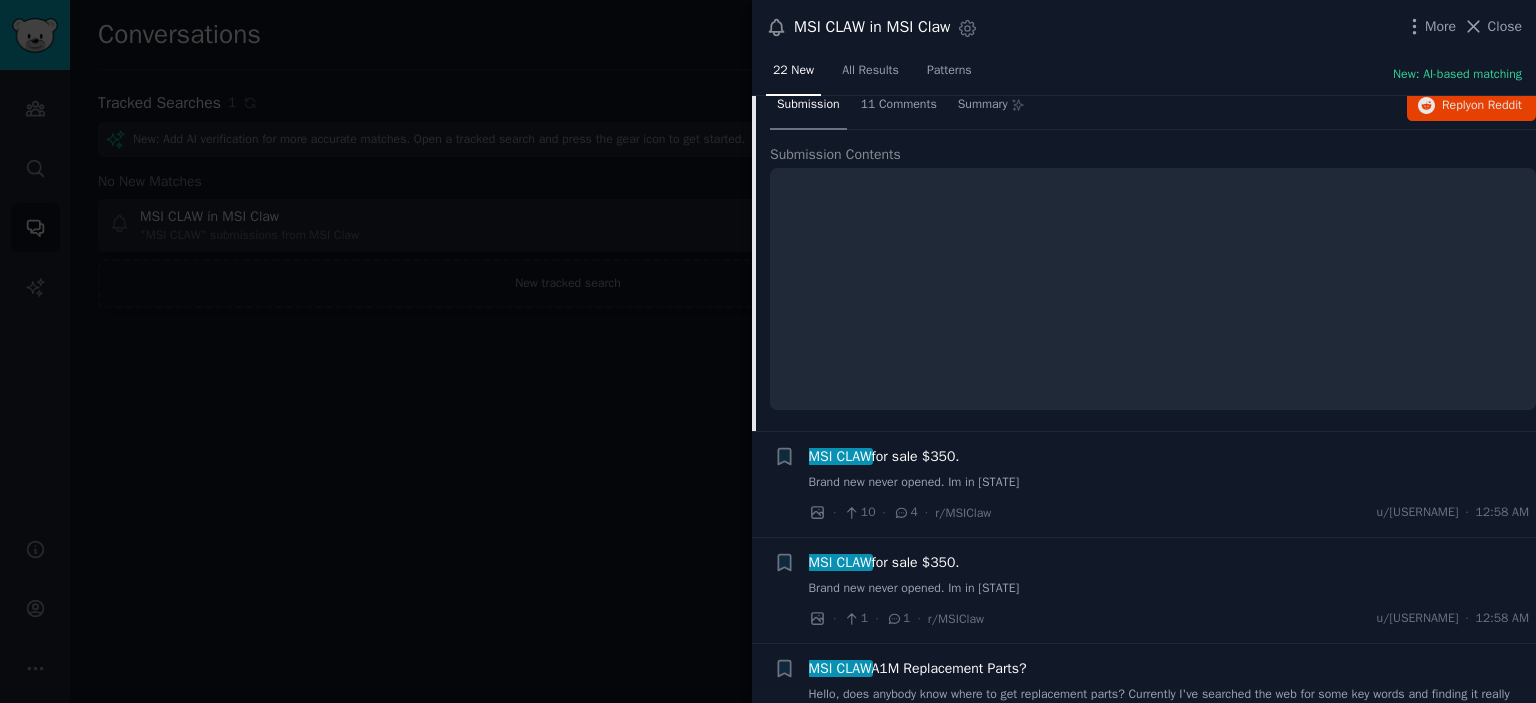 scroll, scrollTop: 260, scrollLeft: 0, axis: vertical 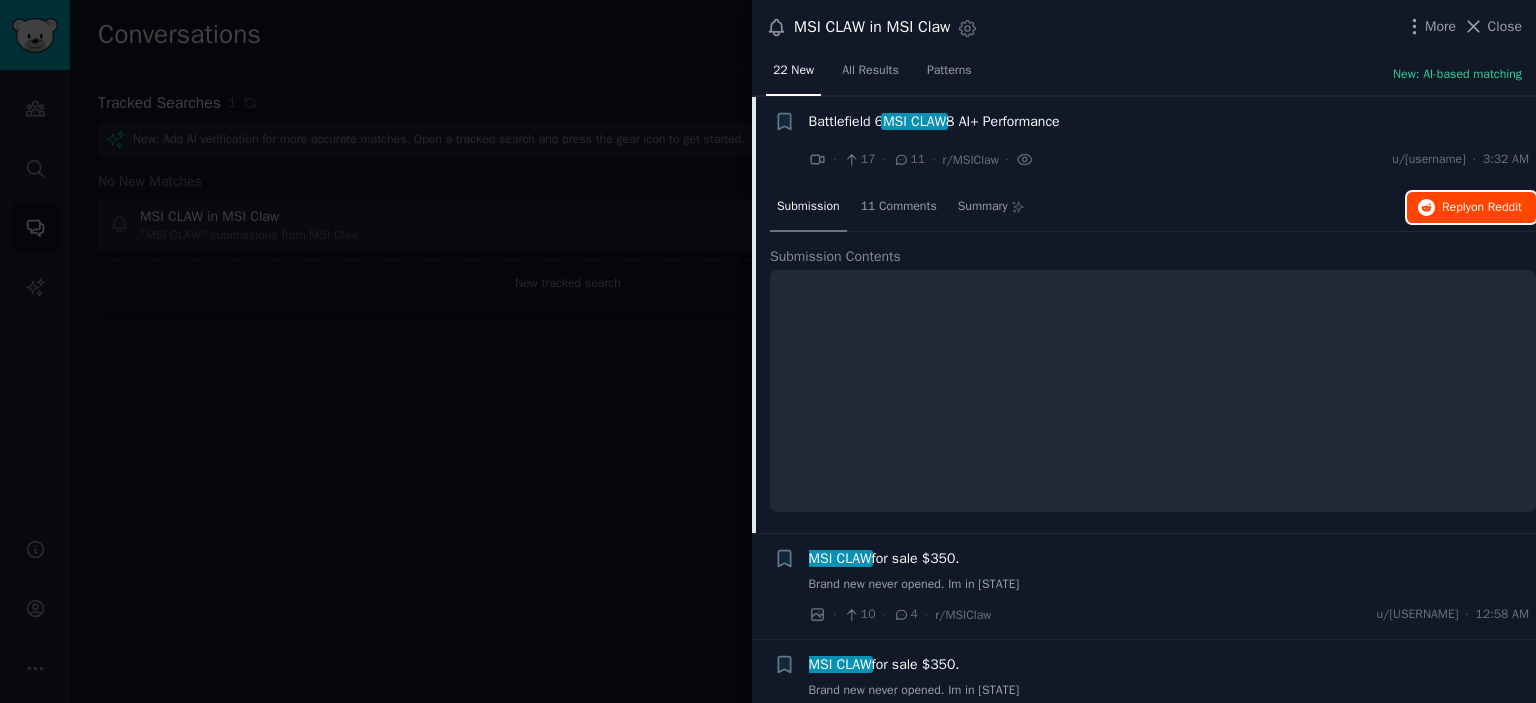 click on "Reply  on Reddit" at bounding box center [1482, 208] 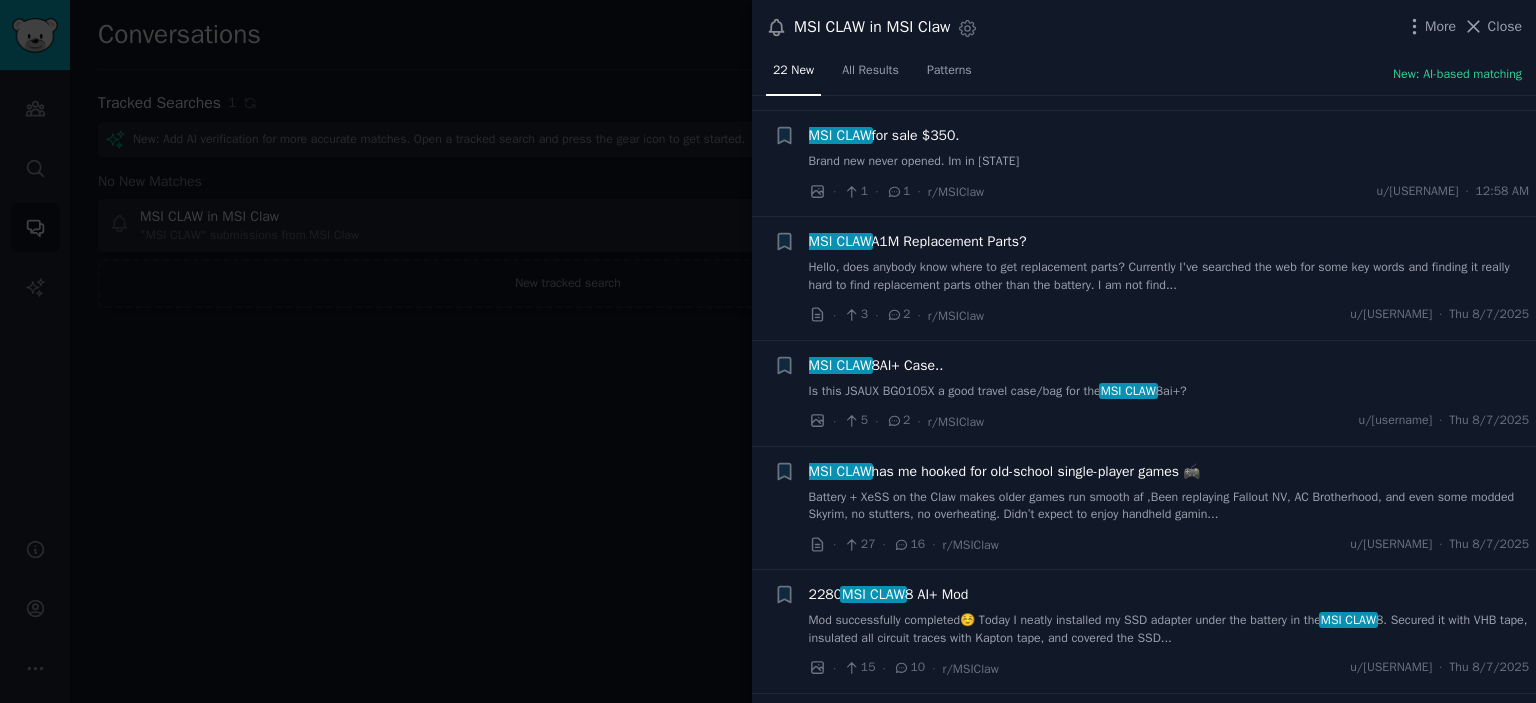 scroll, scrollTop: 791, scrollLeft: 0, axis: vertical 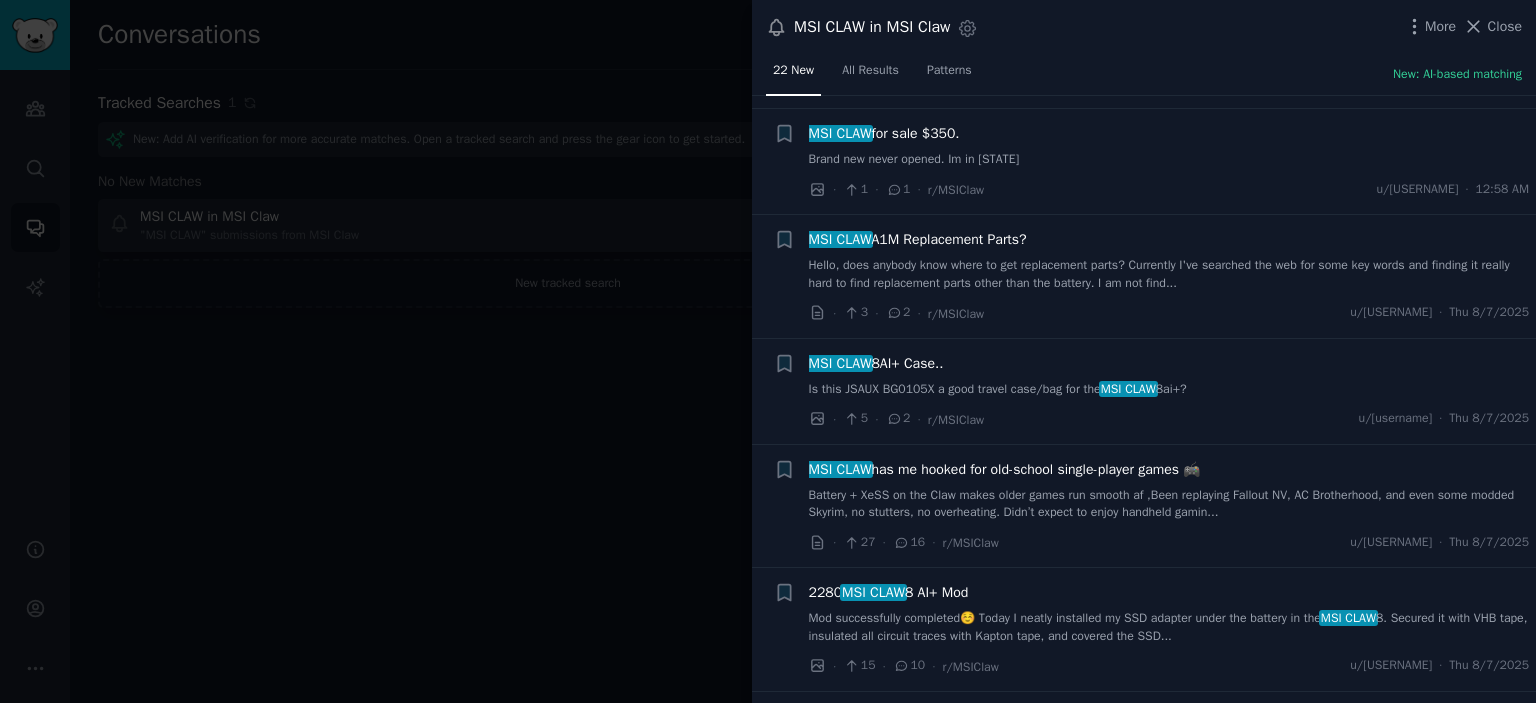 click on "MSI CLAW  has me hooked for old-school single-player games 🎮" at bounding box center (1005, 469) 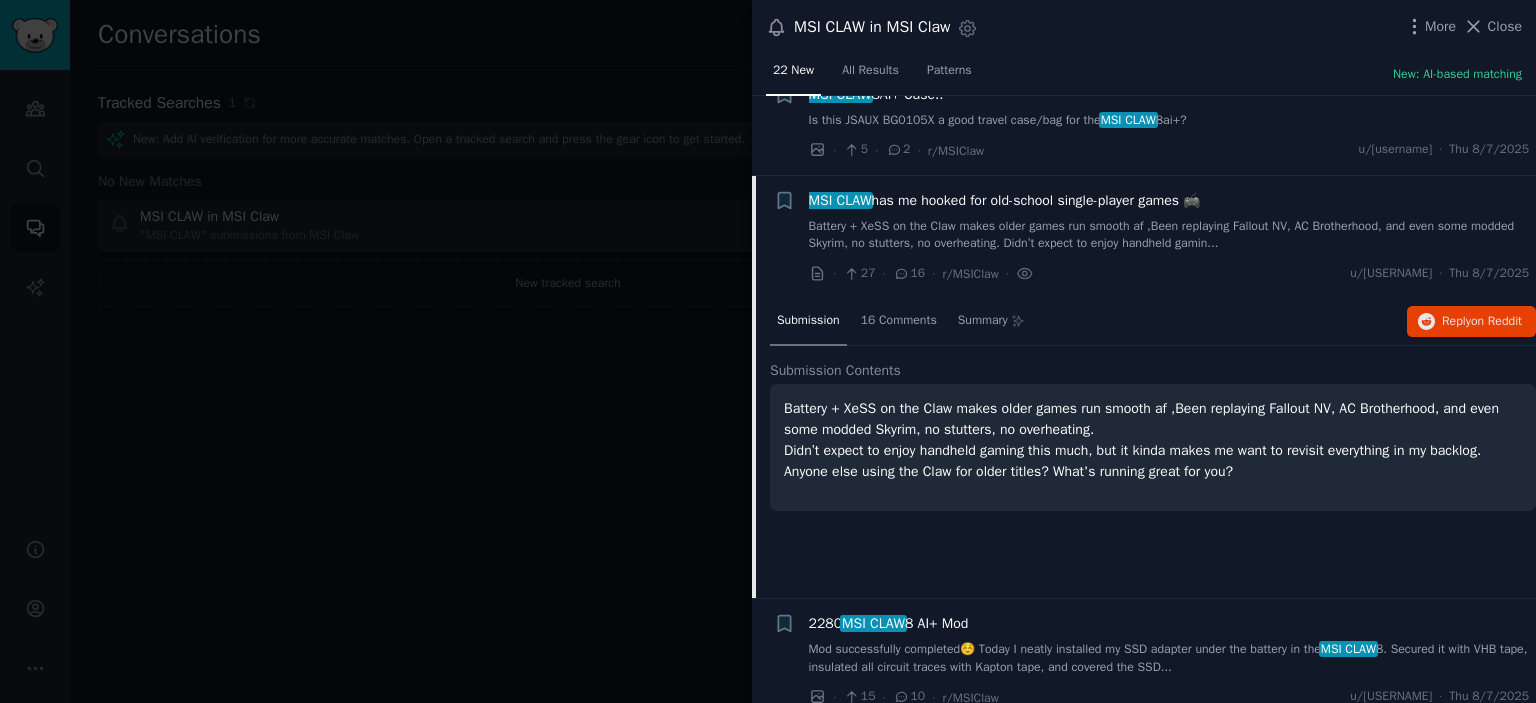 scroll, scrollTop: 789, scrollLeft: 0, axis: vertical 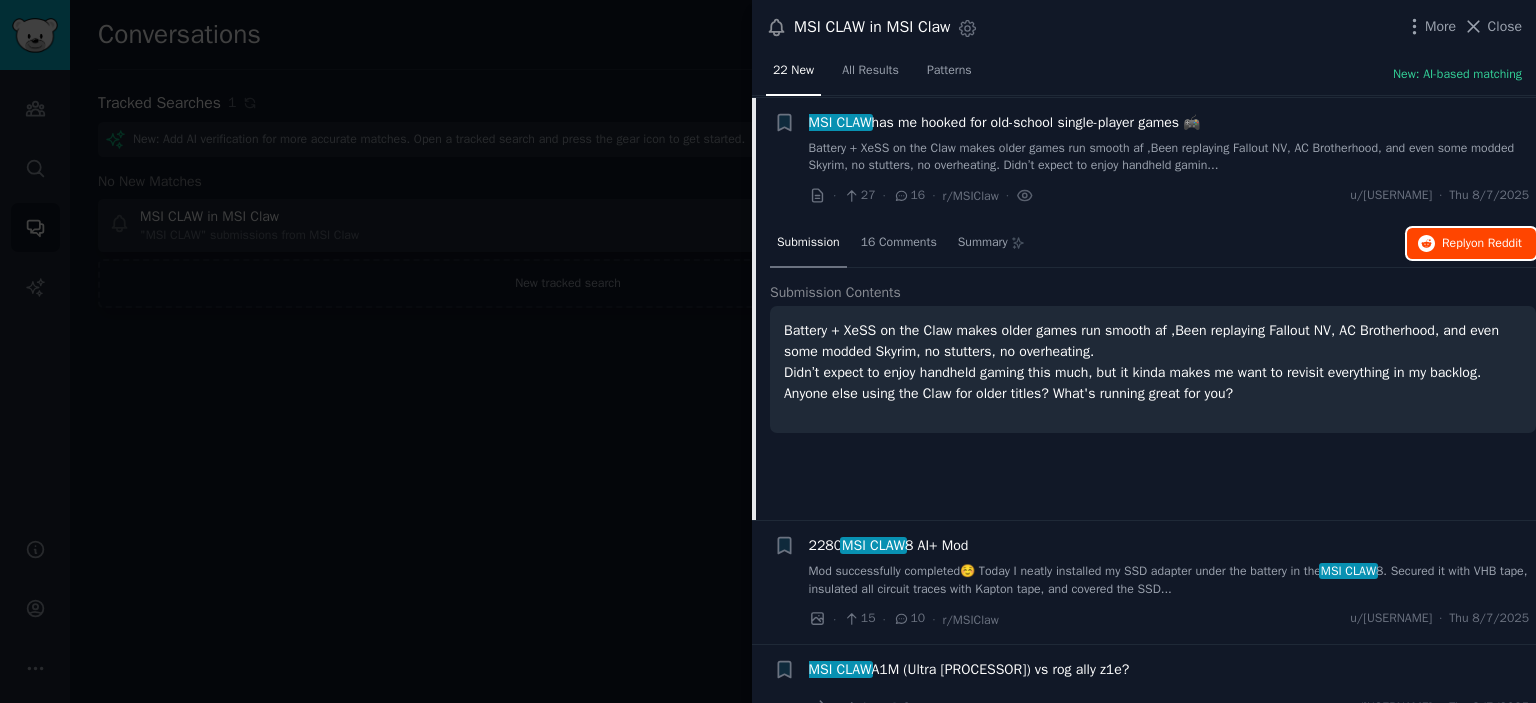 click on "Reply  on Reddit" at bounding box center [1482, 244] 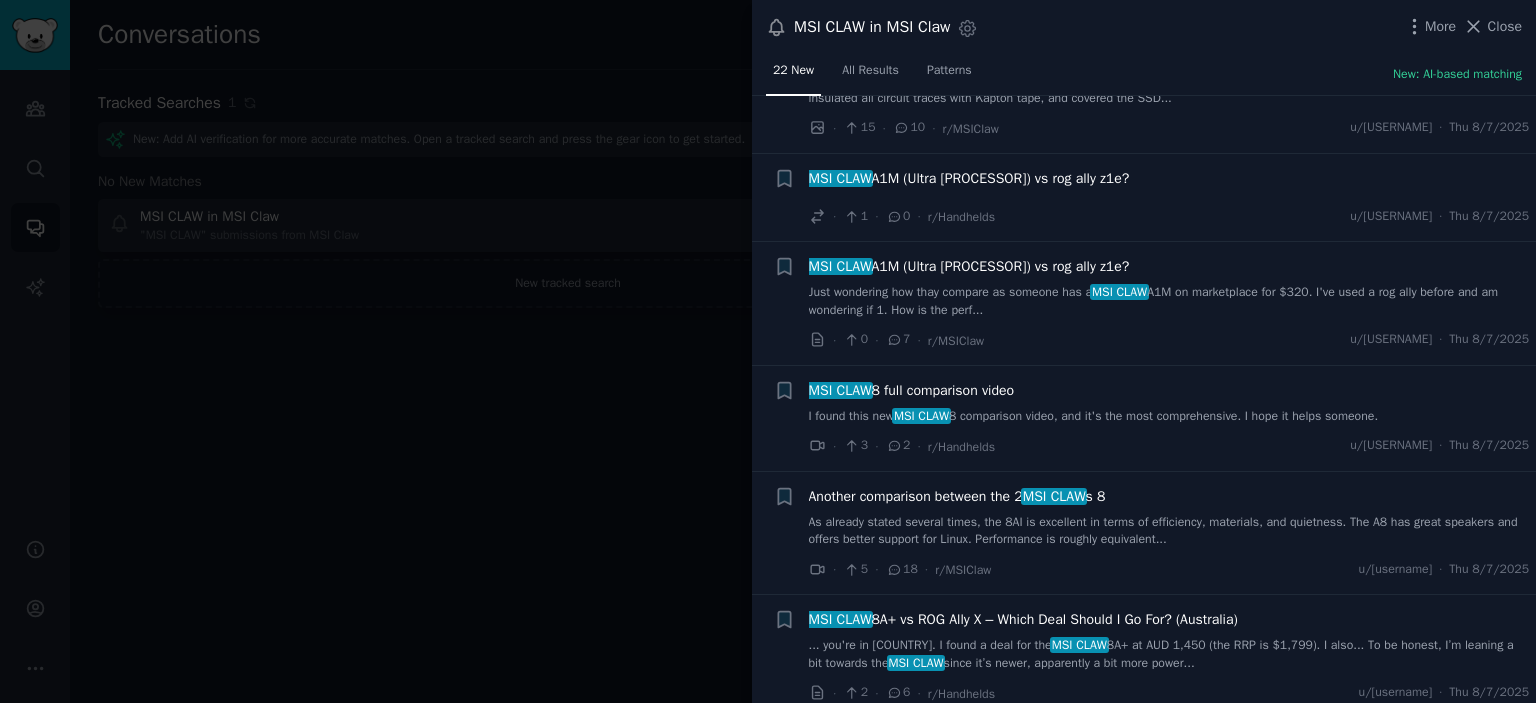 scroll, scrollTop: 1277, scrollLeft: 0, axis: vertical 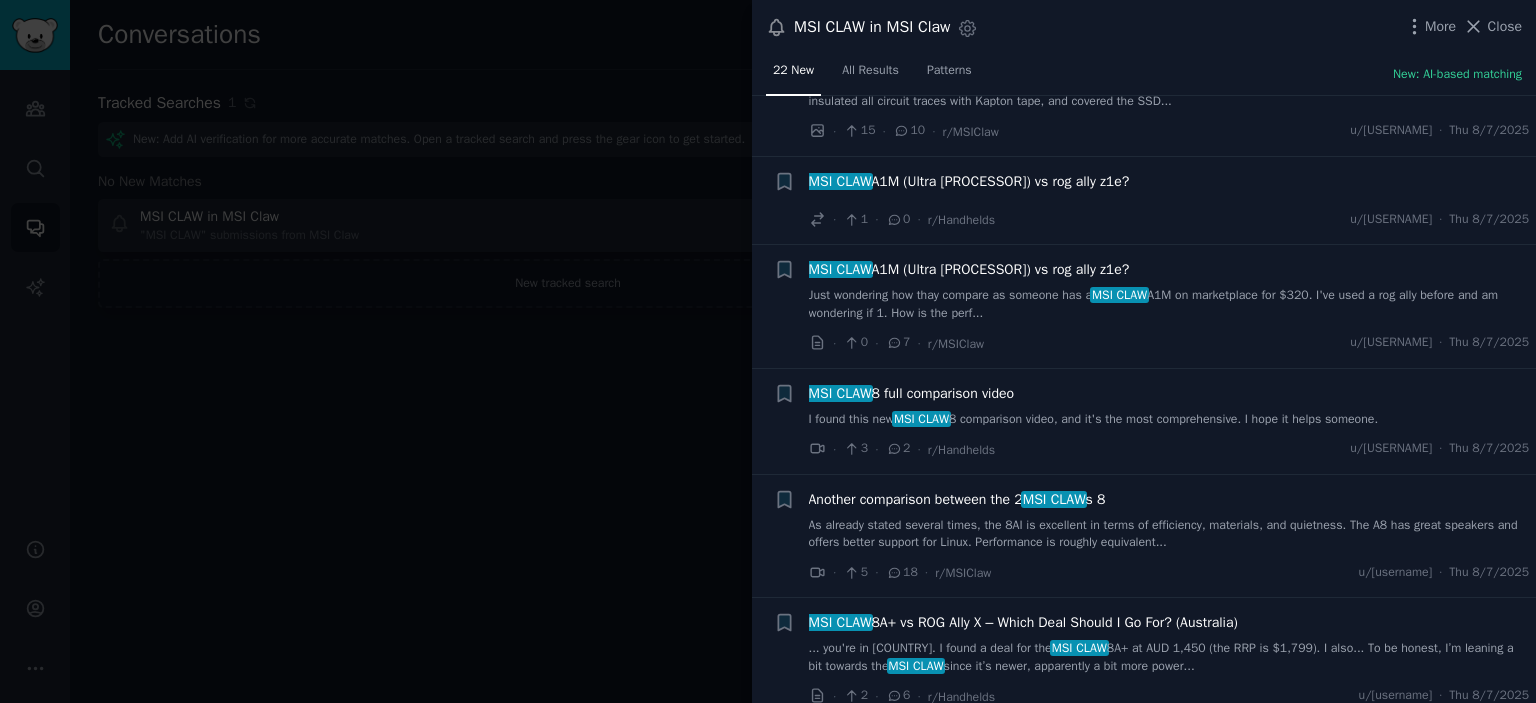click on "MSI CLAW  A1M (Ultra 7 155H) vs rog ally z1e?" at bounding box center (969, 181) 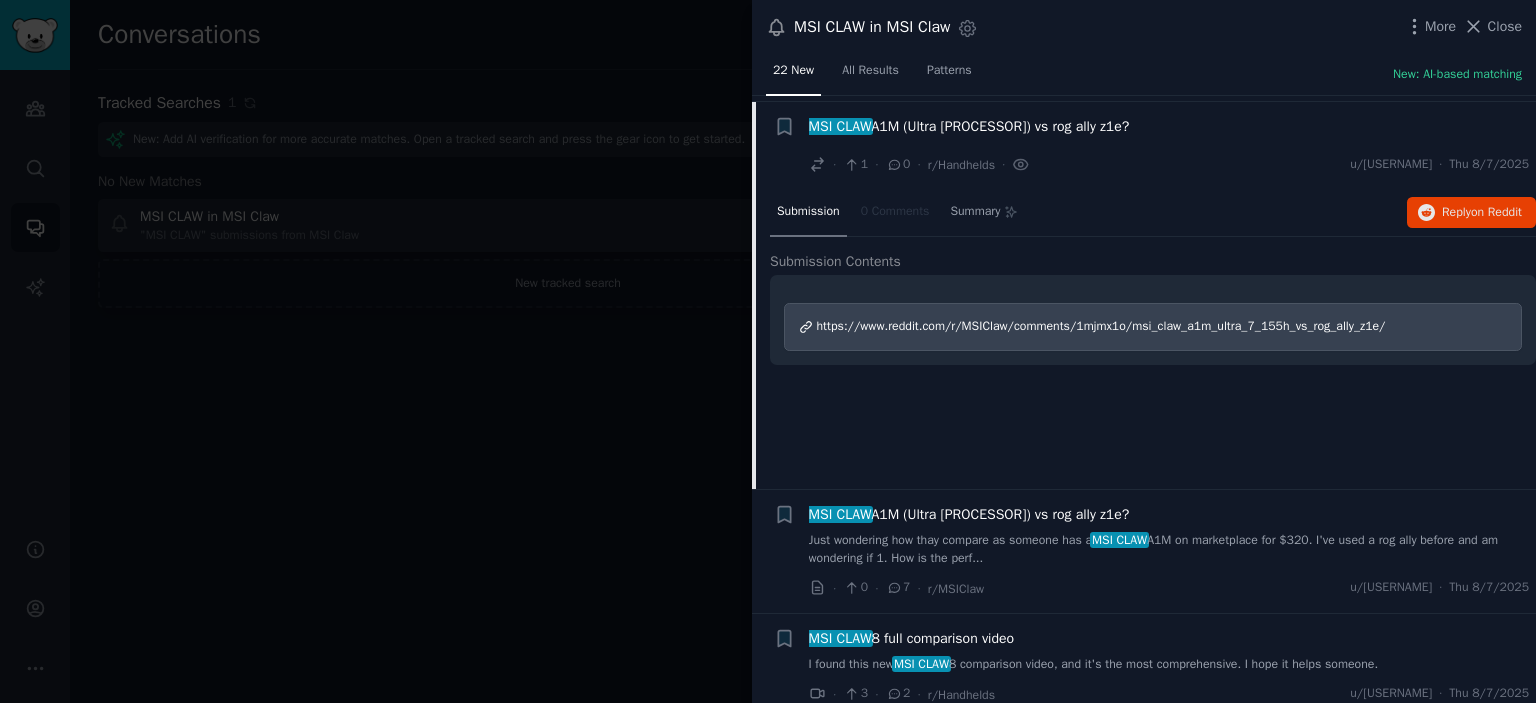 scroll, scrollTop: 1036, scrollLeft: 0, axis: vertical 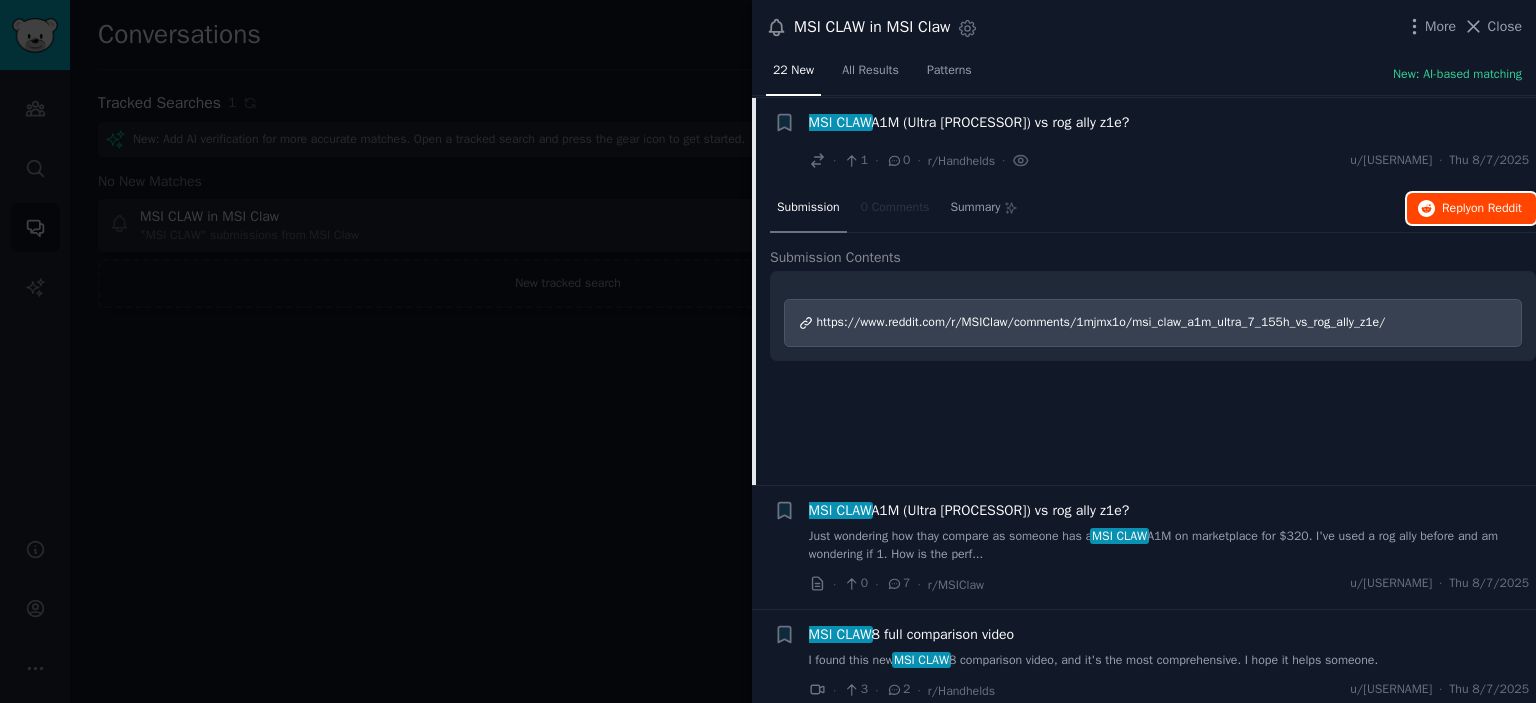 click on "Reply  on Reddit" at bounding box center (1482, 209) 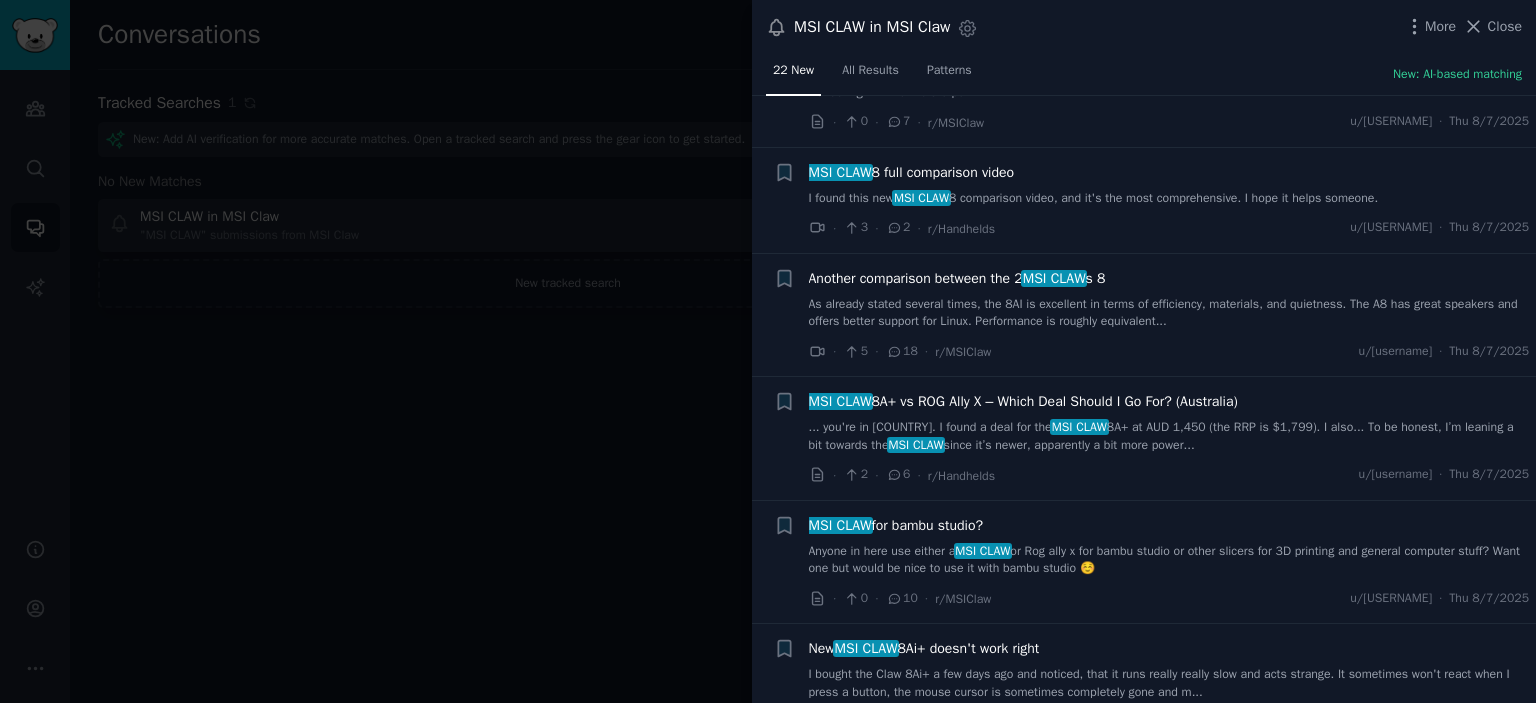 scroll, scrollTop: 1499, scrollLeft: 0, axis: vertical 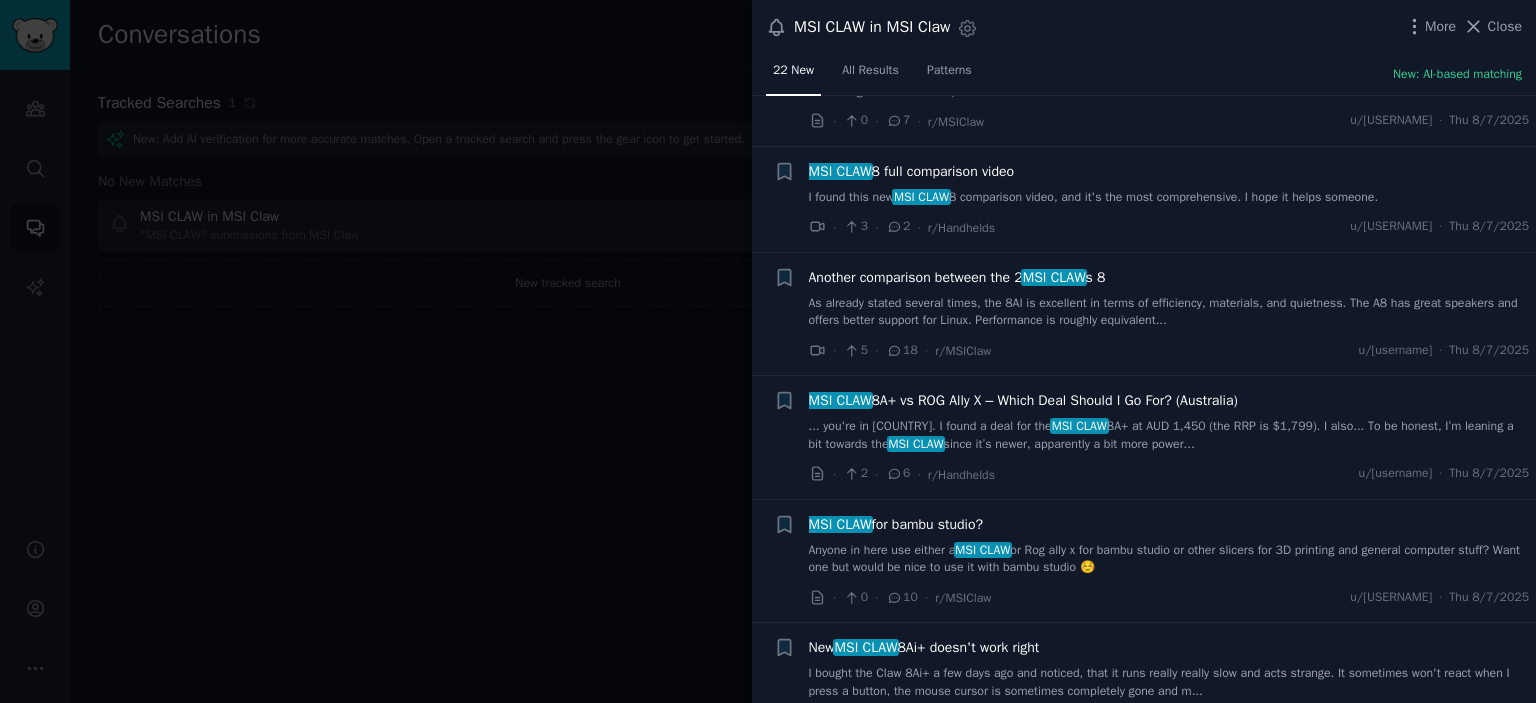 click on "MSI CLAW 8A+ vs ROG Ally X – Which Deal Should I Go For? (Australia)" at bounding box center [1023, 400] 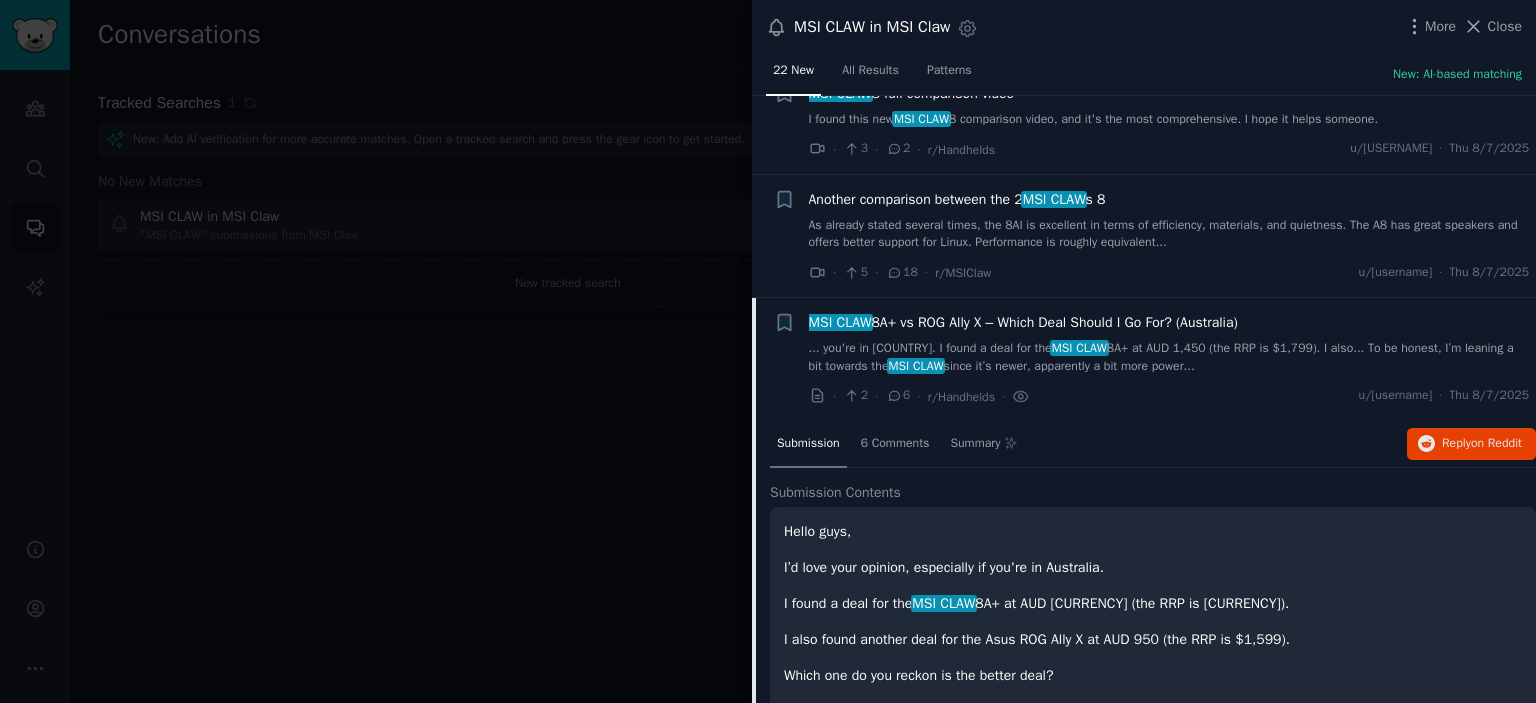 scroll, scrollTop: 1228, scrollLeft: 0, axis: vertical 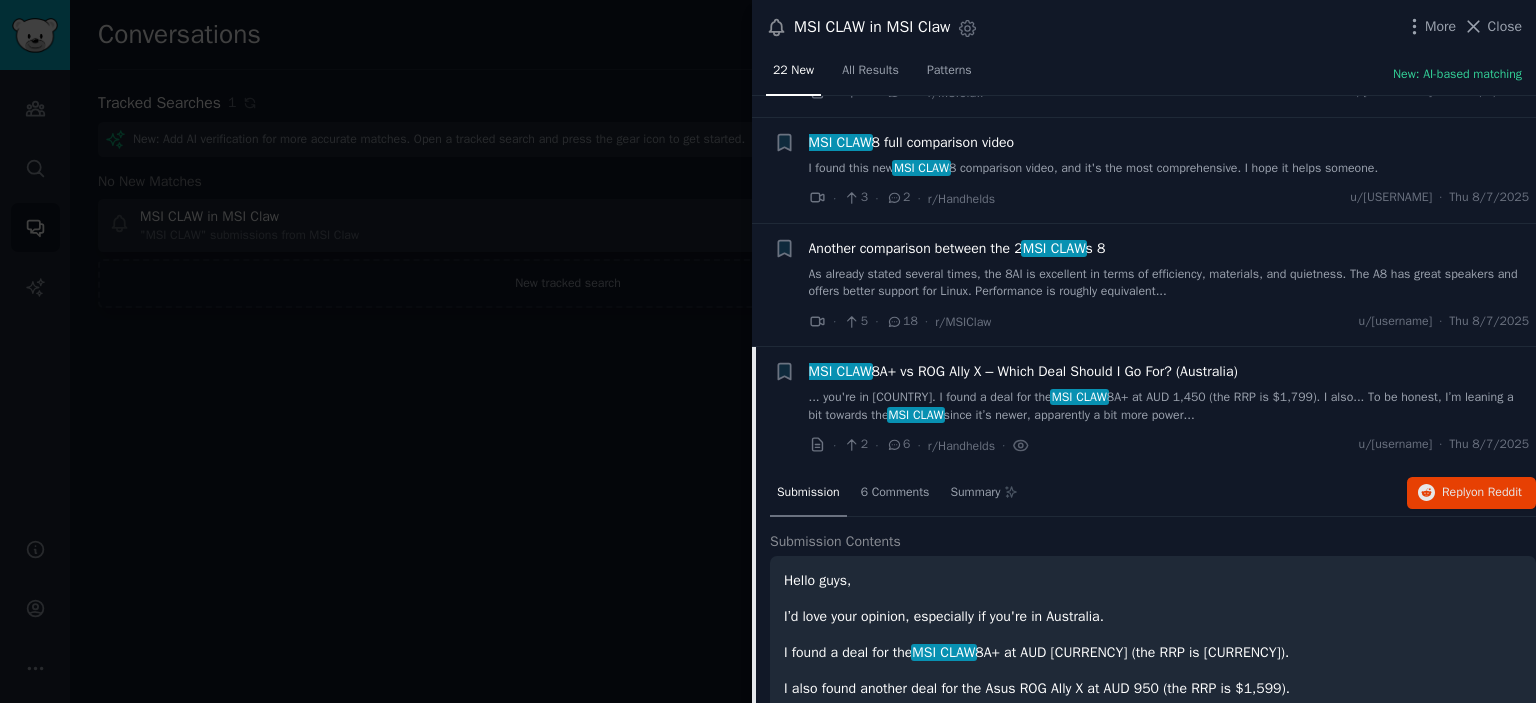 click on "Another comparison between the 2  MSI CLAW s 8" at bounding box center (957, 248) 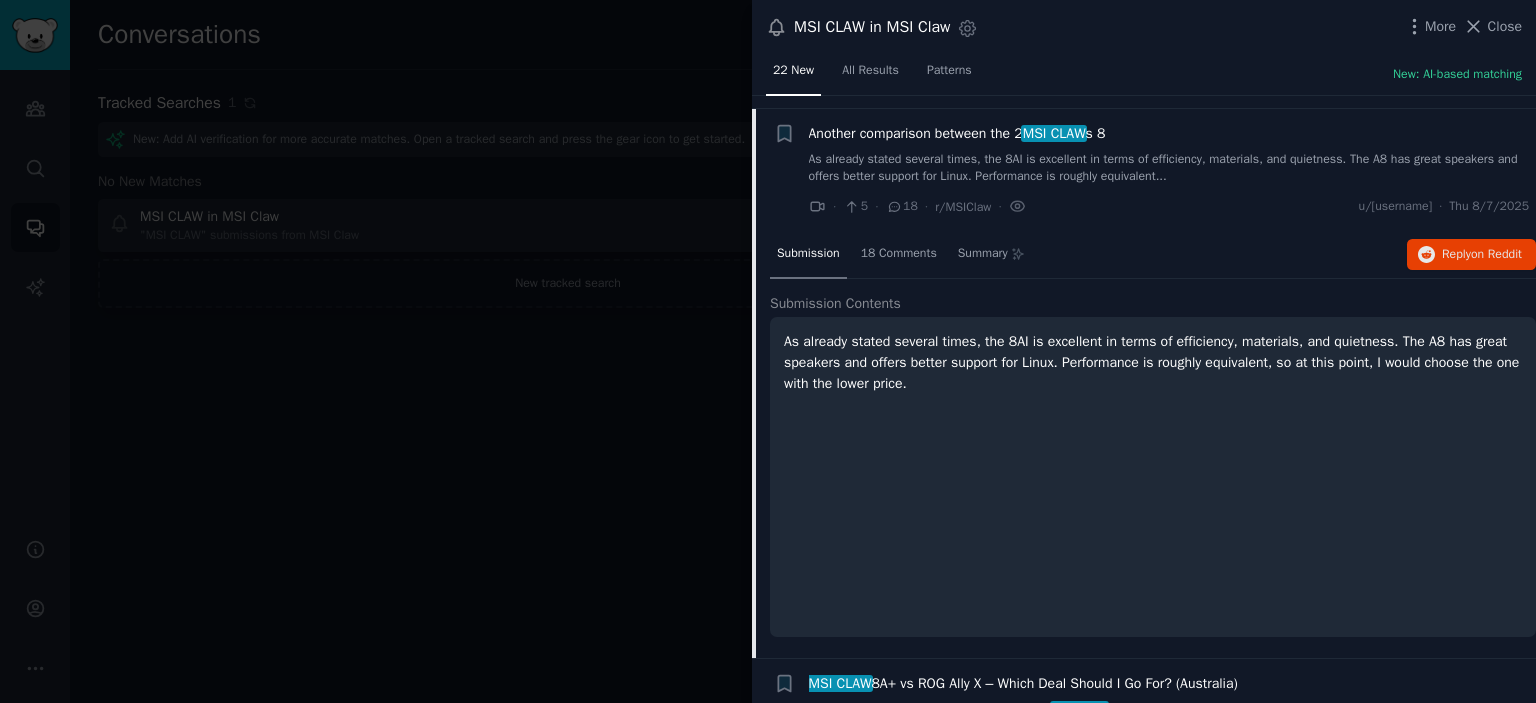 scroll, scrollTop: 1353, scrollLeft: 0, axis: vertical 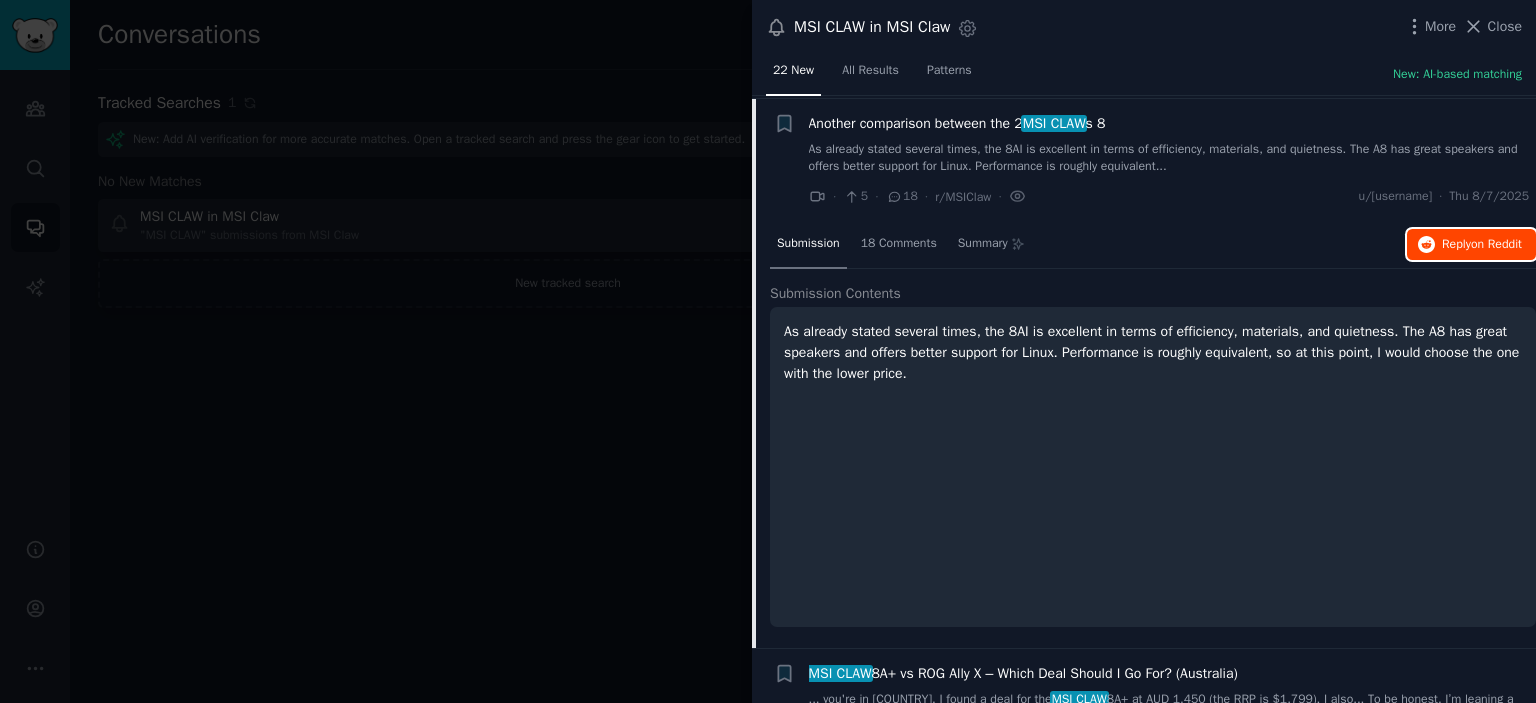 click on "on Reddit" at bounding box center (1496, 244) 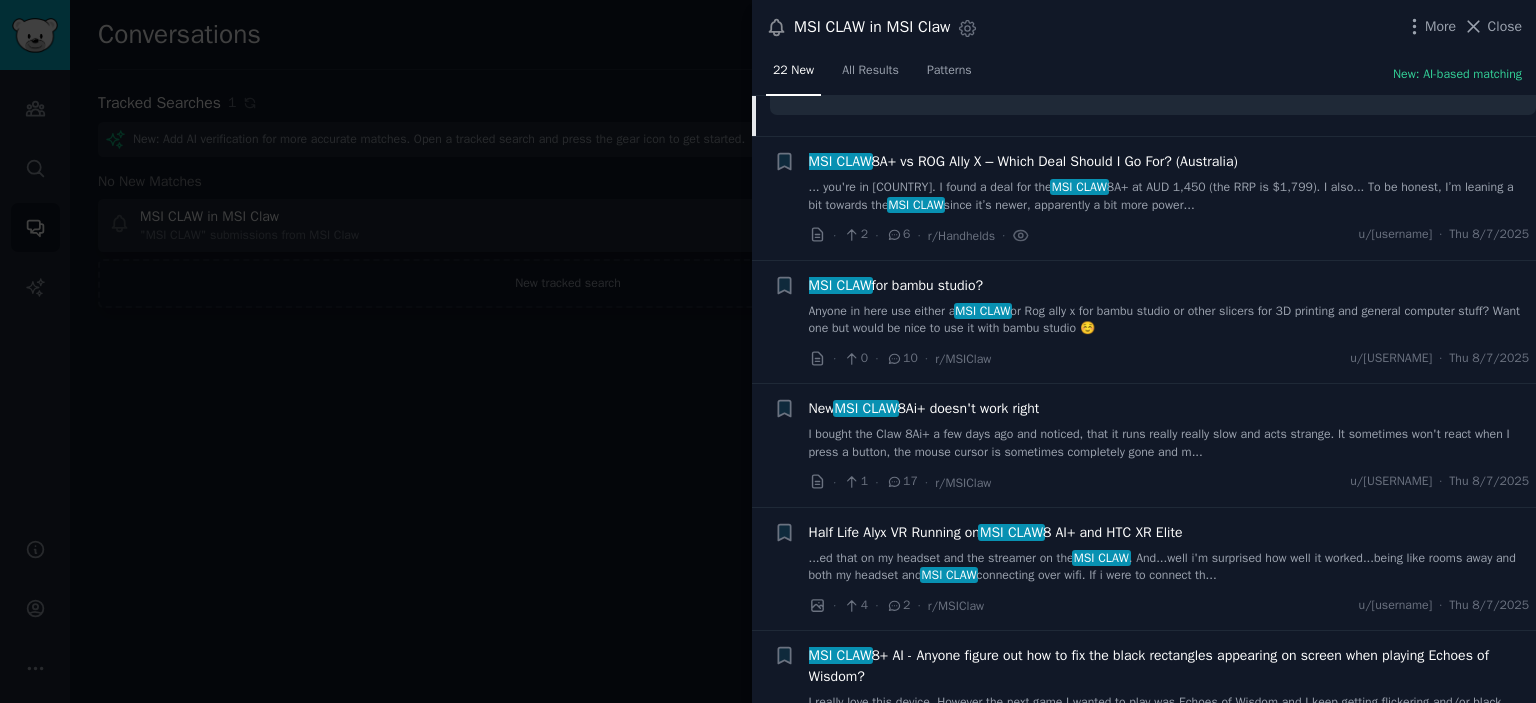 scroll, scrollTop: 1862, scrollLeft: 0, axis: vertical 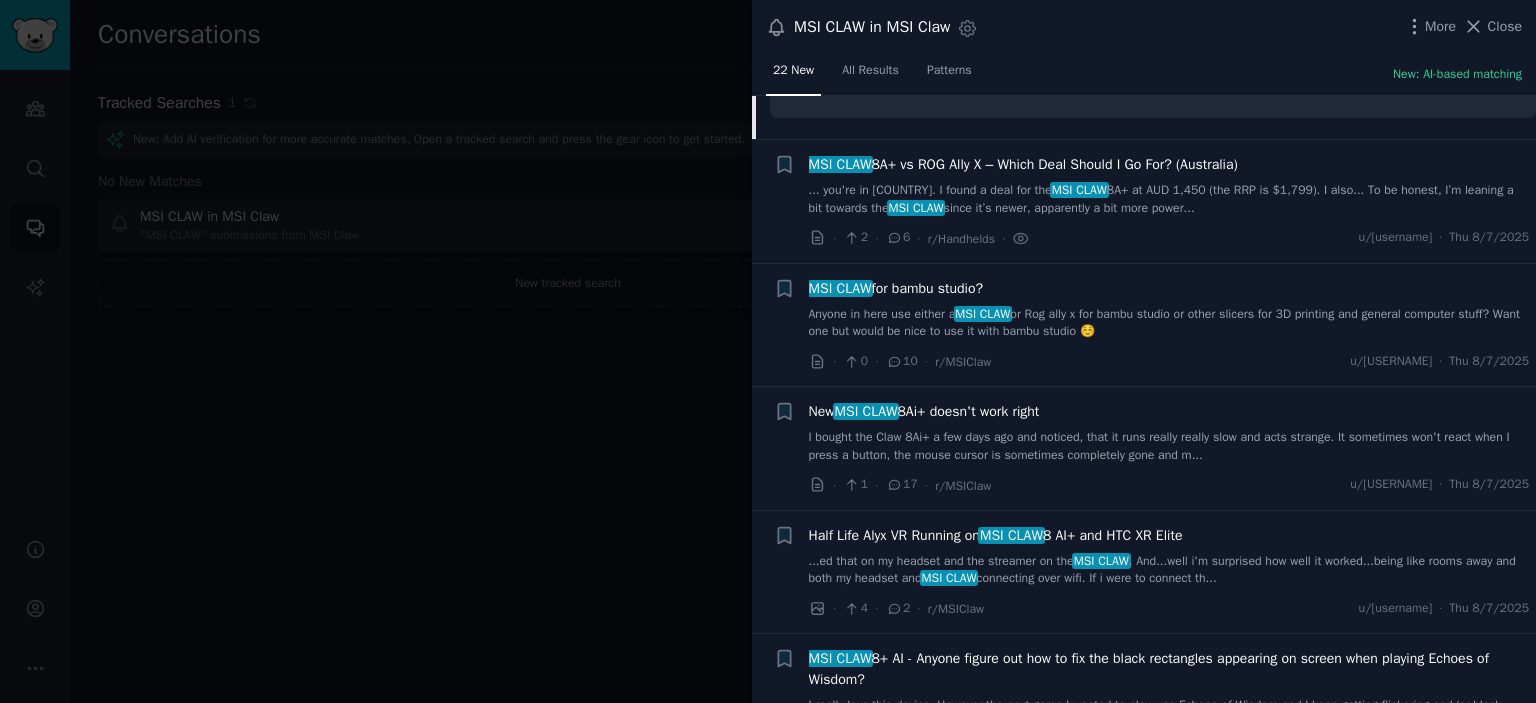 click on "MSI CLAW  for bambu studio?" at bounding box center [896, 288] 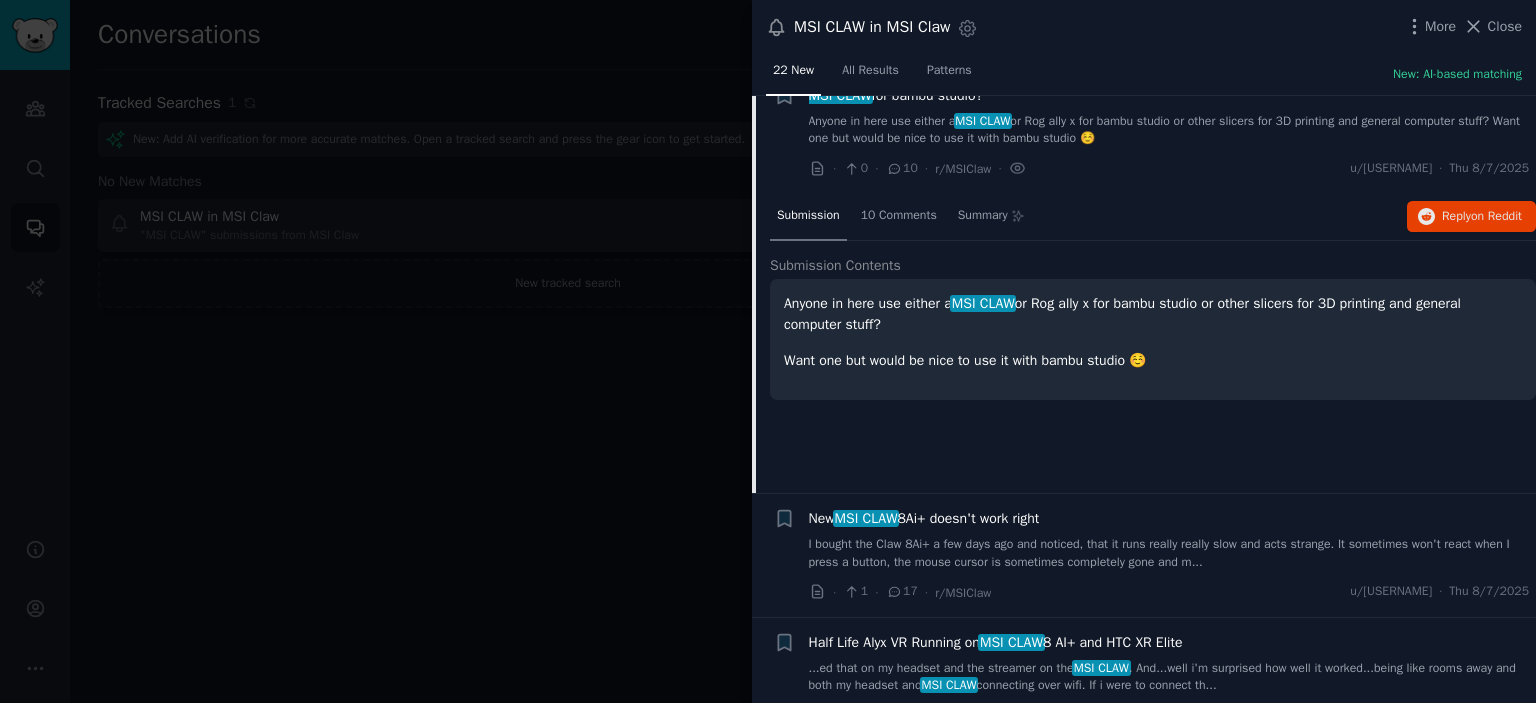 scroll, scrollTop: 1600, scrollLeft: 0, axis: vertical 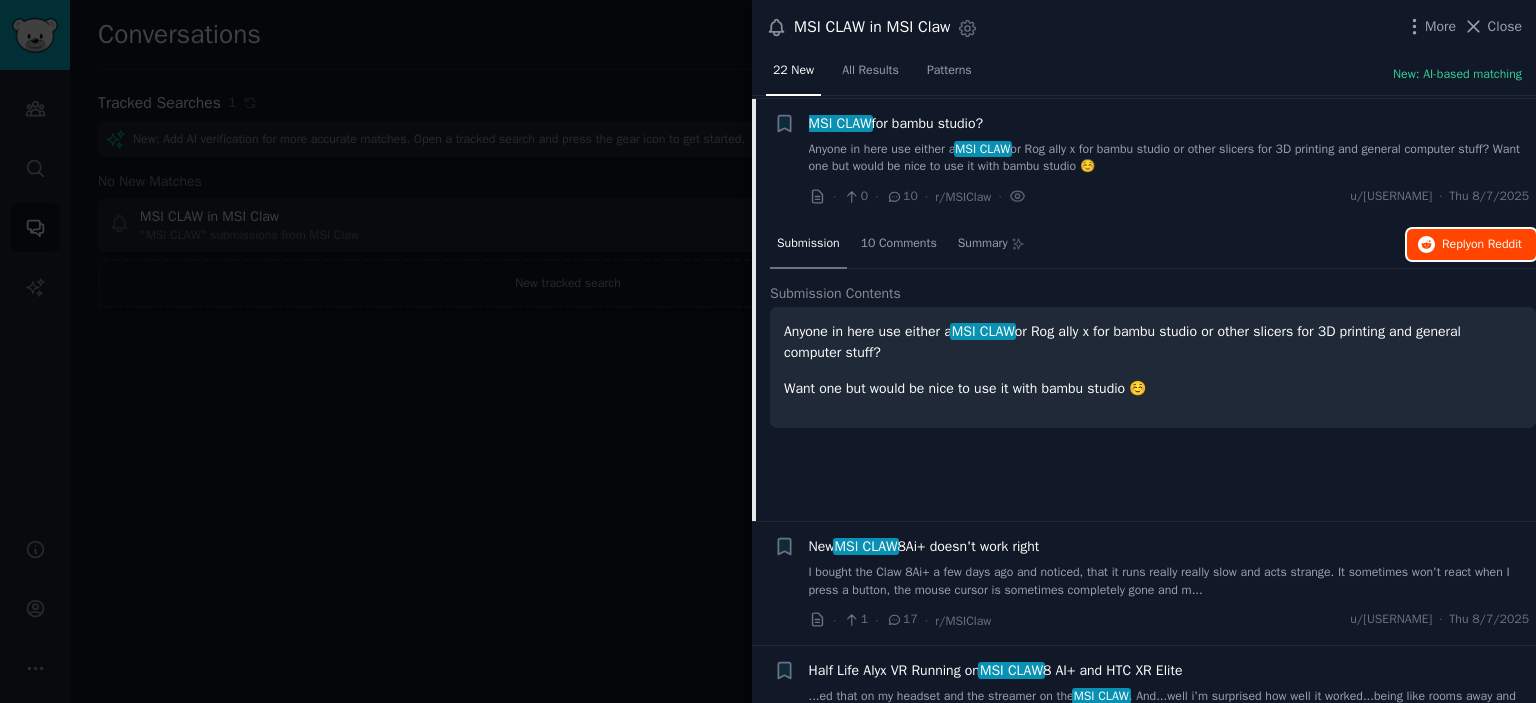 click on "on Reddit" at bounding box center (1496, 244) 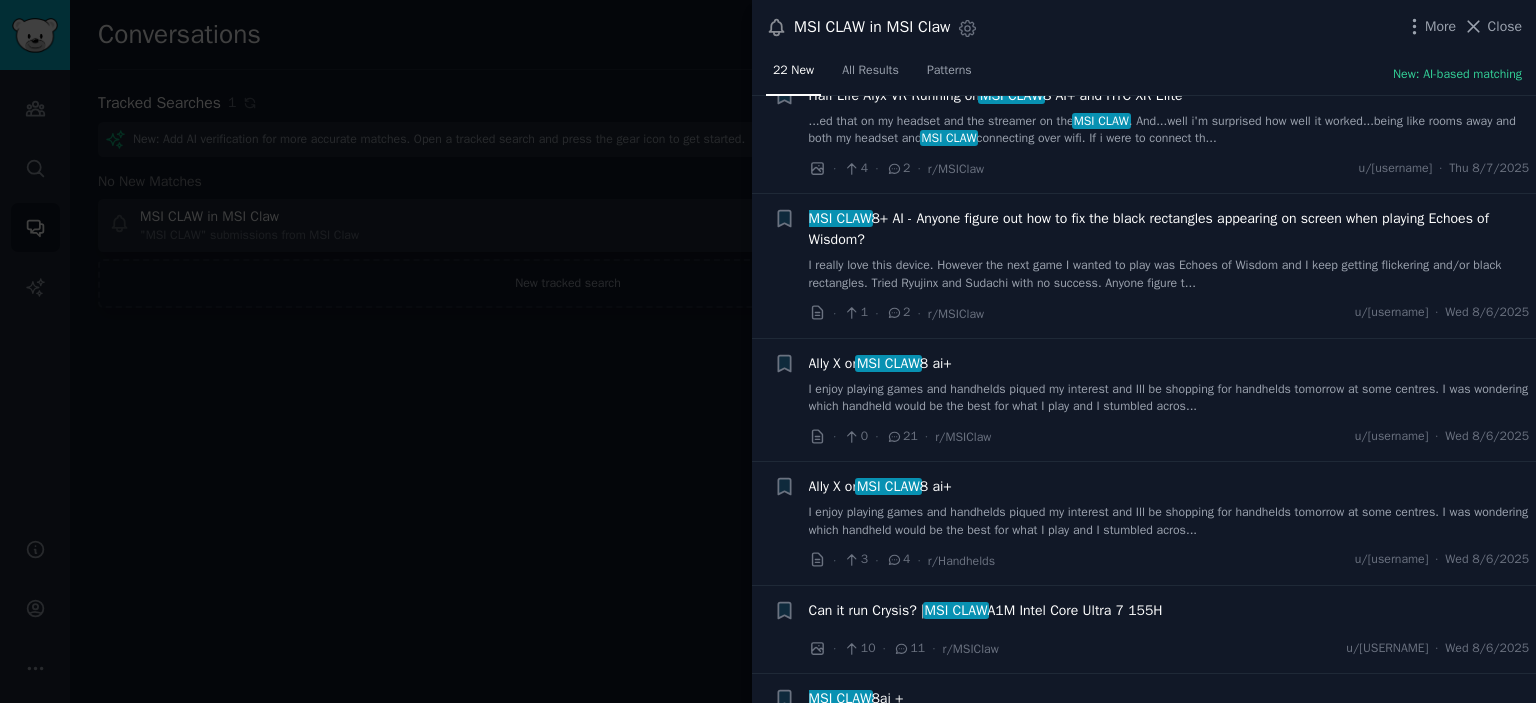 scroll, scrollTop: 2176, scrollLeft: 0, axis: vertical 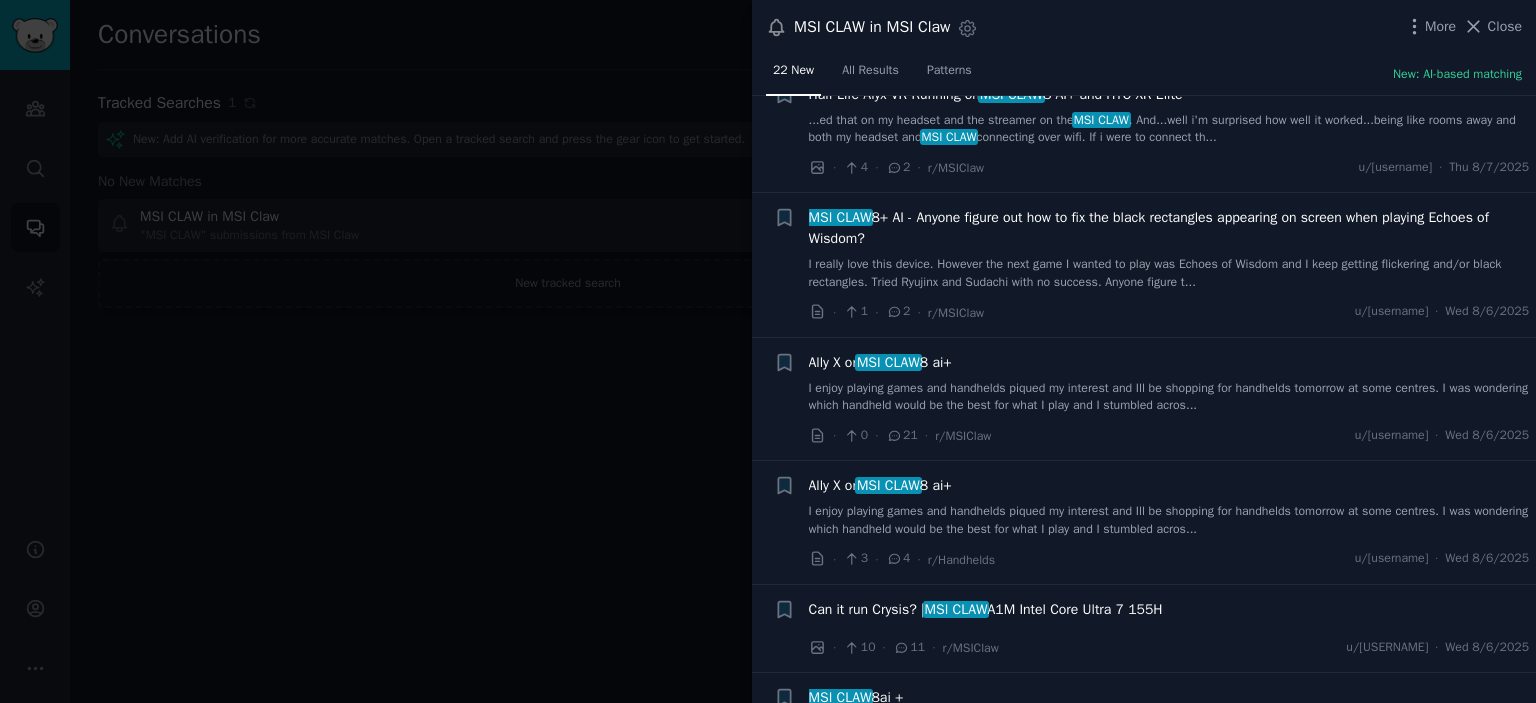click on "Ally X or MSI CLAW 8 ai+ I enjoy playing games and handhelds piqued my interest and Ill be shopping for handhelds tomorrow at some centres. I was wondering which handheld would be the best for what I play and I stumbled acros..." at bounding box center (1169, 383) 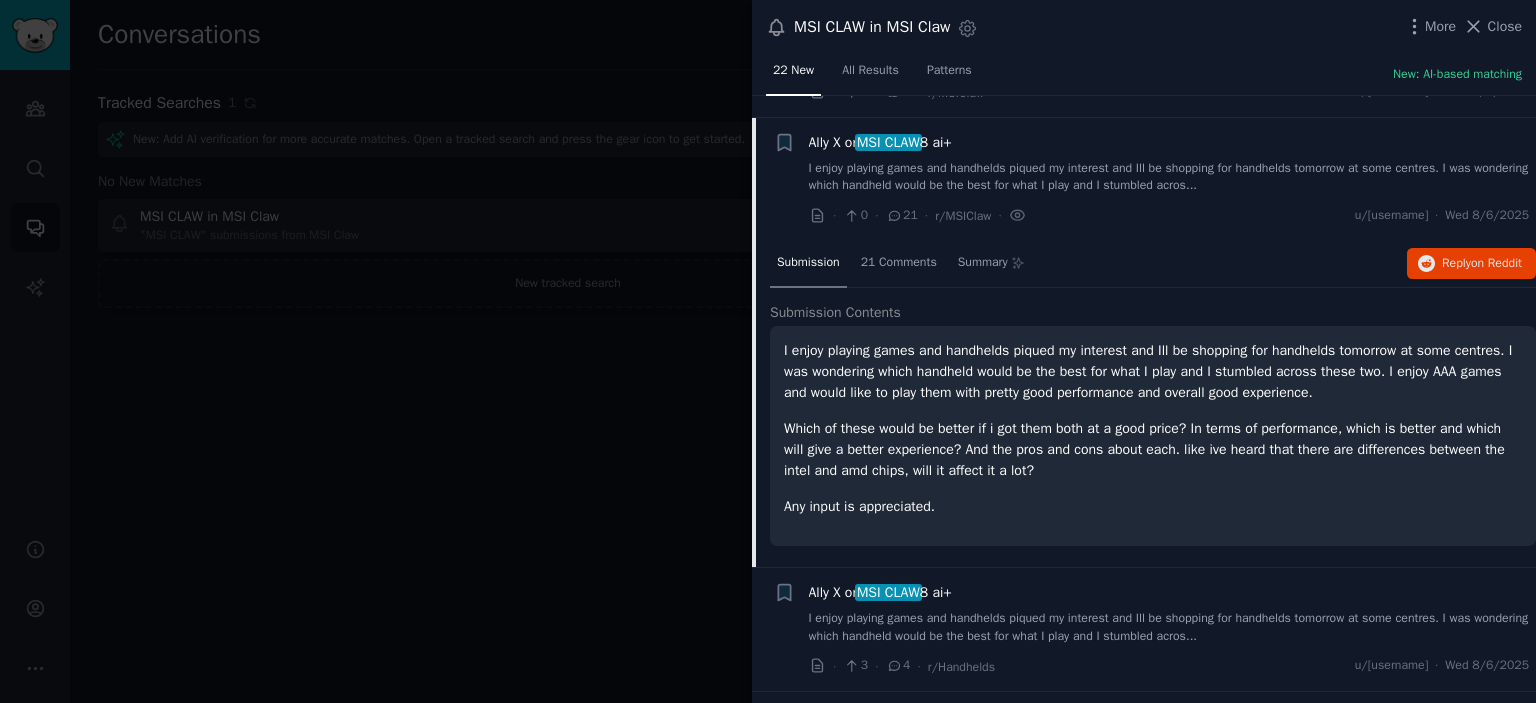 scroll, scrollTop: 2114, scrollLeft: 0, axis: vertical 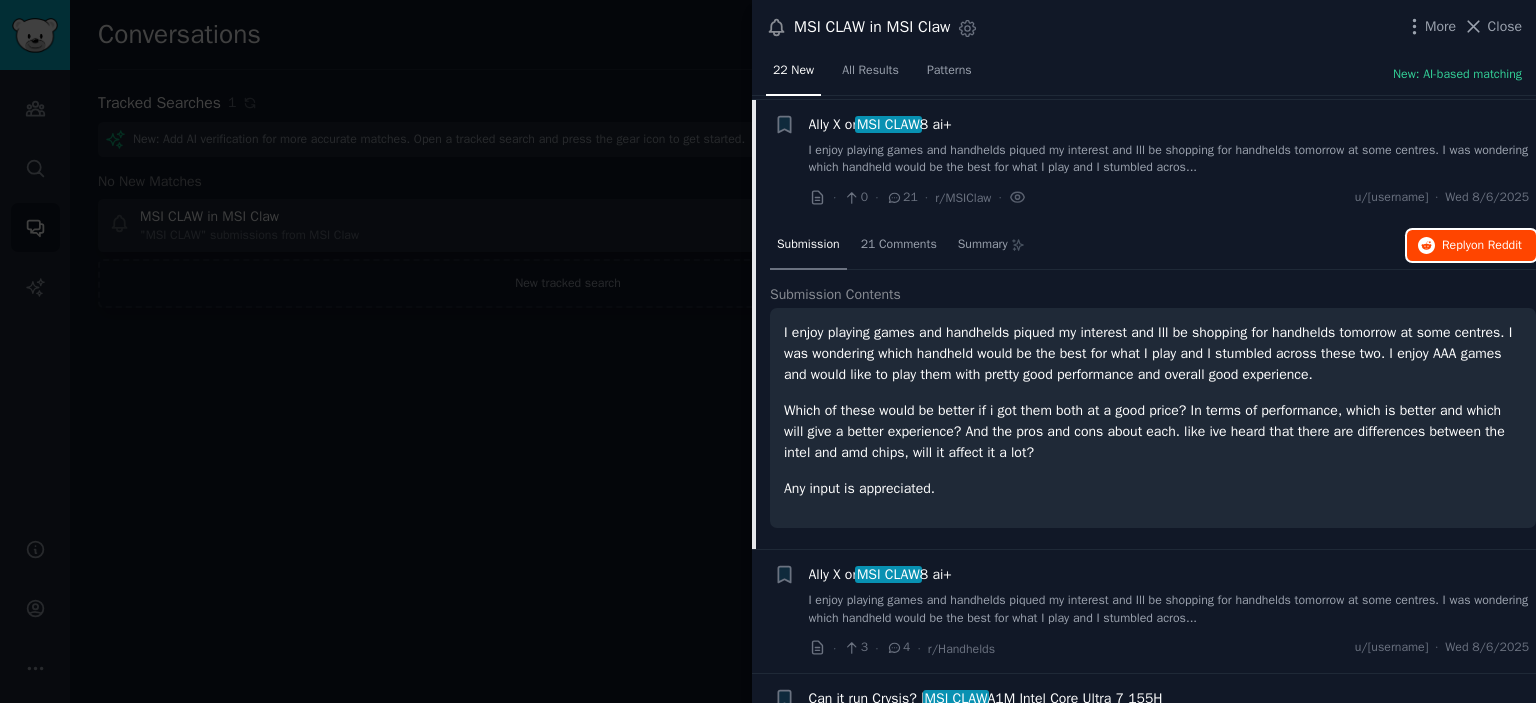click on "on Reddit" at bounding box center (1496, 245) 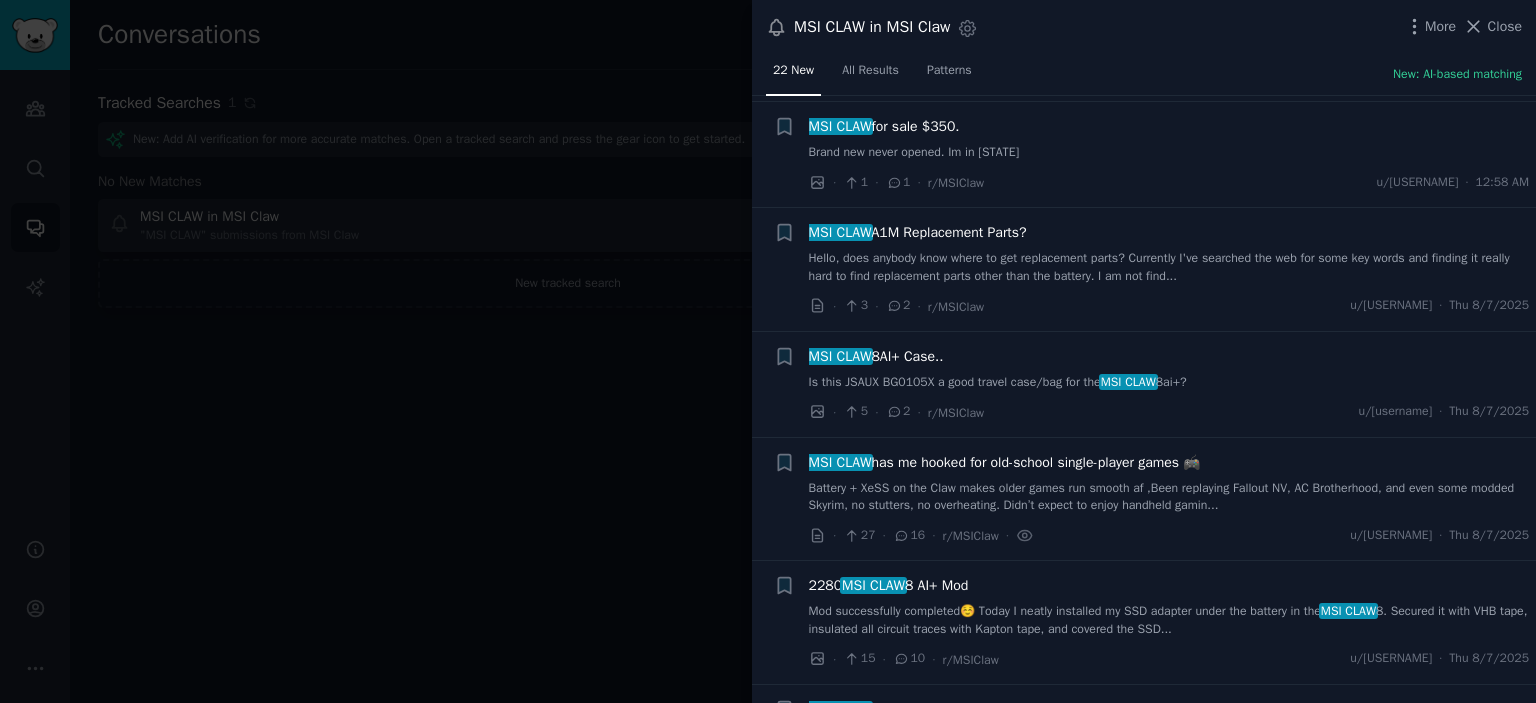 scroll, scrollTop: 0, scrollLeft: 0, axis: both 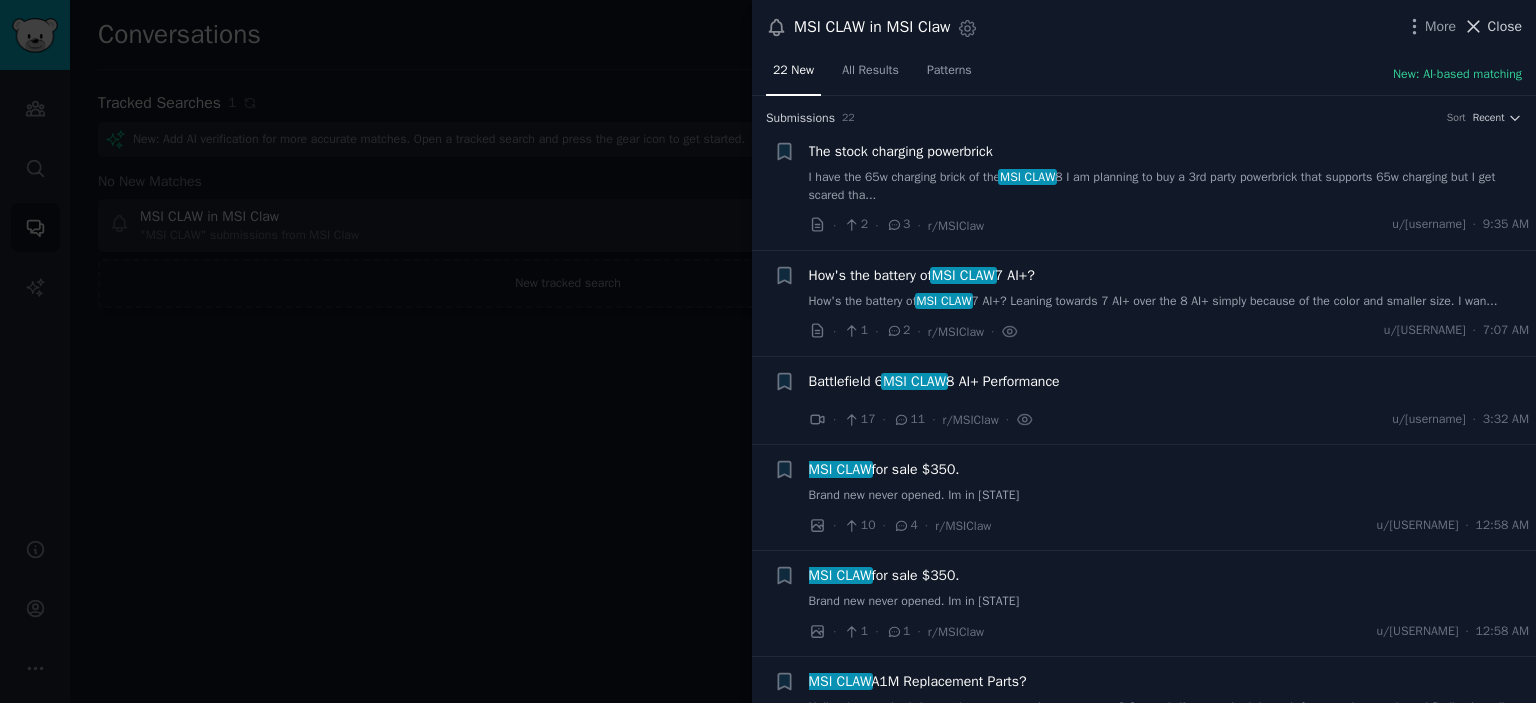 click on "Close" at bounding box center [1505, 26] 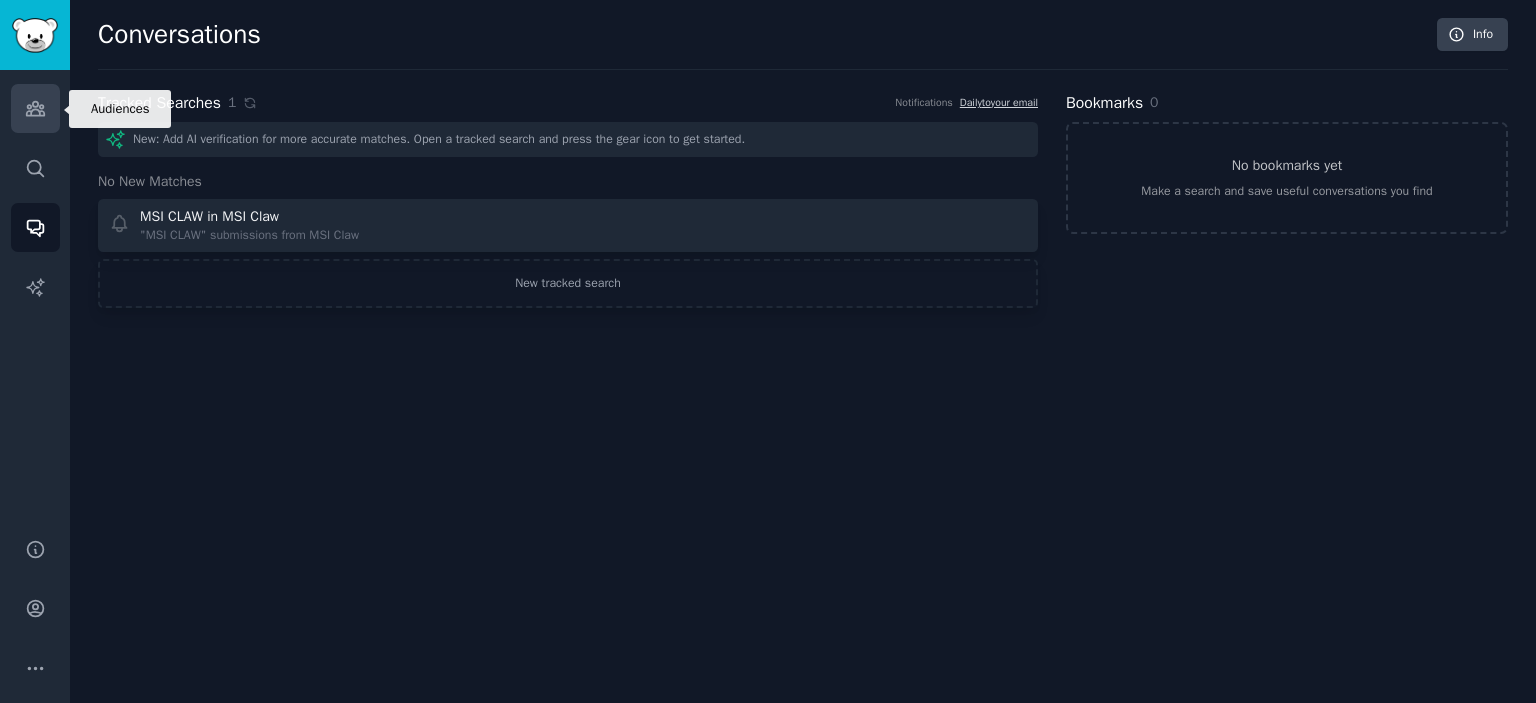 click 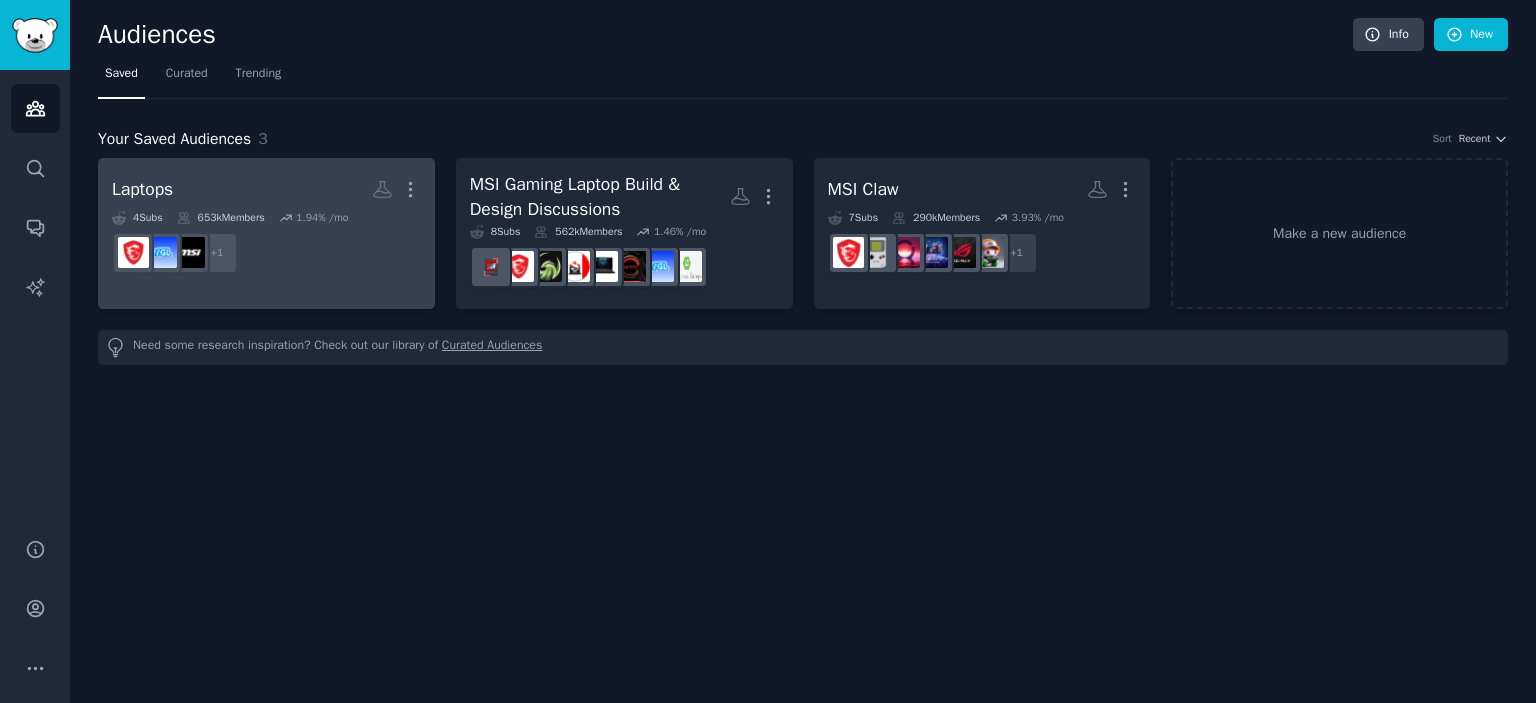 click on "[NUMBER] Sub s [NUMBER]k Members [PERCENTAGE] /mo" at bounding box center [266, 218] 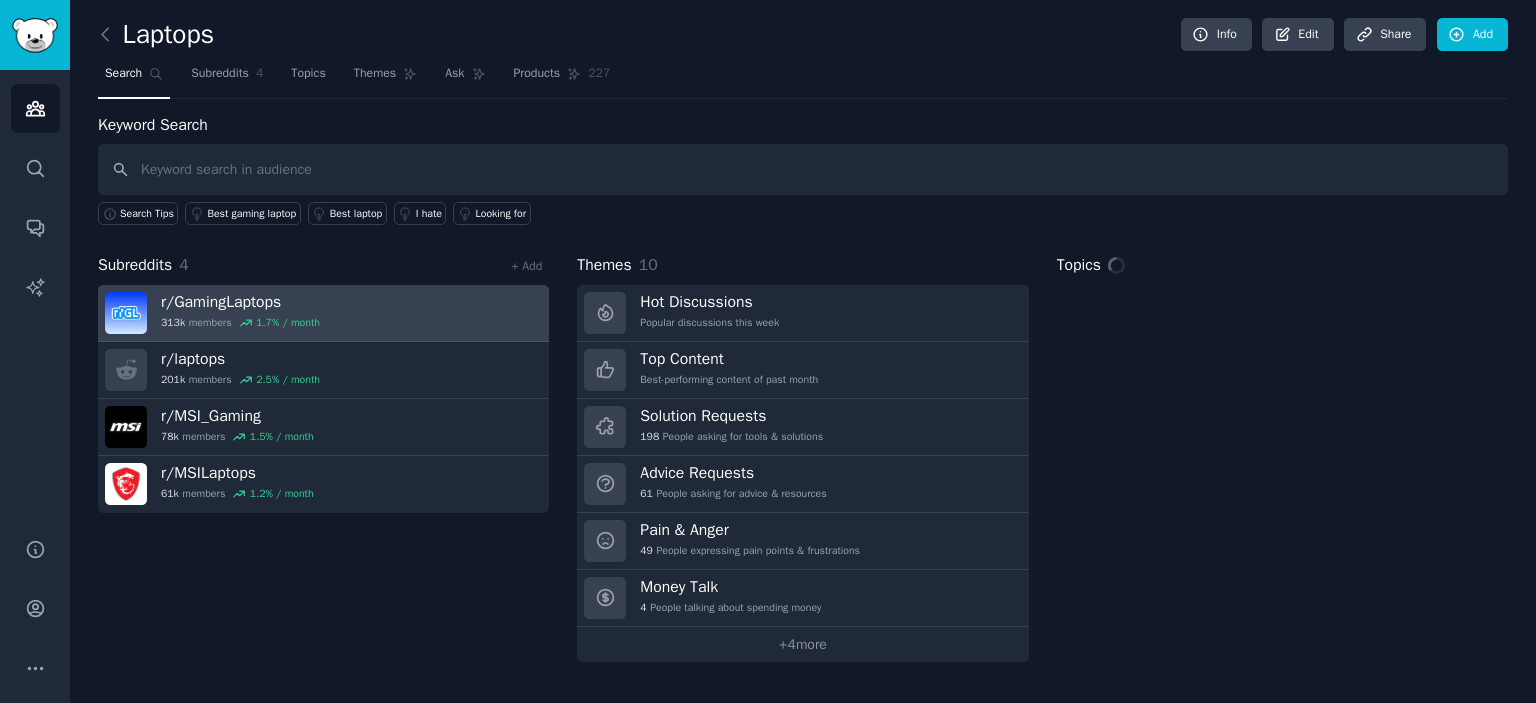 click on "1.7 % / month" at bounding box center [288, 323] 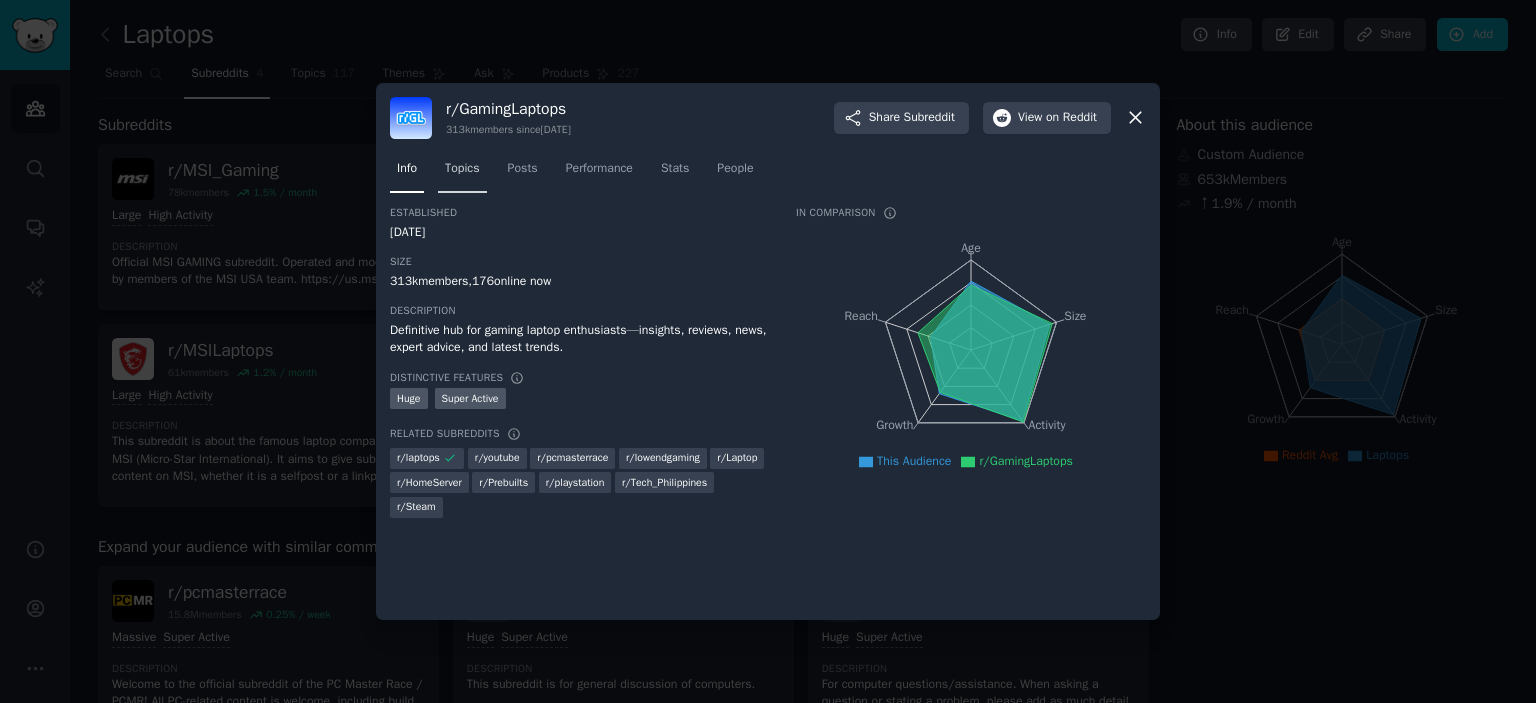 click on "Topics" at bounding box center (462, 169) 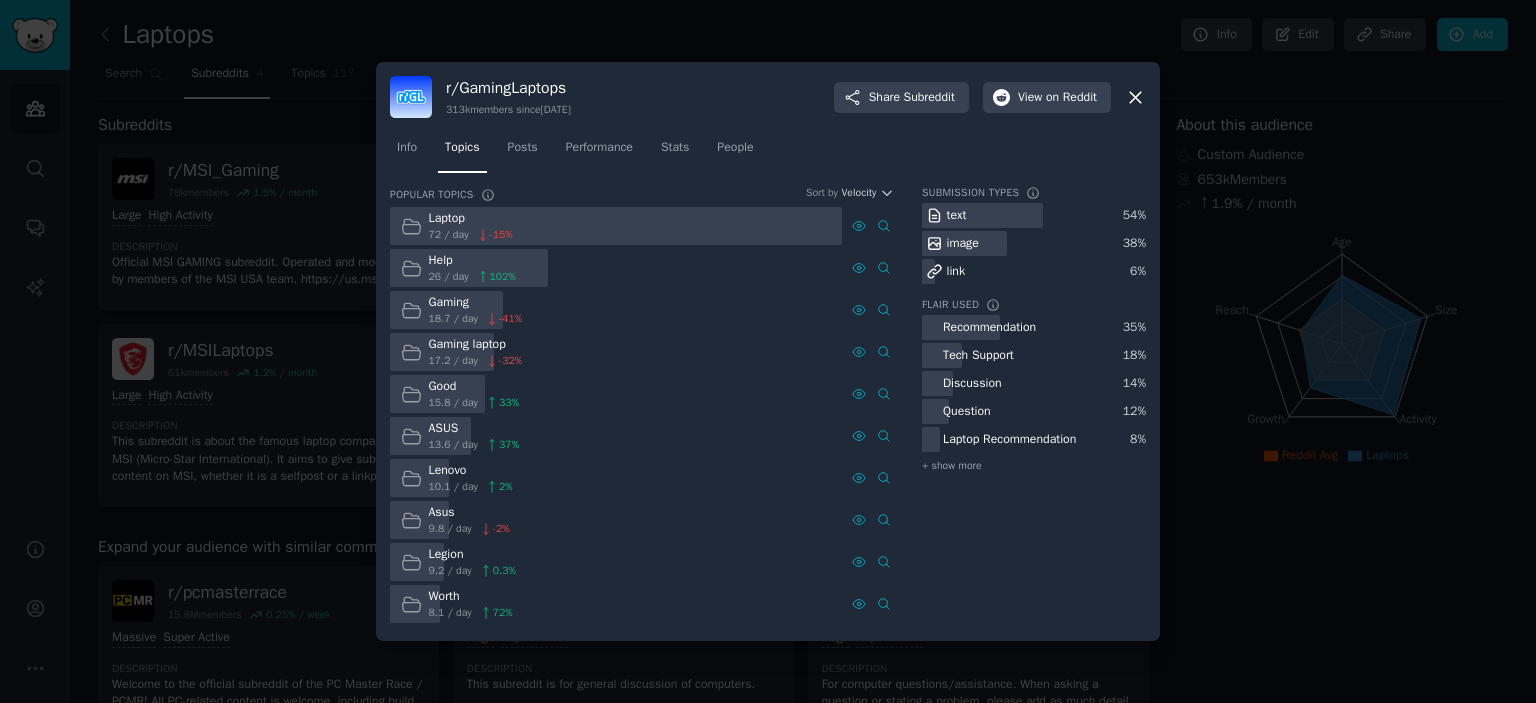 drag, startPoint x: 1146, startPoint y: 92, endPoint x: 1125, endPoint y: 107, distance: 25.806976 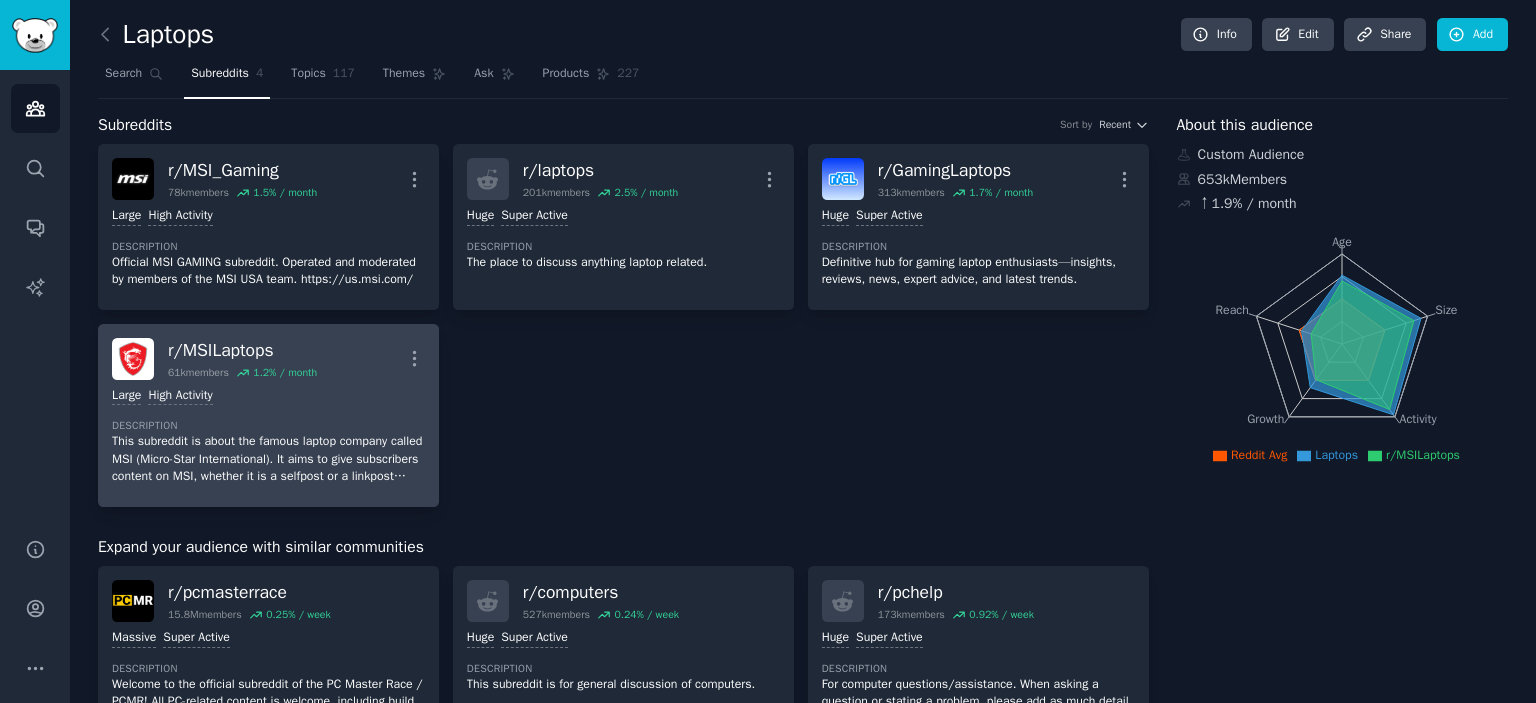 click on "Large High Activity Description This subreddit is about the famous laptop company called MSI (Micro-Star International). It aims to give subscribers content on MSI, whether it is a selfpost or a linkpost aslong as it has something to do with MSI." at bounding box center [268, 436] 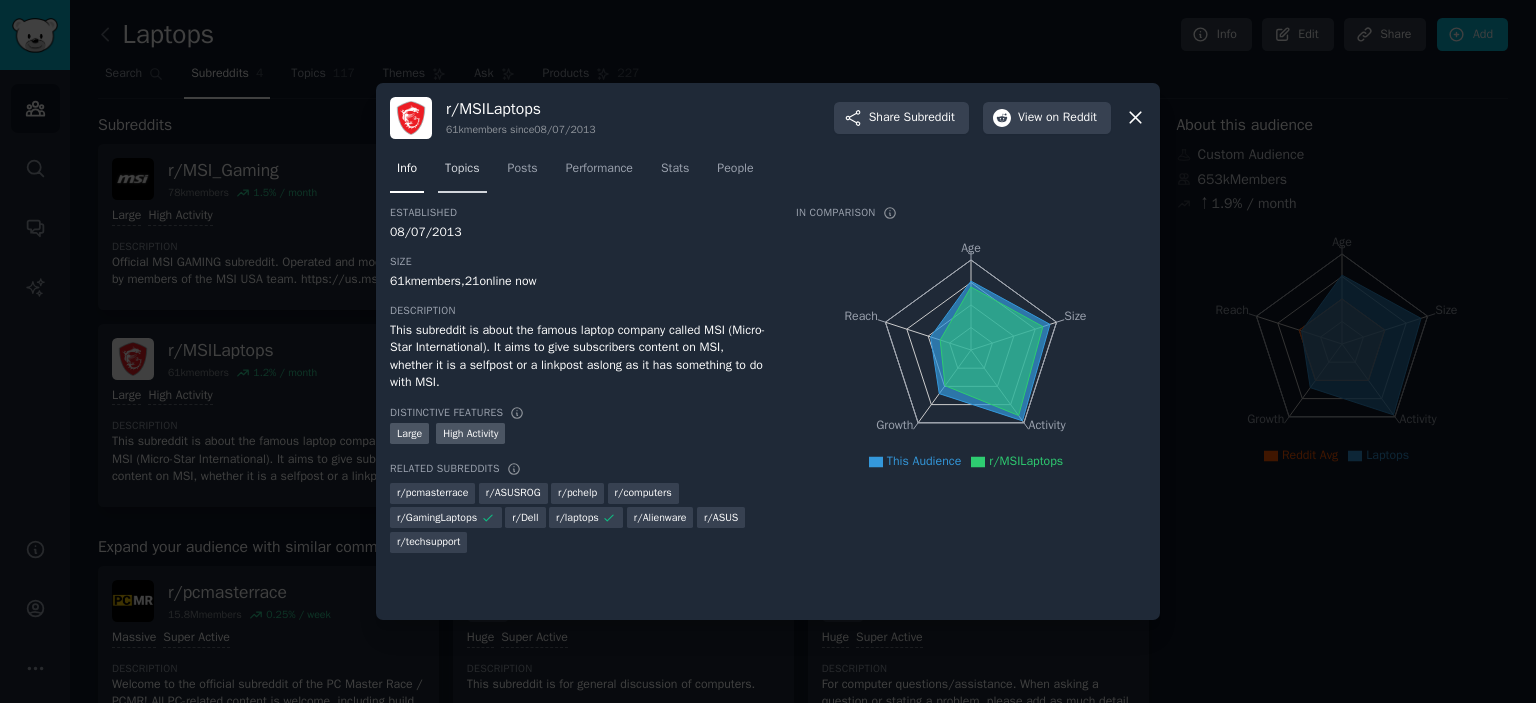 click on "Topics" at bounding box center [462, 173] 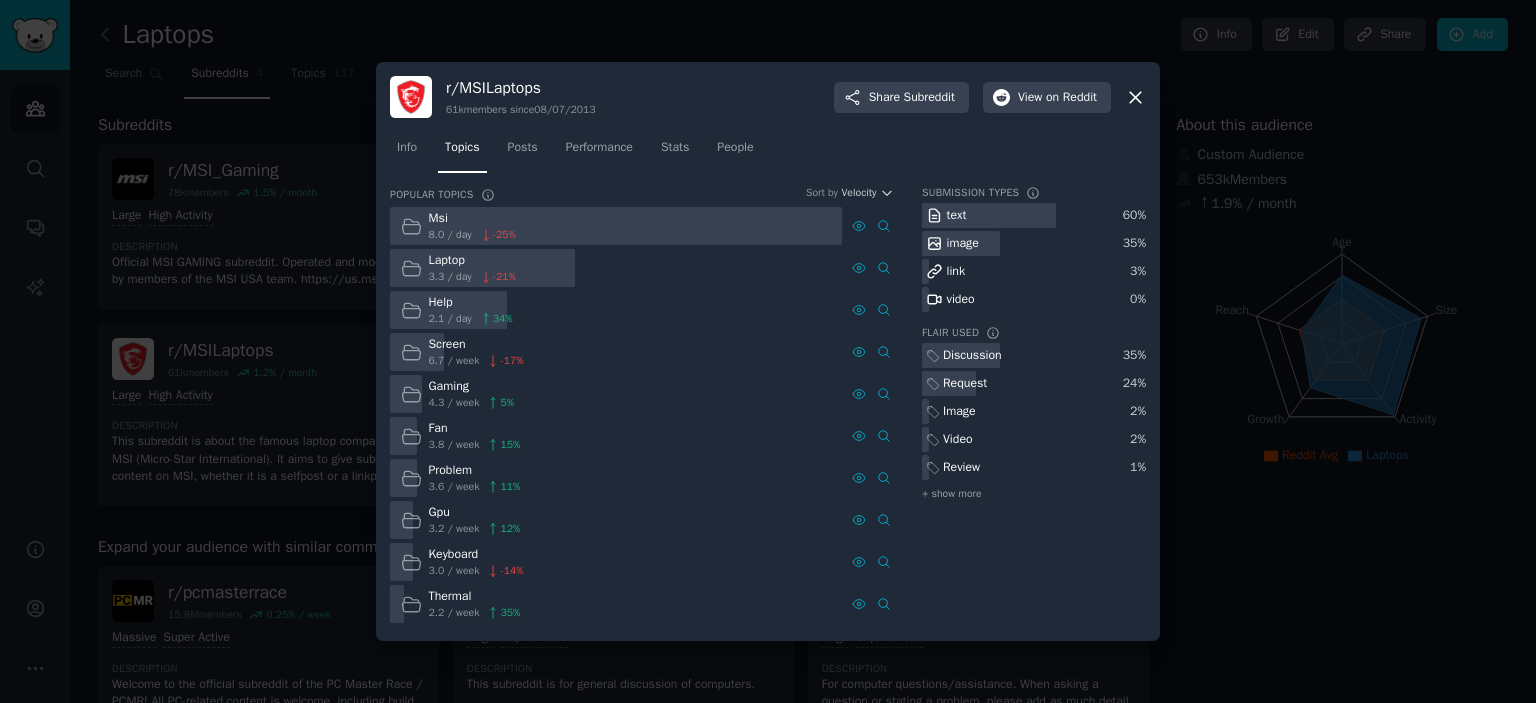 click on "Gaming" at bounding box center (472, 387) 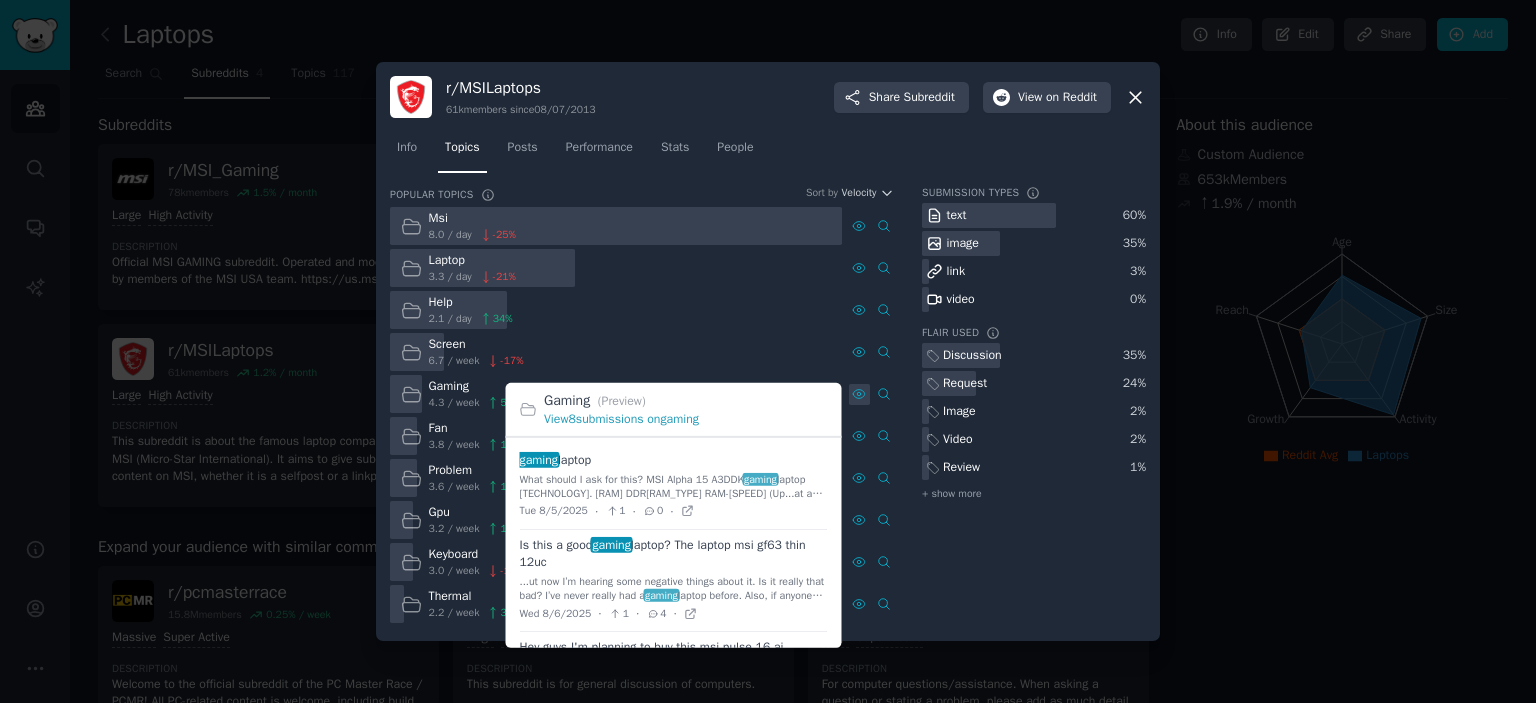 click 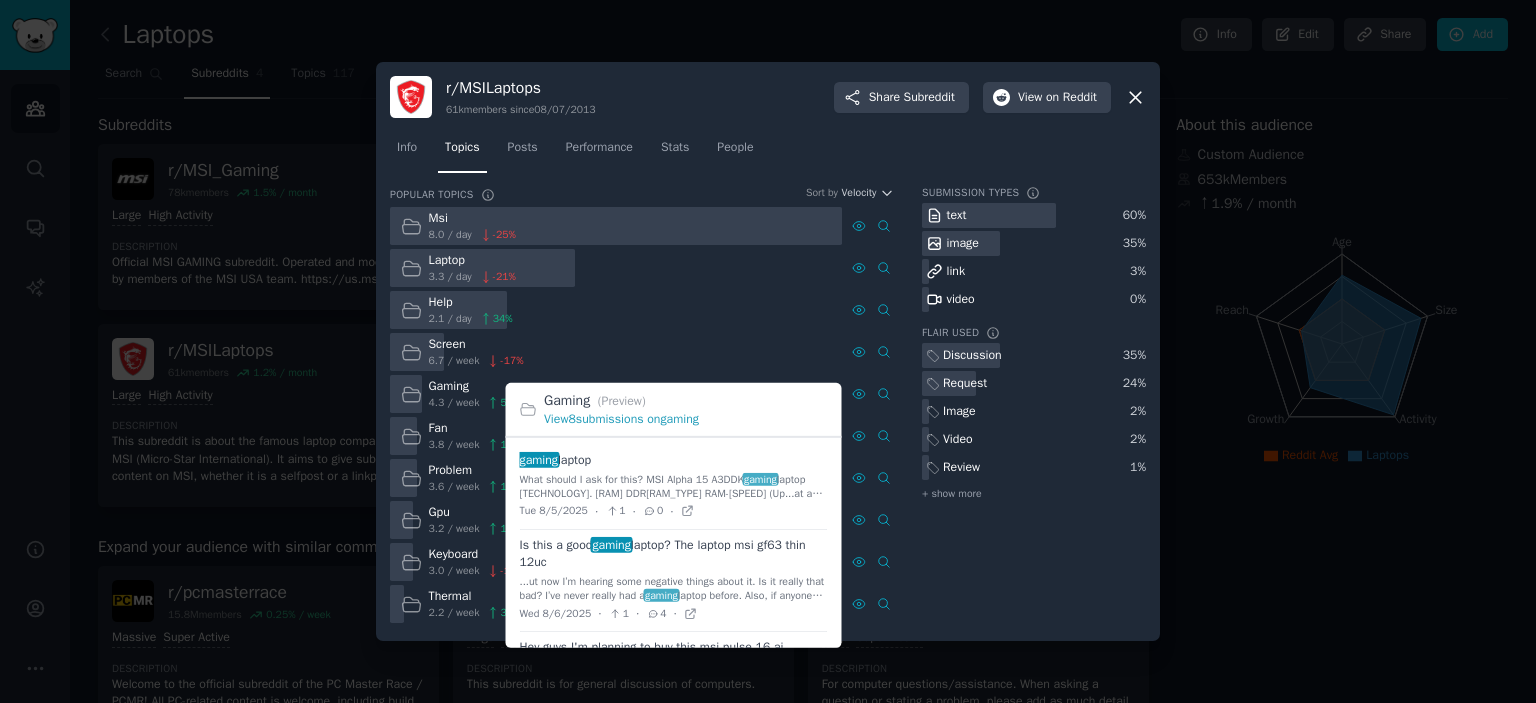 click at bounding box center (674, 487) 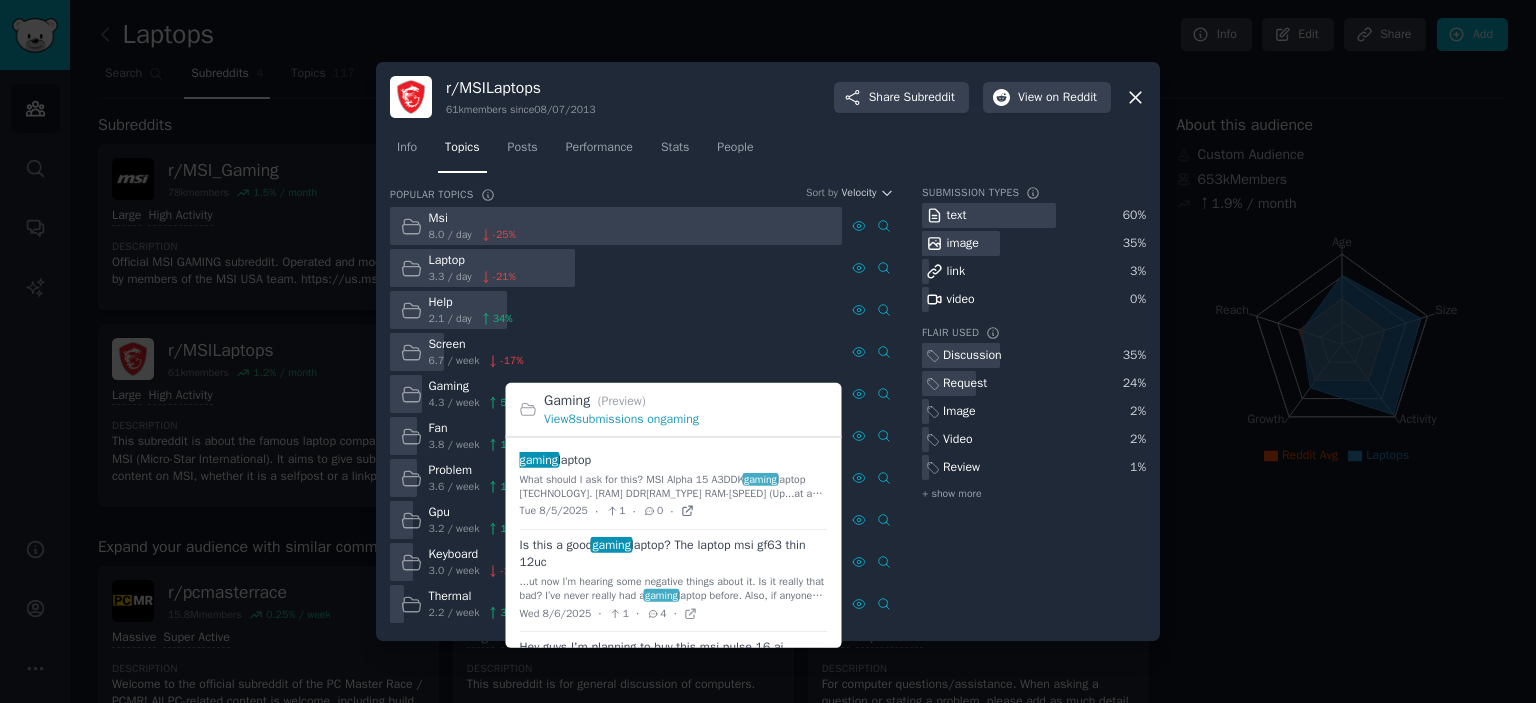 click 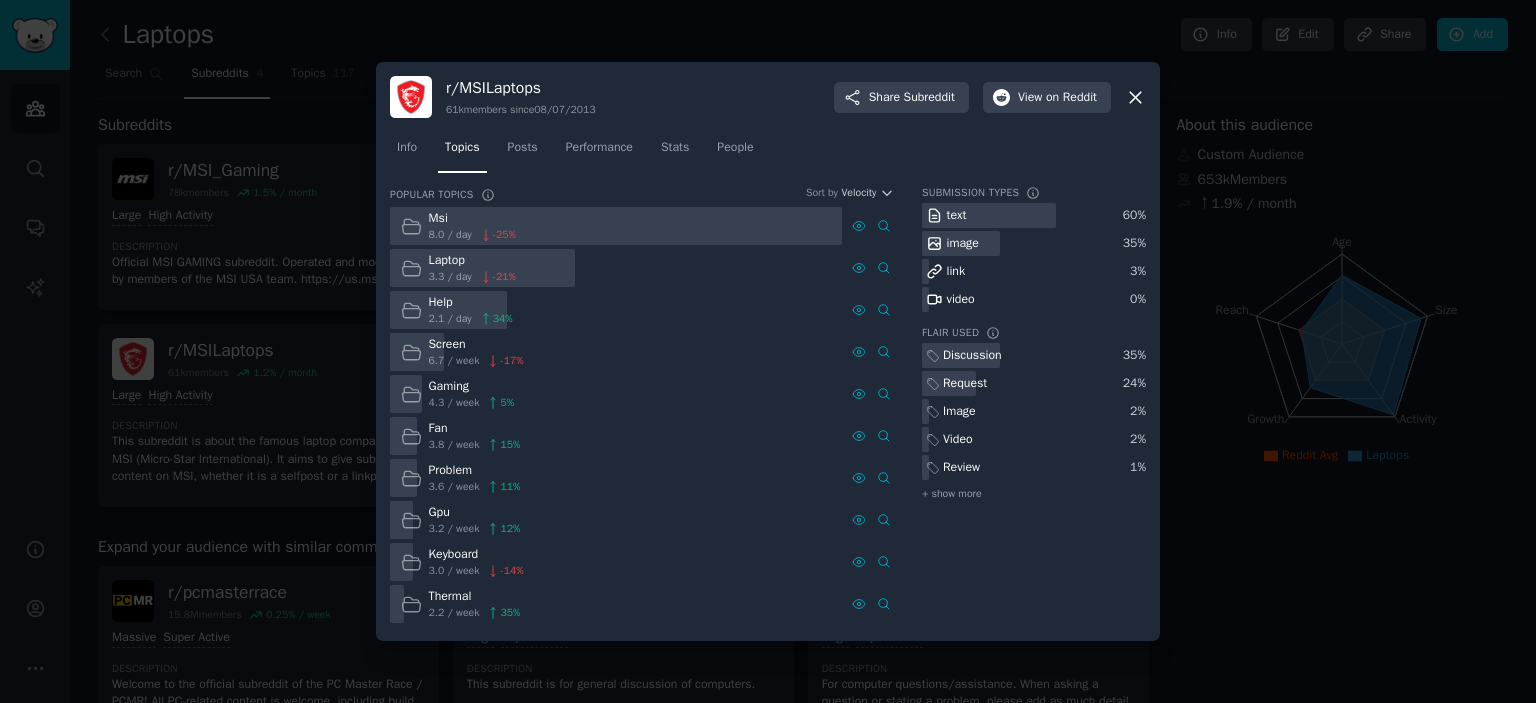 click on "r/ MSILaptops 61k members since 08/07/2013 Share Subreddit View on Reddit" at bounding box center (768, 97) 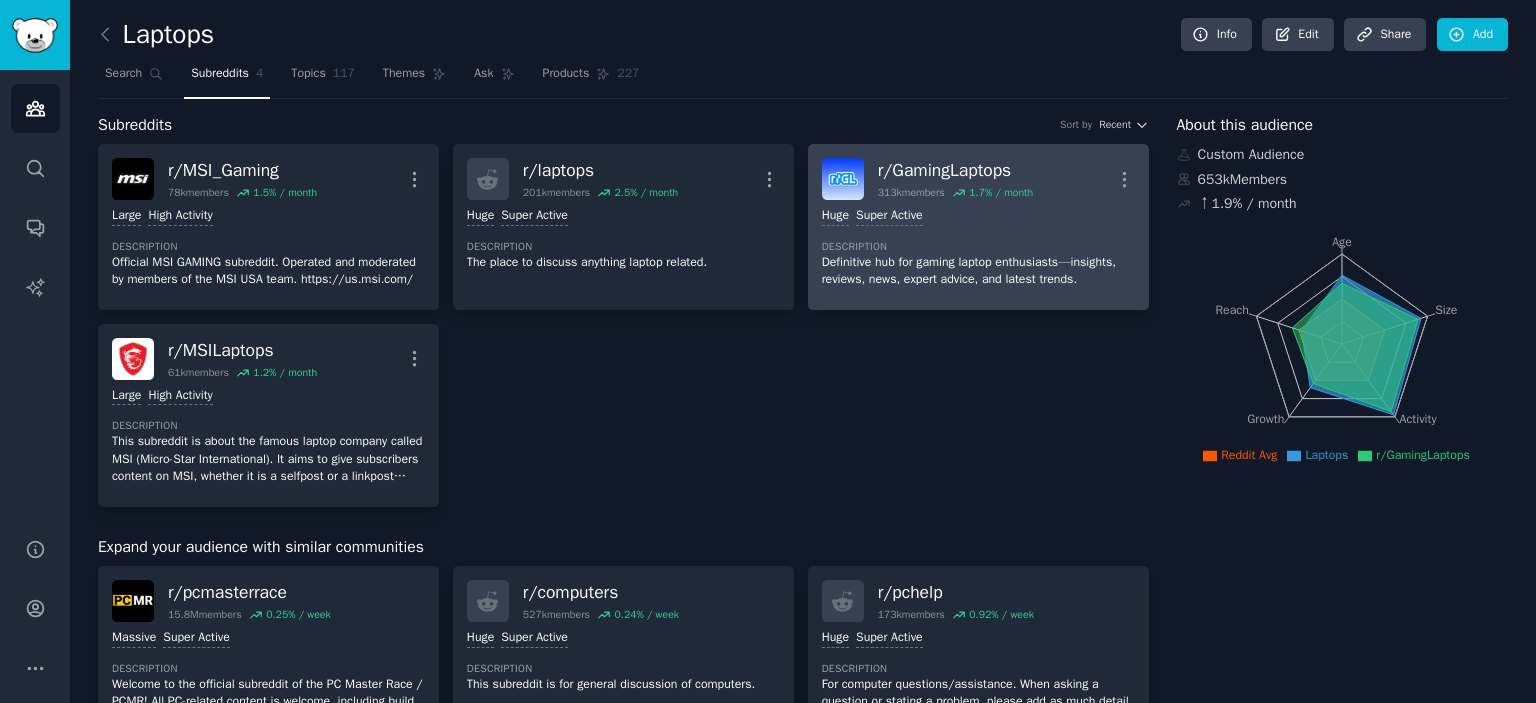 click on "Huge Super Active Description Definitive hub for gaming laptop enthusiasts—insights, reviews, news, expert advice, and latest trends." at bounding box center [978, 248] 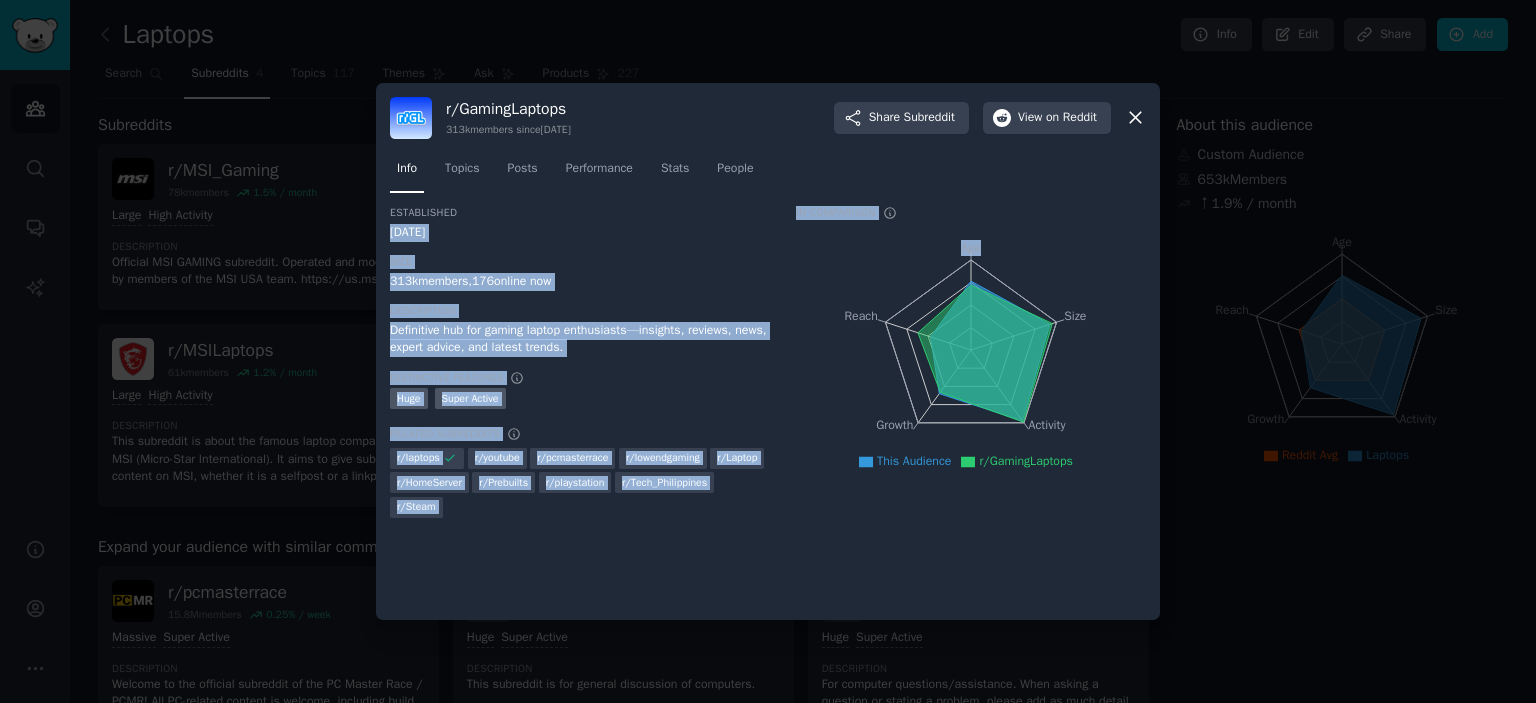drag, startPoint x: 1018, startPoint y: 228, endPoint x: 491, endPoint y: 215, distance: 527.16034 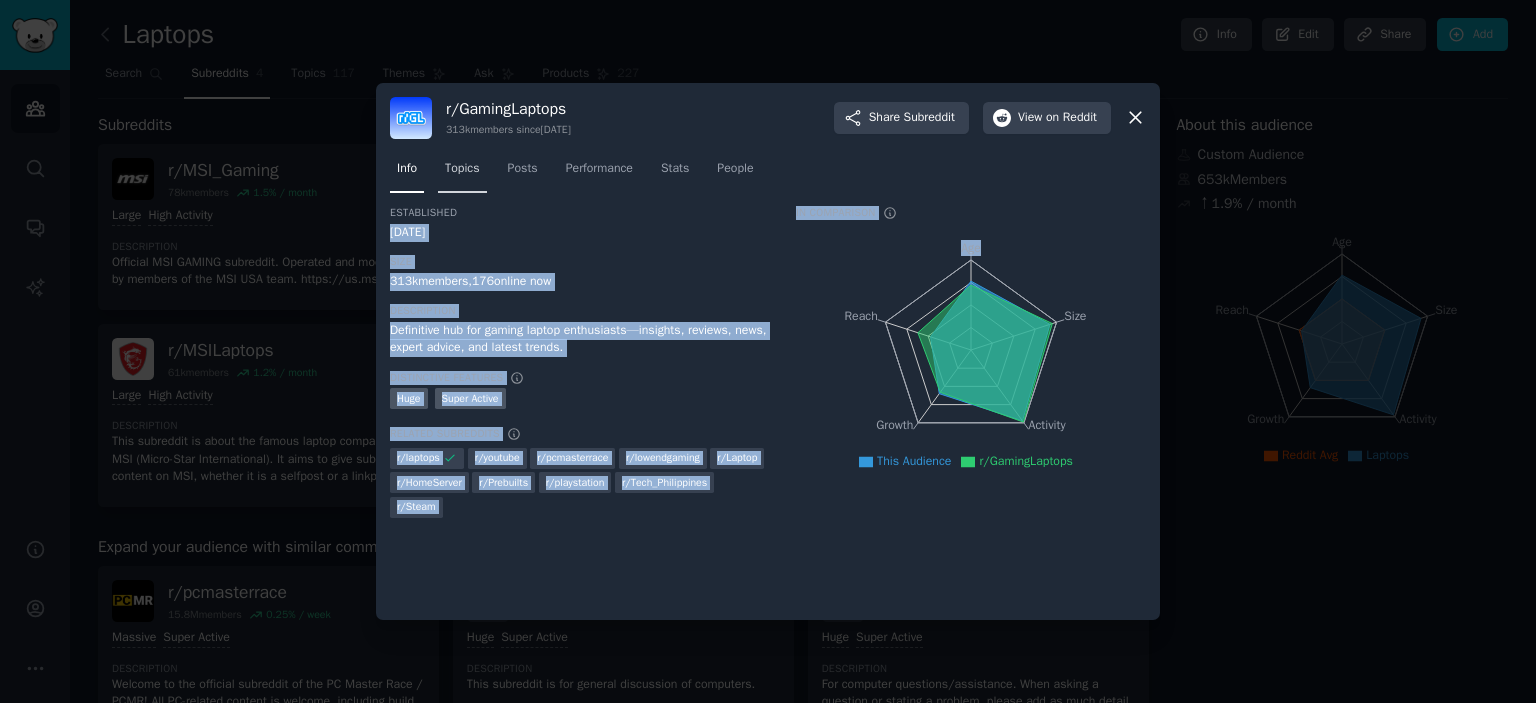 click on "Topics" at bounding box center [462, 169] 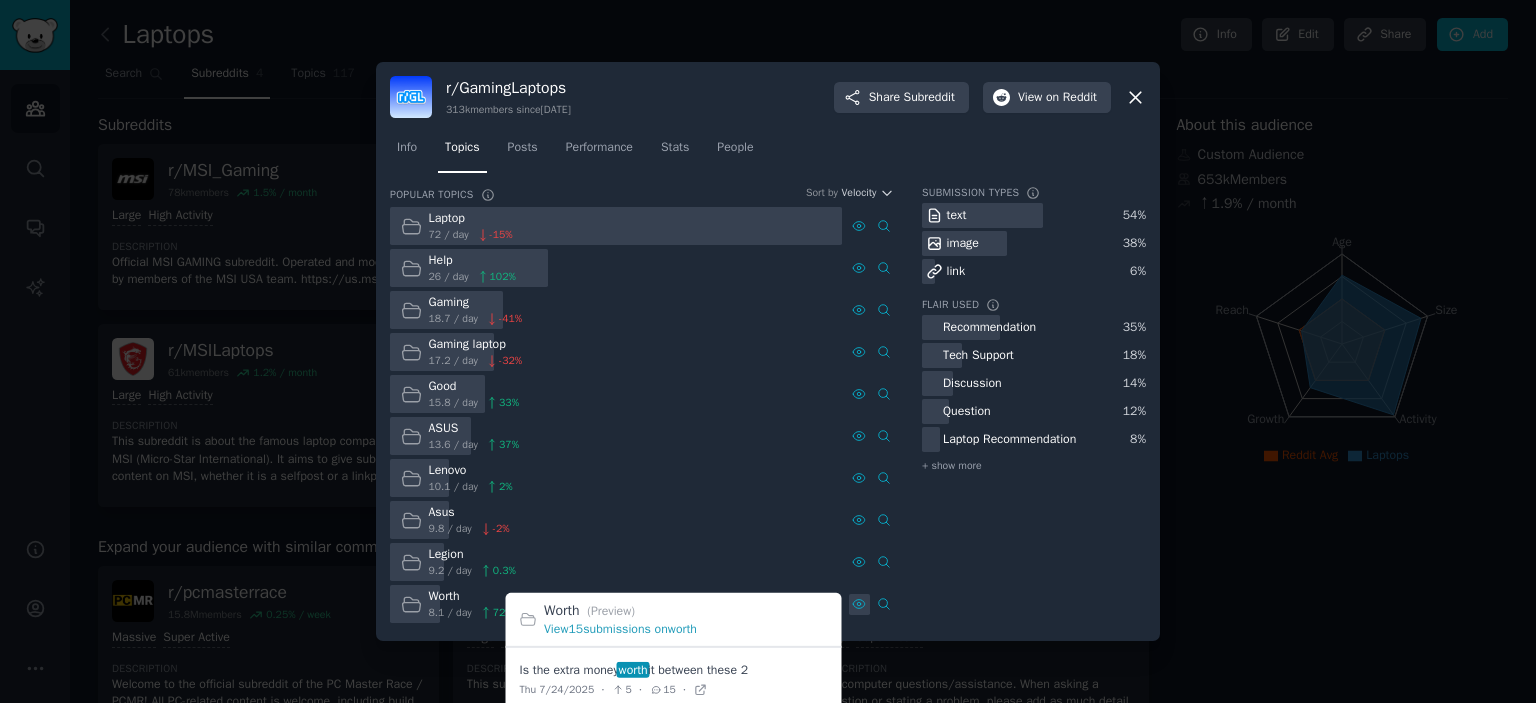 click 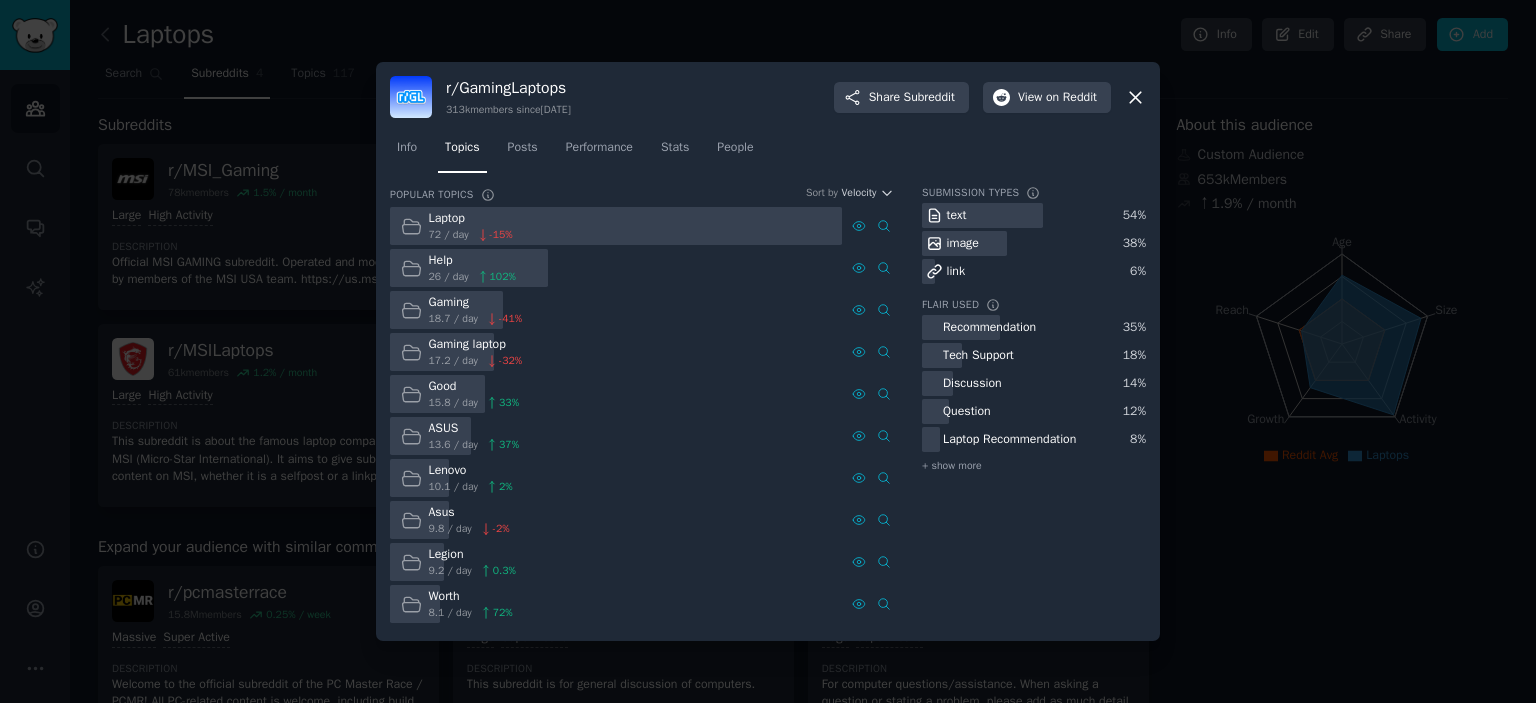 click 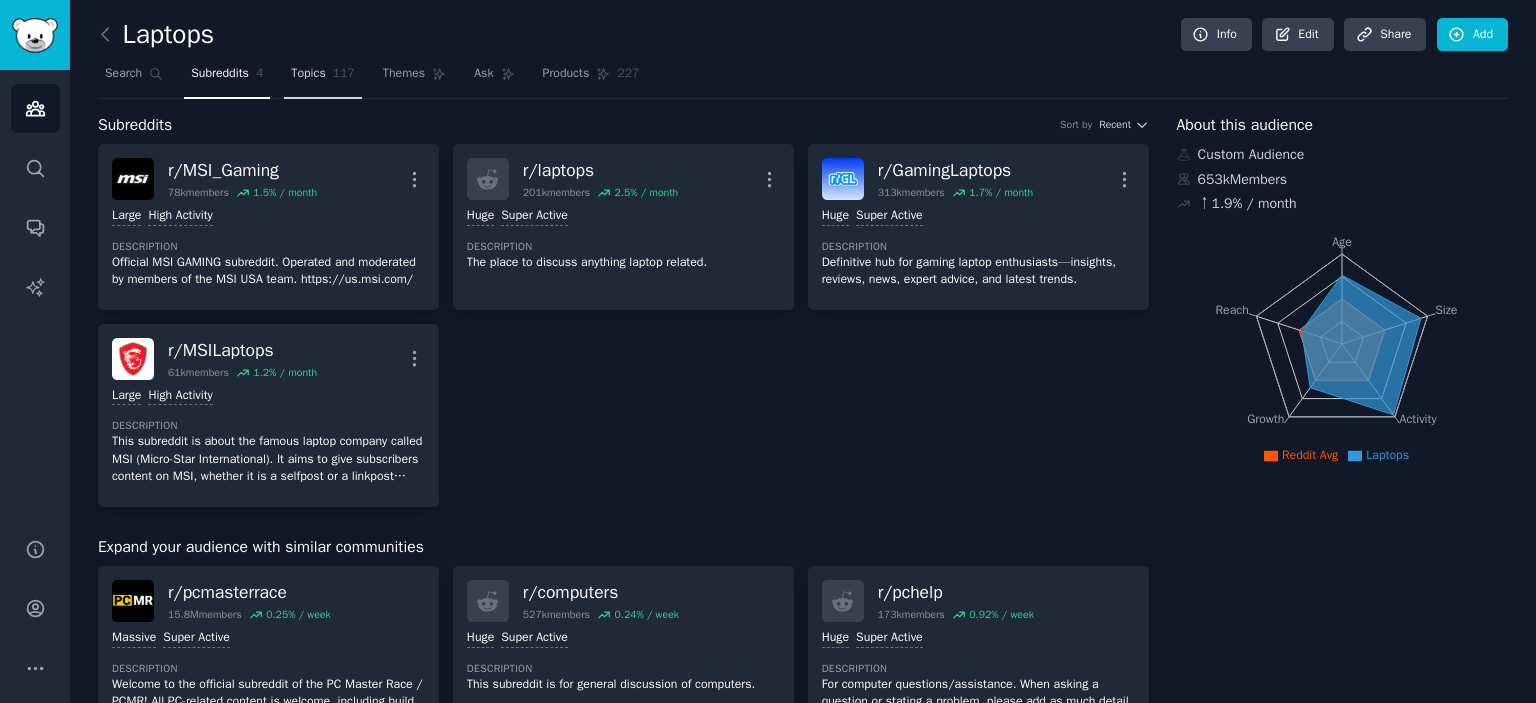 click on "Topics" at bounding box center [308, 74] 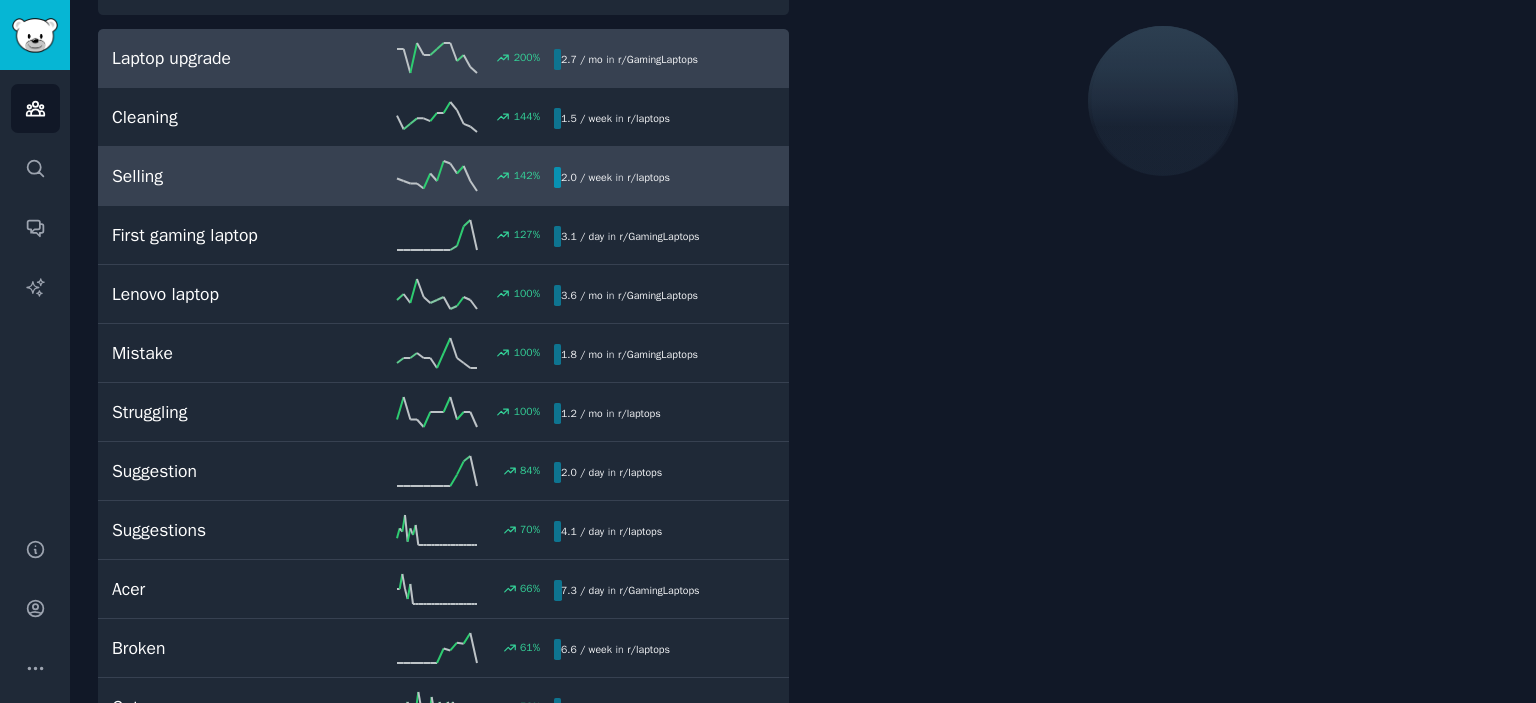 scroll, scrollTop: 258, scrollLeft: 0, axis: vertical 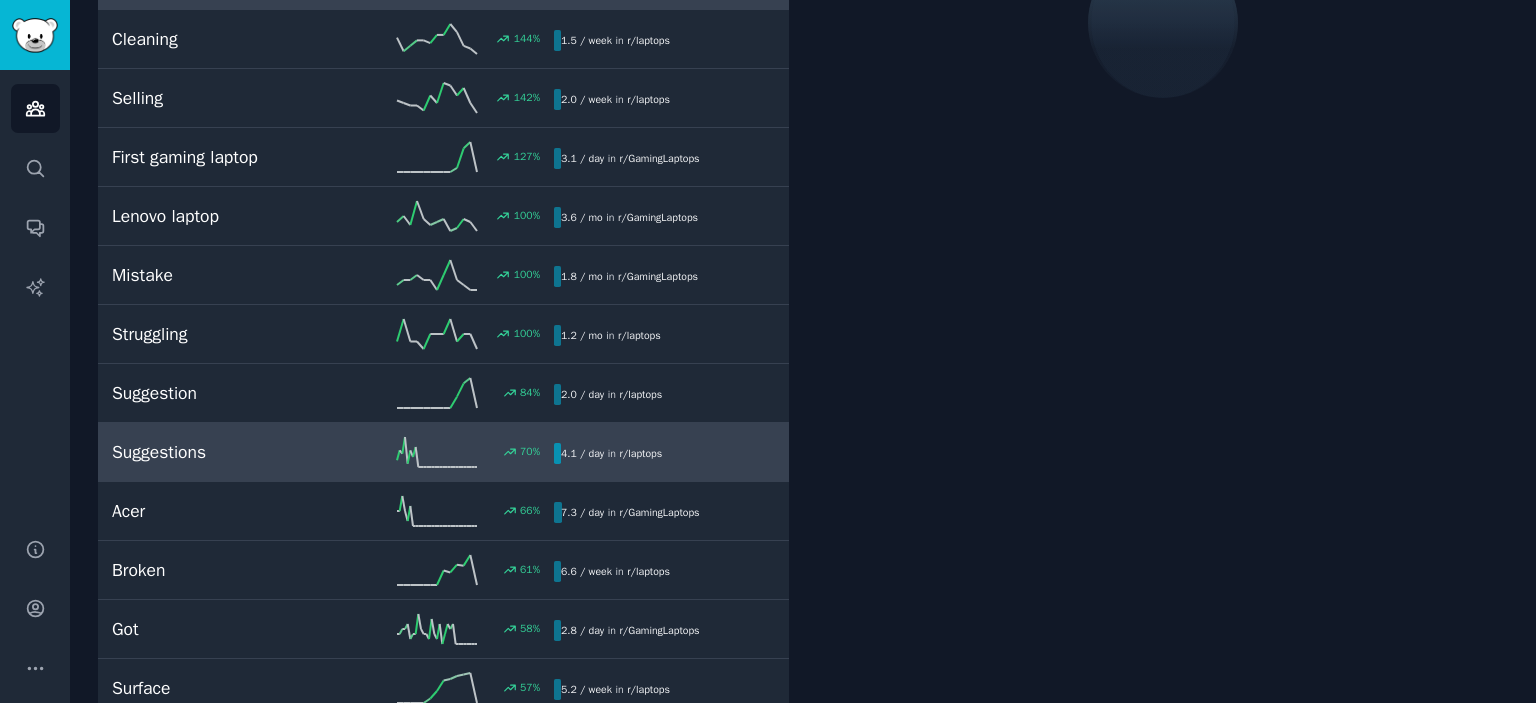 click on "4.1 / day" at bounding box center (582, 453) 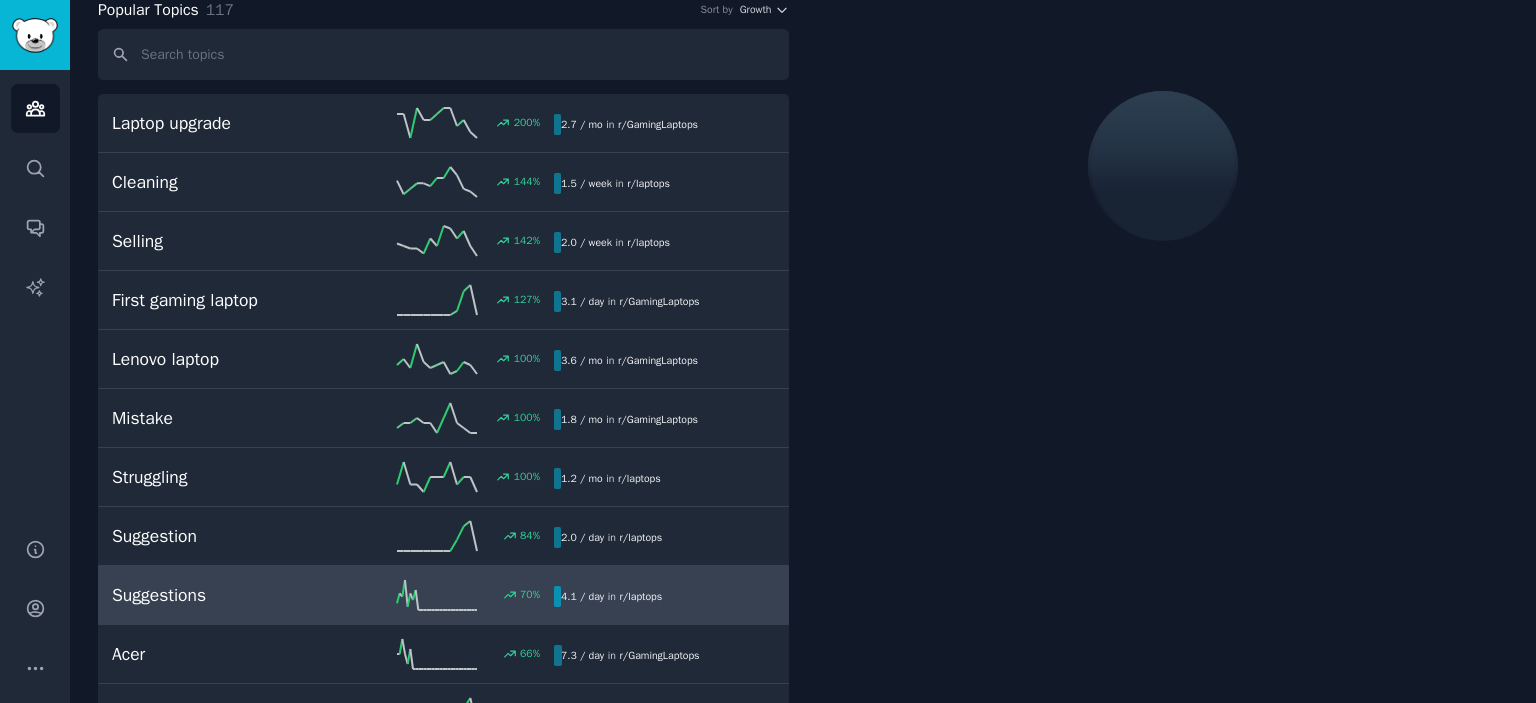 scroll, scrollTop: 111, scrollLeft: 0, axis: vertical 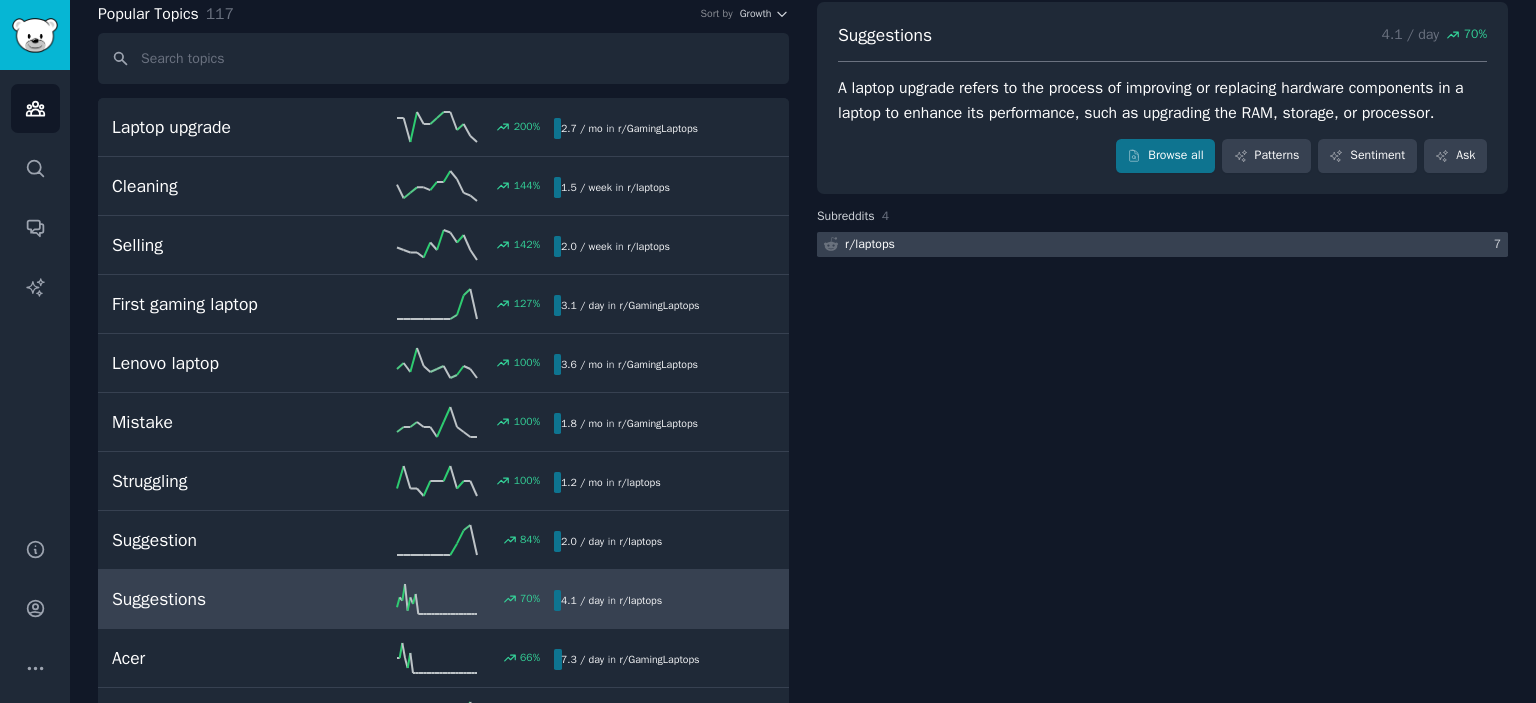 click at bounding box center [1162, 244] 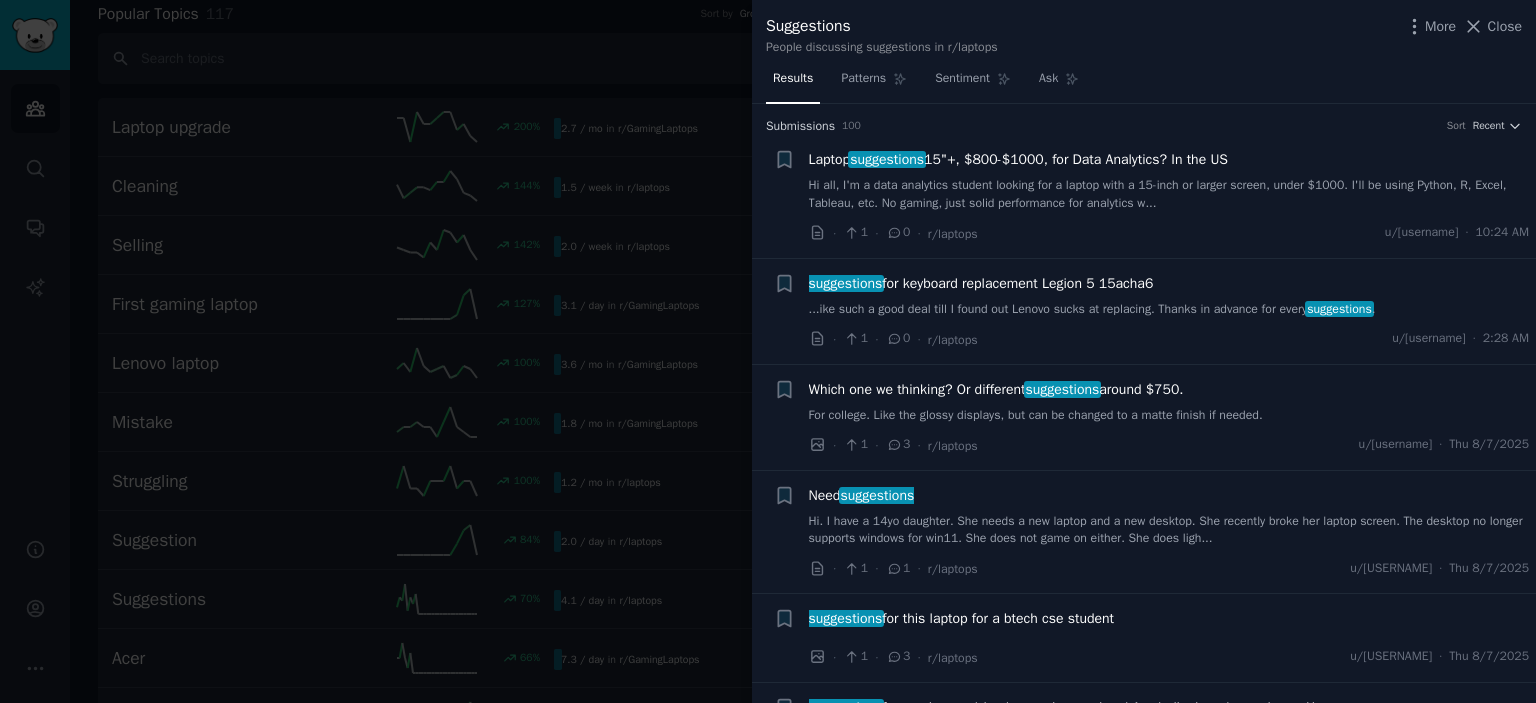 click on "suggestions" at bounding box center [1062, 389] 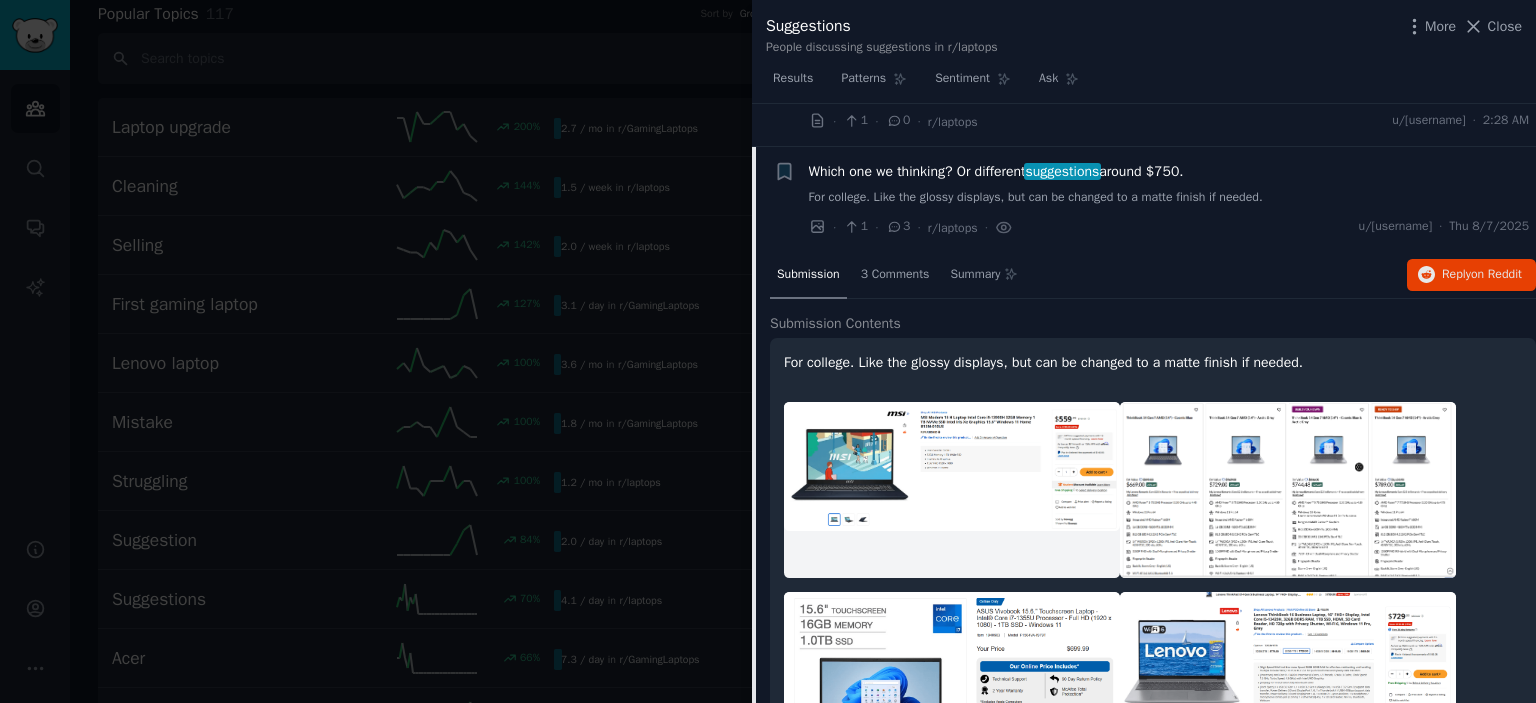 scroll, scrollTop: 260, scrollLeft: 0, axis: vertical 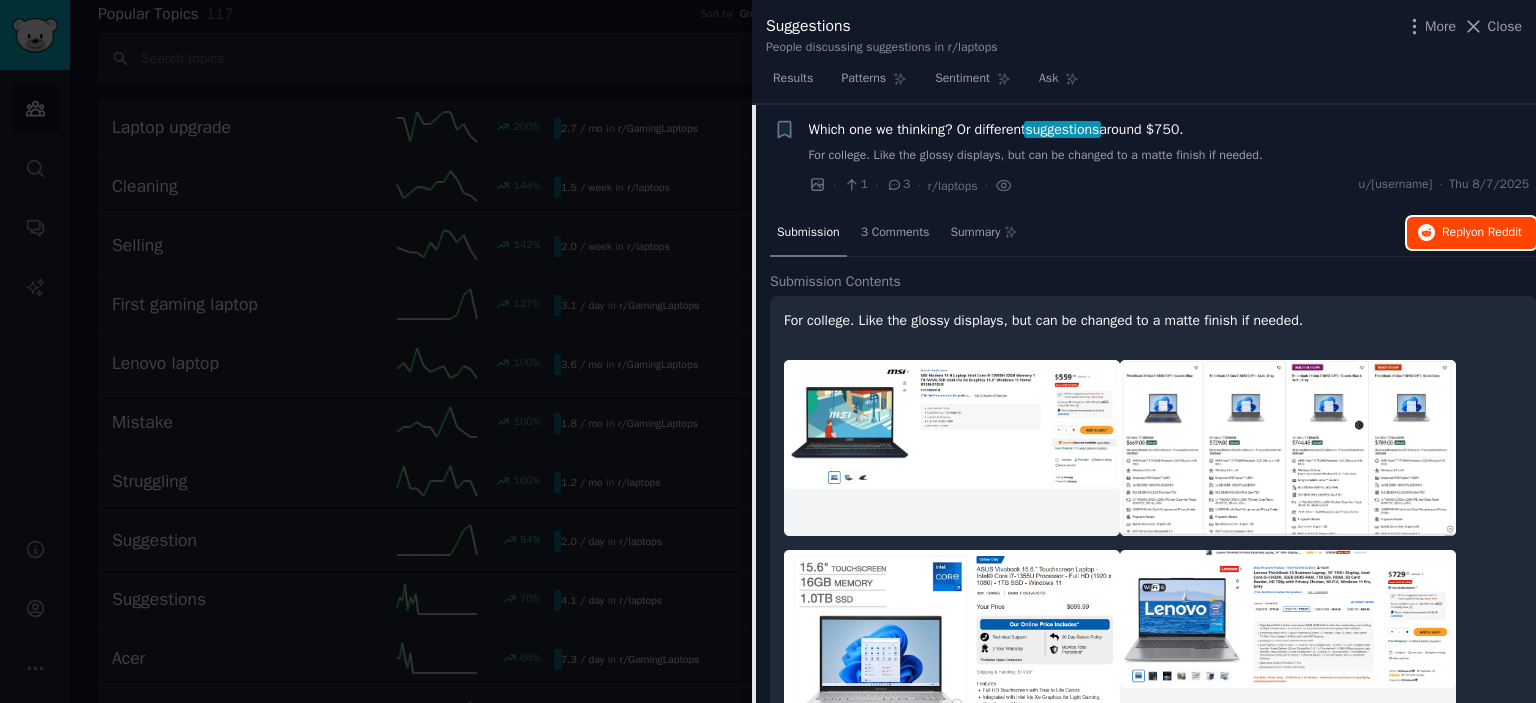 click on "Reply  on Reddit" at bounding box center [1482, 233] 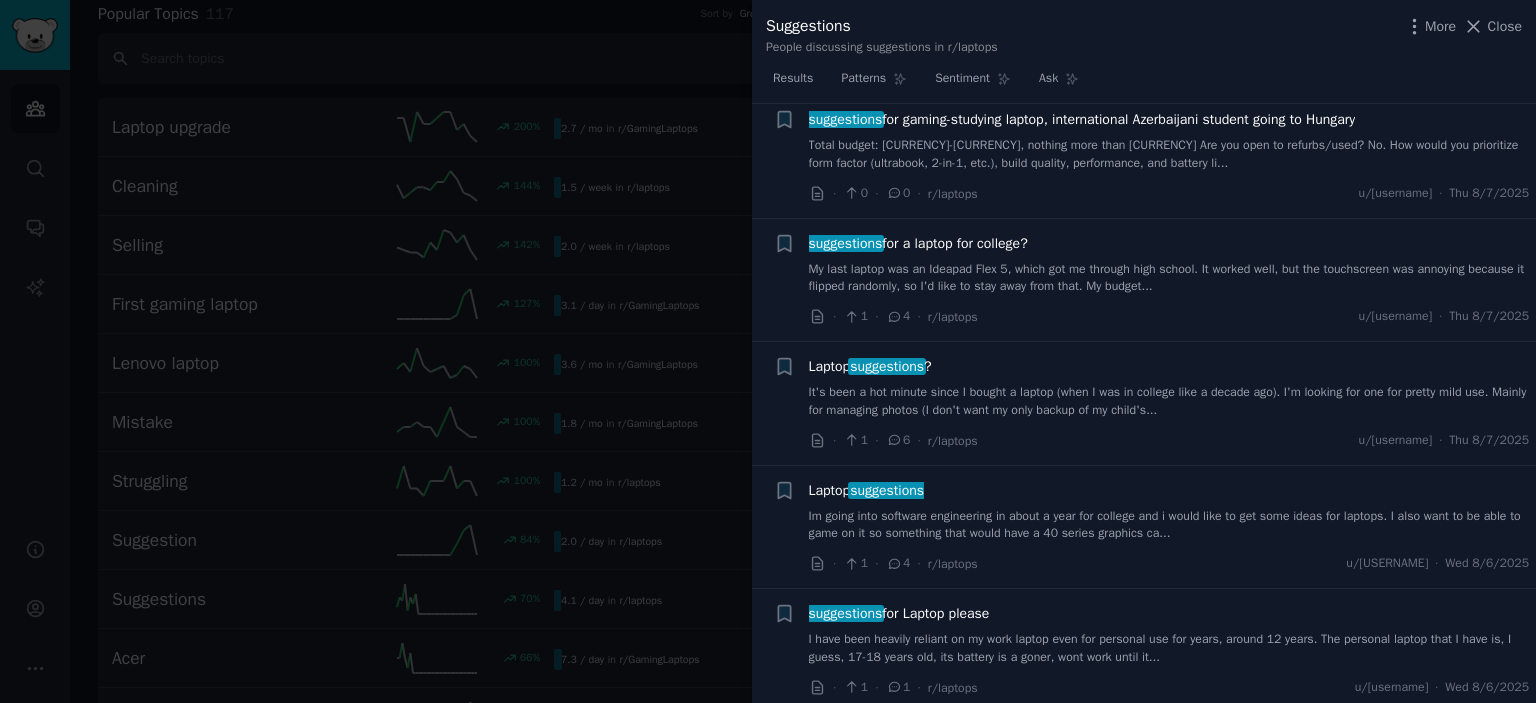scroll, scrollTop: 1828, scrollLeft: 0, axis: vertical 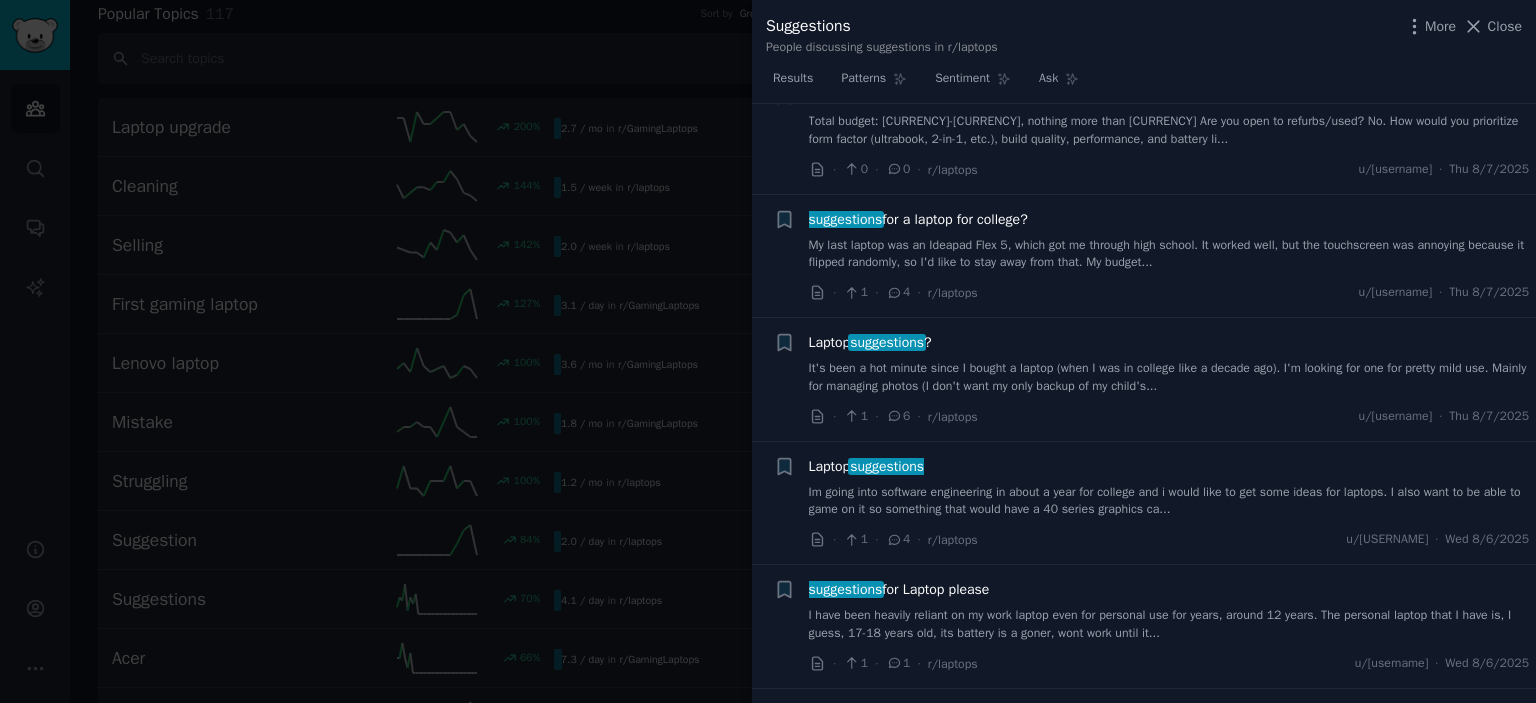 click on "suggestions" at bounding box center (886, 342) 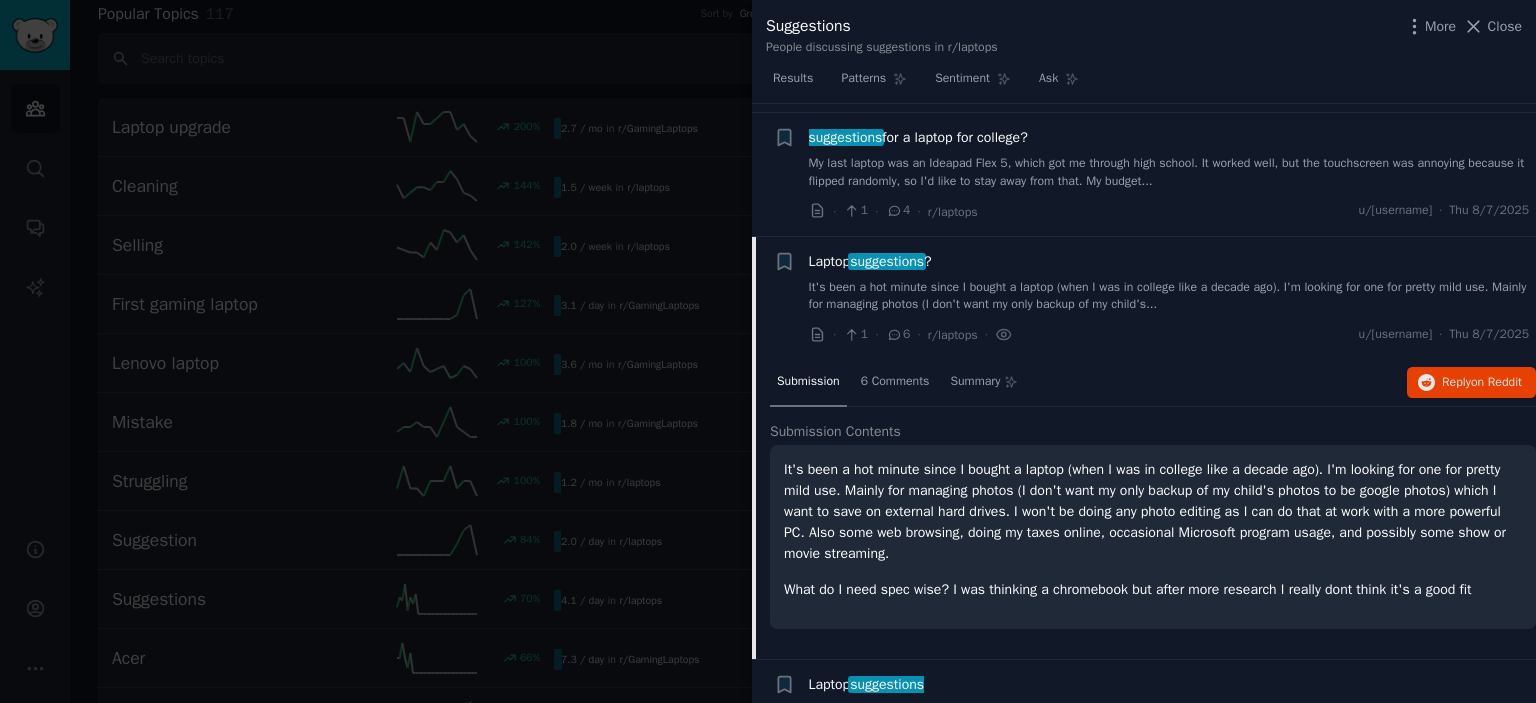 scroll, scrollTop: 824, scrollLeft: 0, axis: vertical 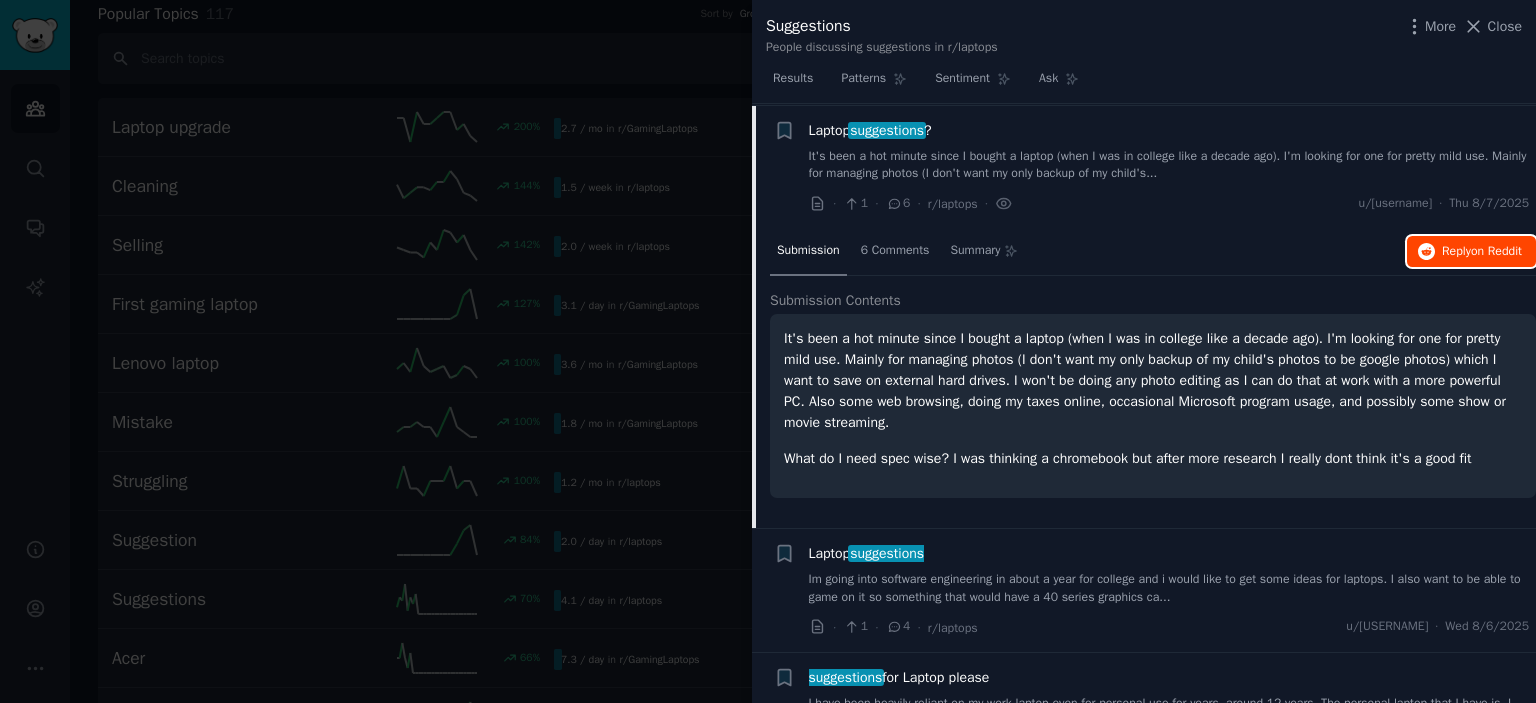 click on "Reply  on Reddit" at bounding box center (1482, 252) 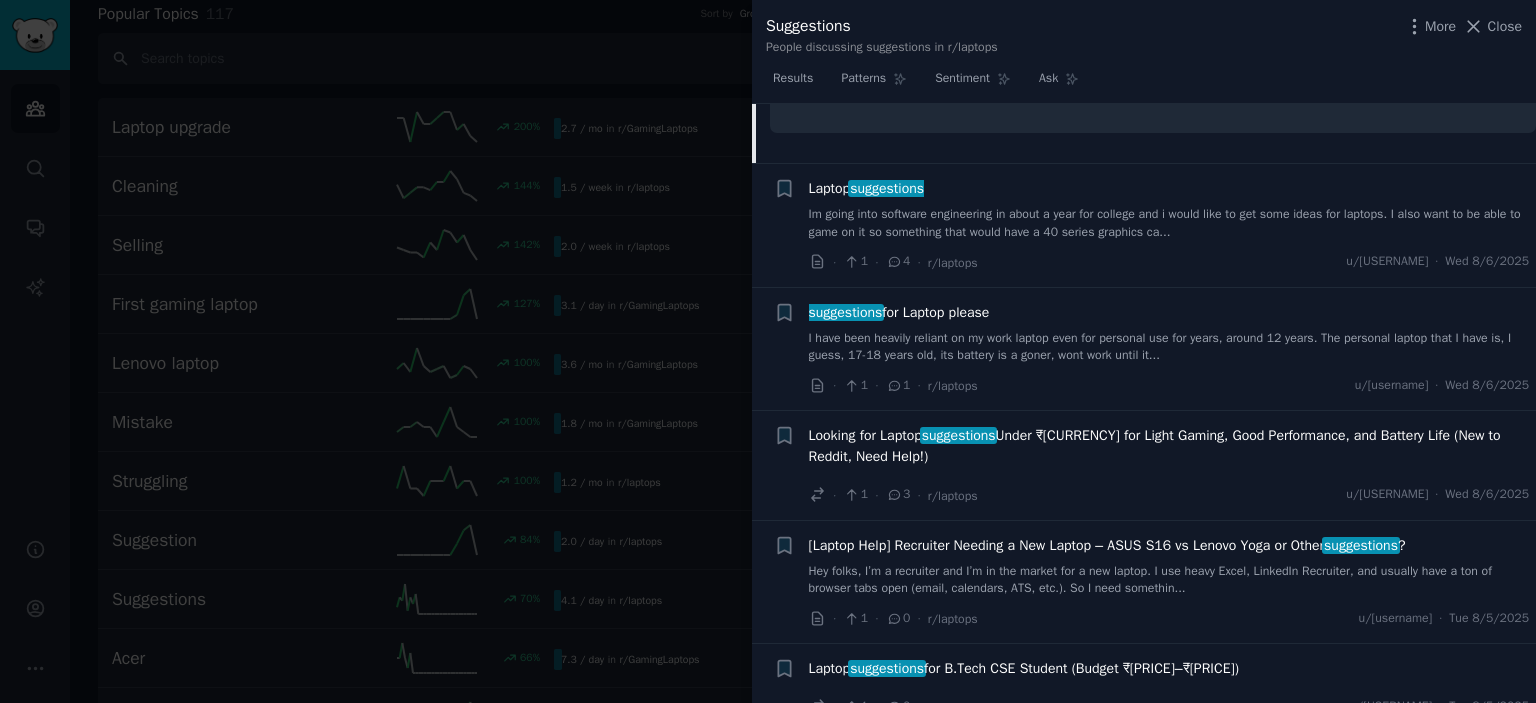 scroll, scrollTop: 1172, scrollLeft: 0, axis: vertical 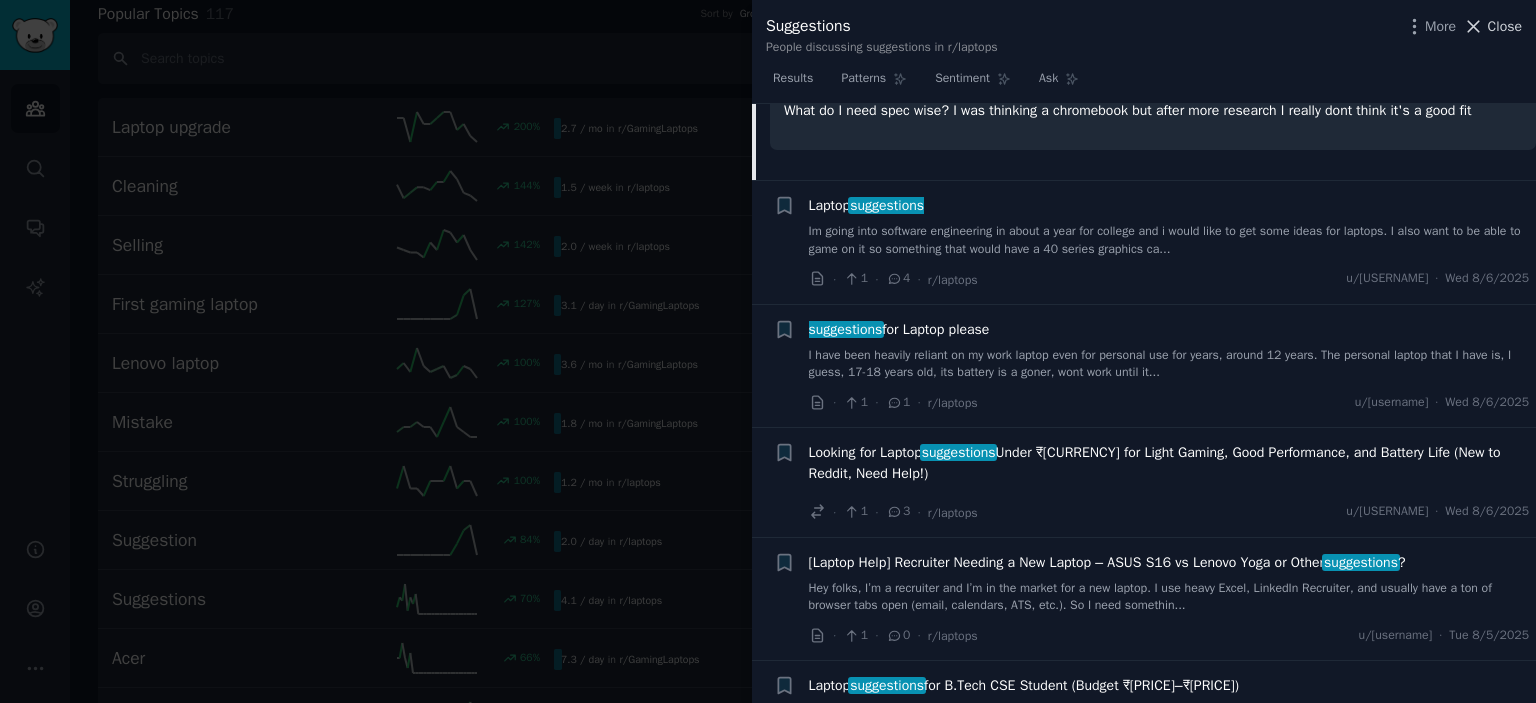 click 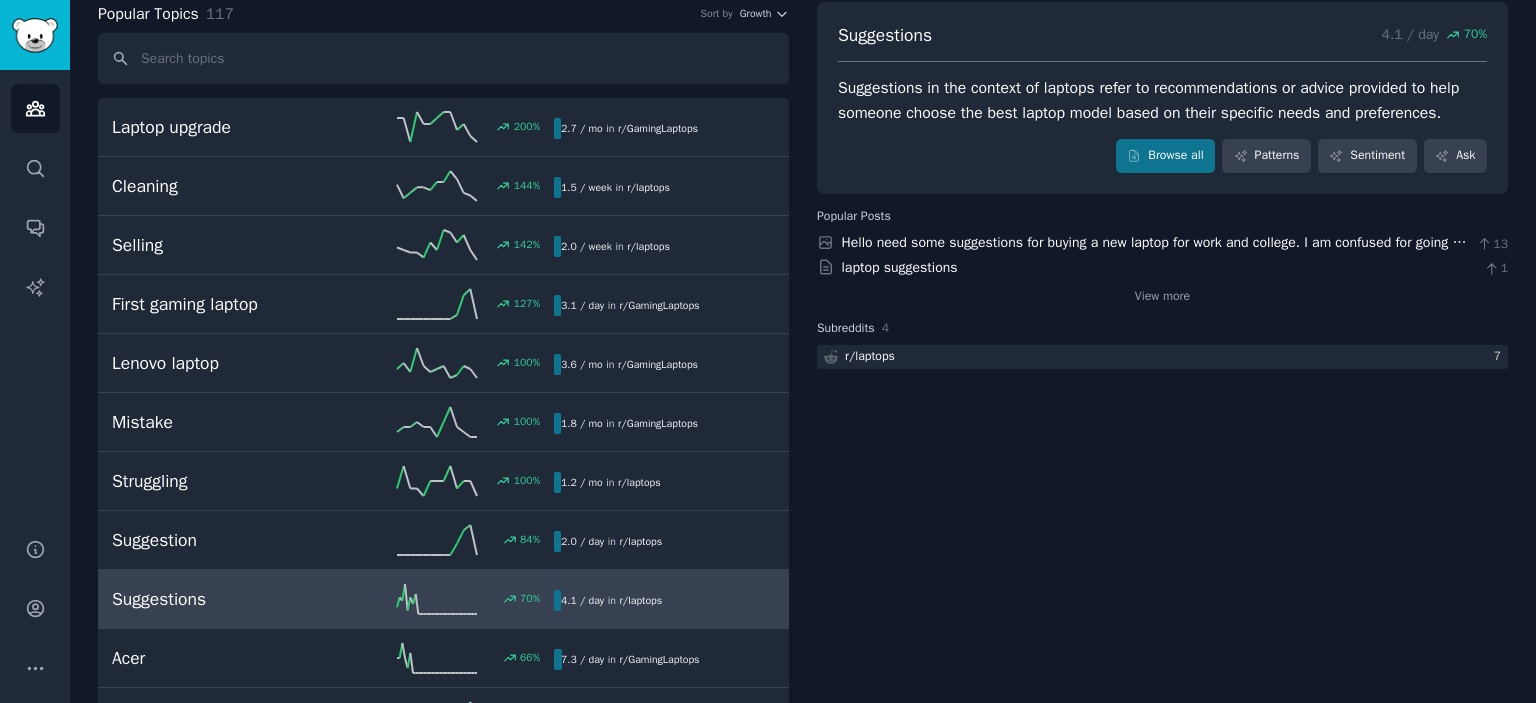 click on "70 %" at bounding box center (1475, 35) 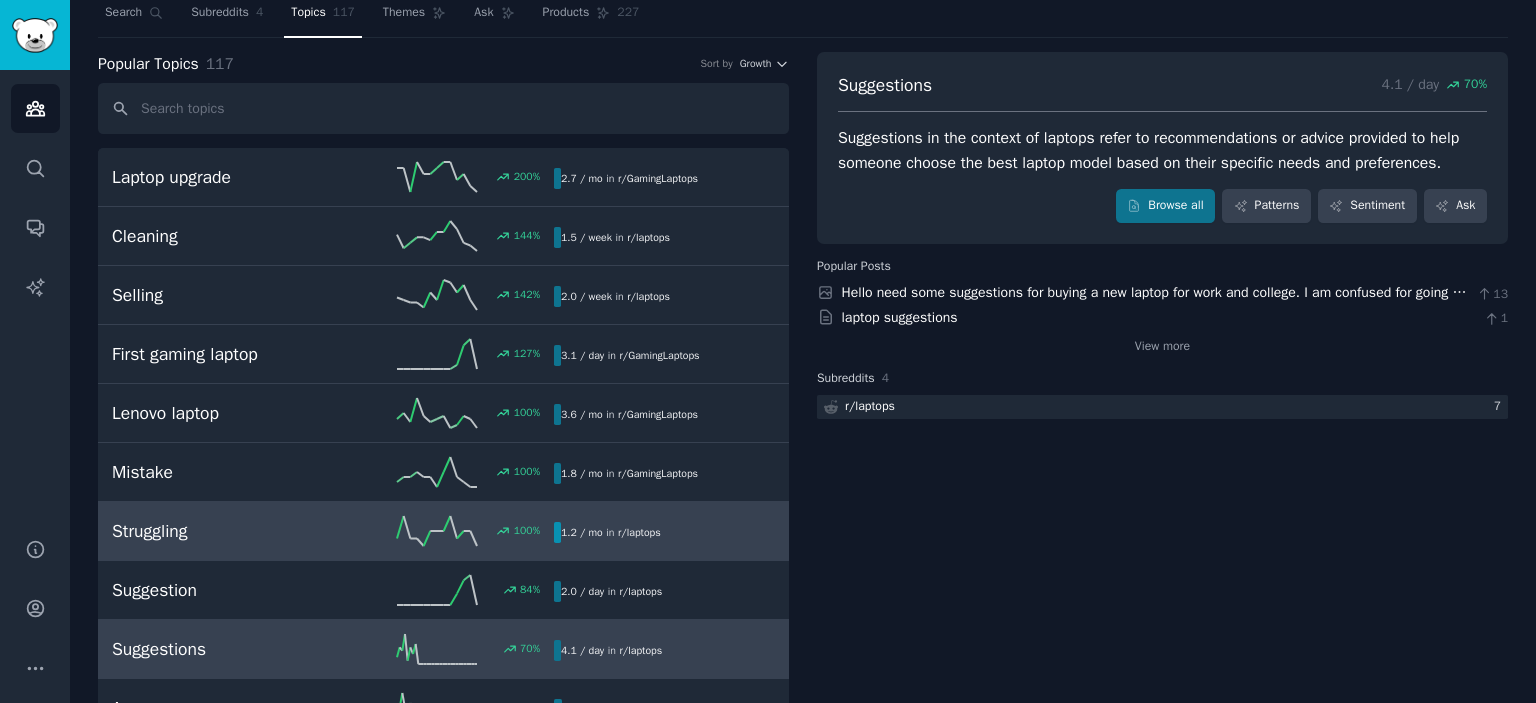 scroll, scrollTop: 0, scrollLeft: 0, axis: both 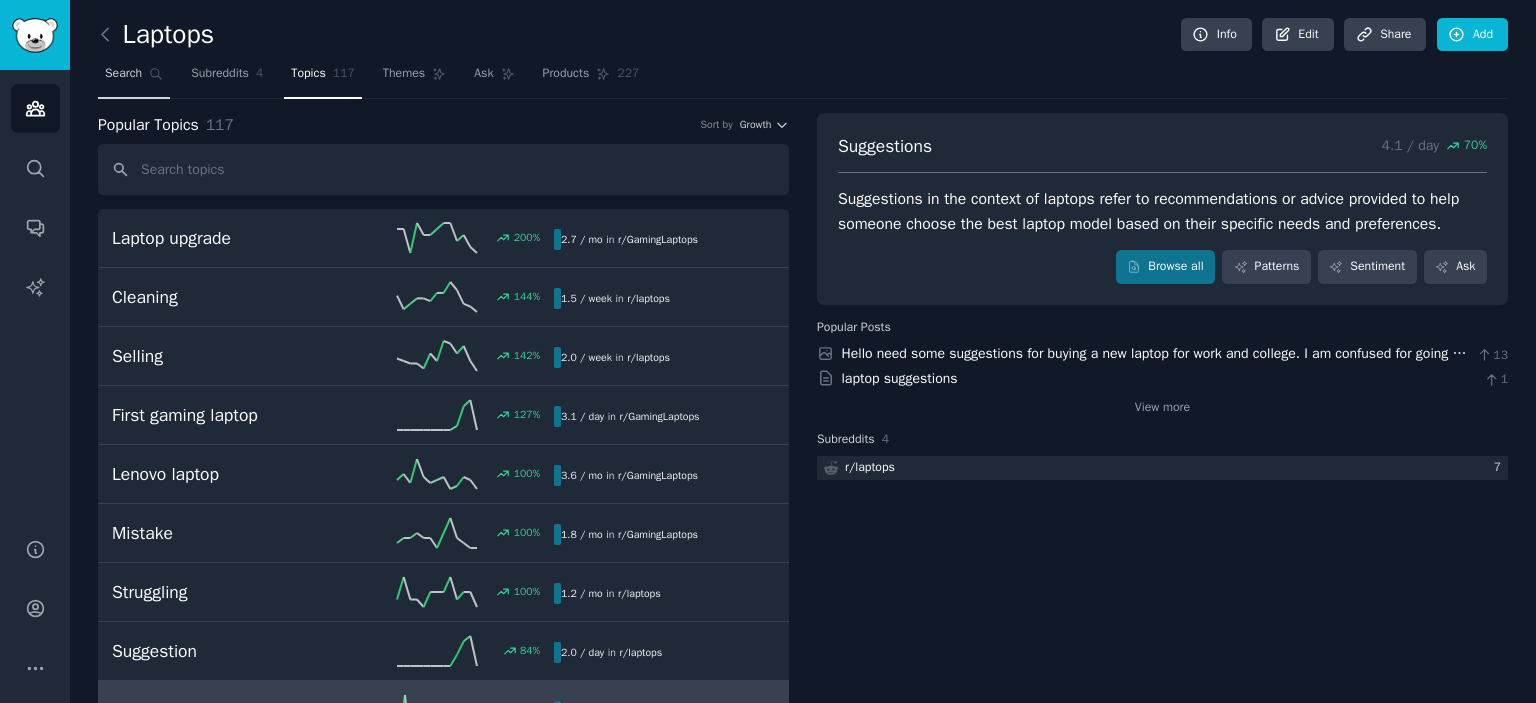 click on "Search" at bounding box center (134, 78) 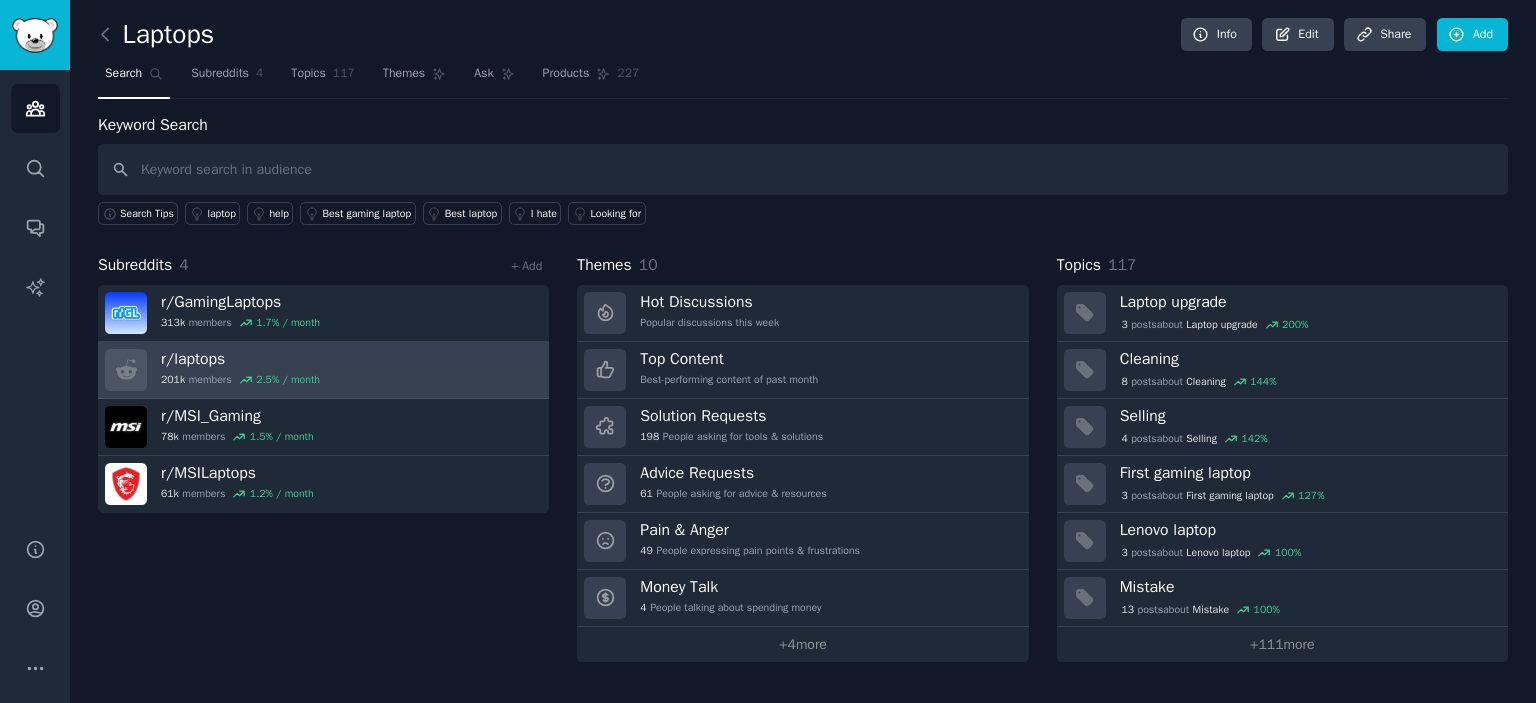 click on "201k  members 2.5 % / month" at bounding box center [240, 380] 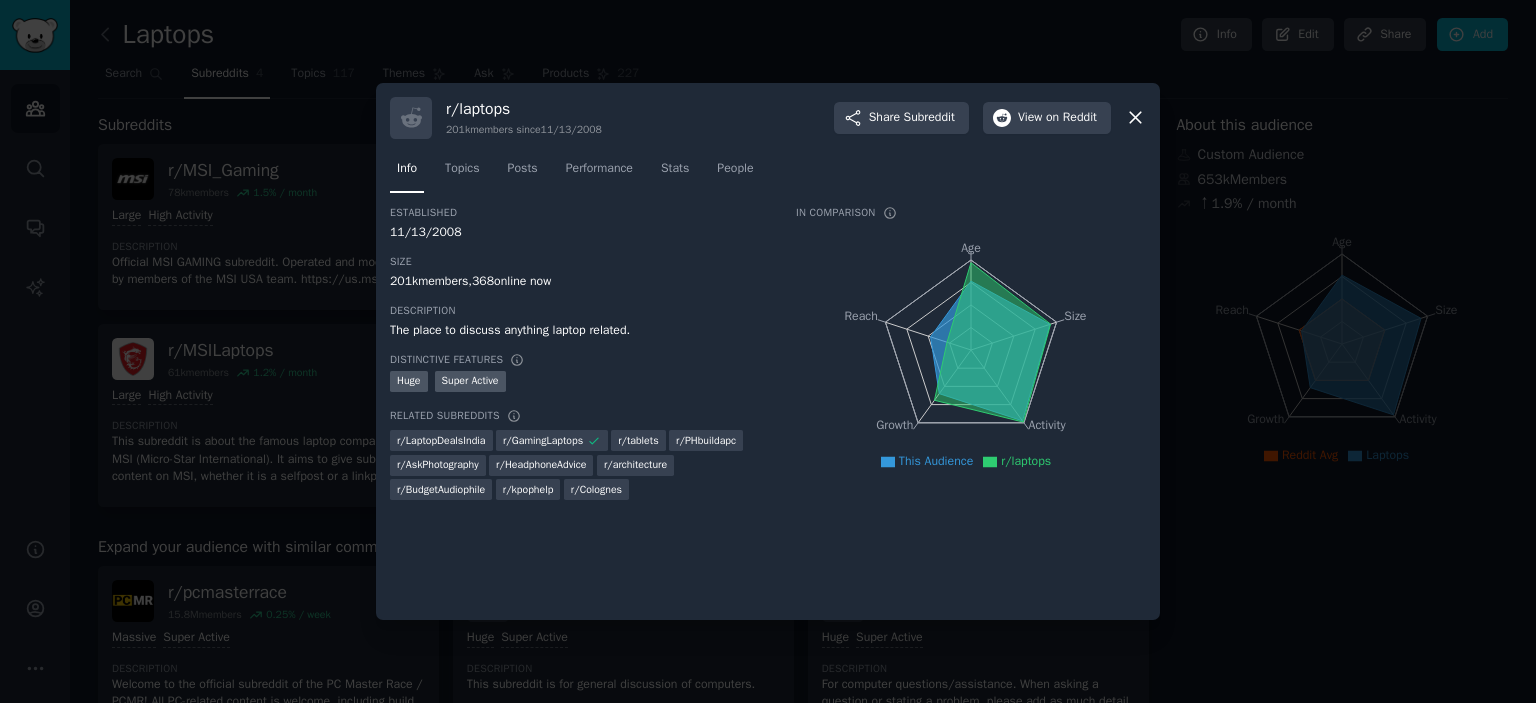 click 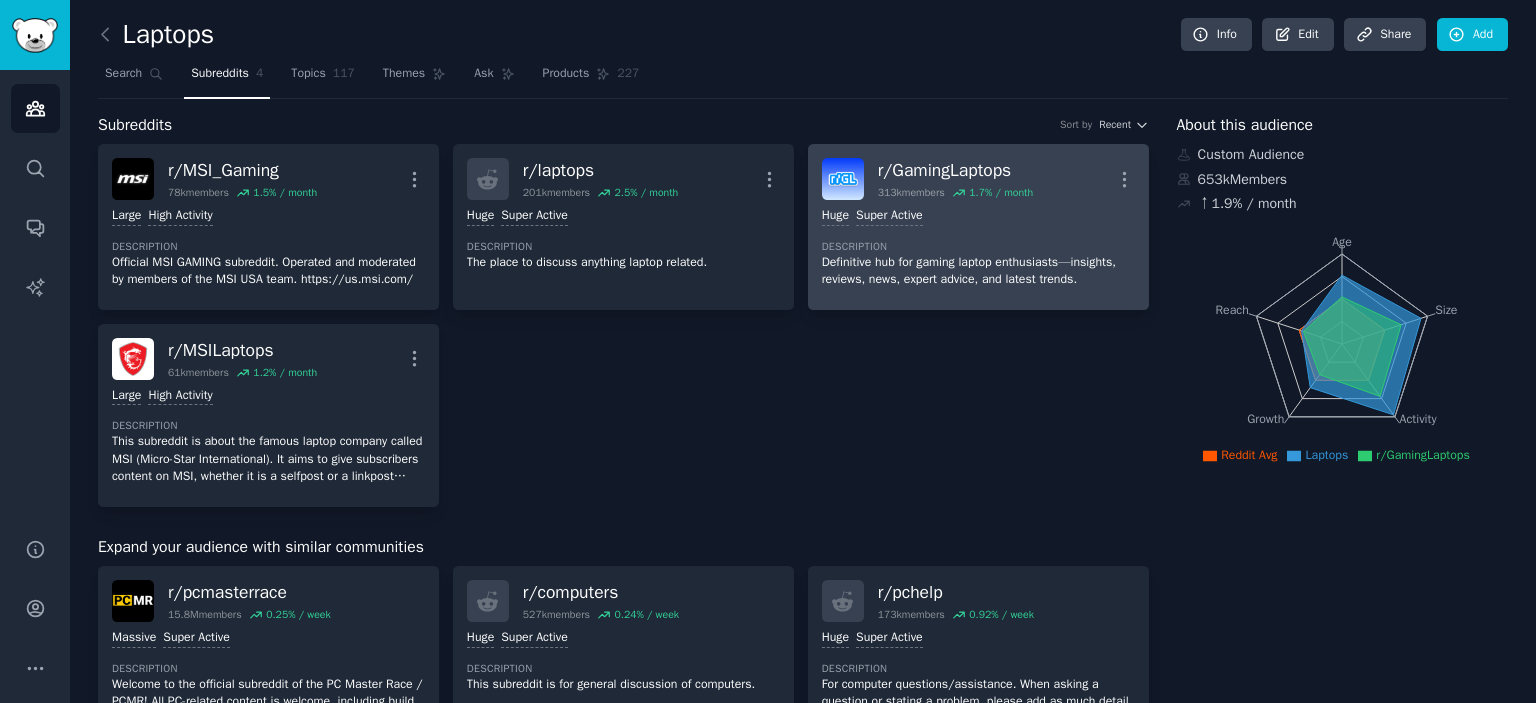 click on "313k  members" at bounding box center (911, 193) 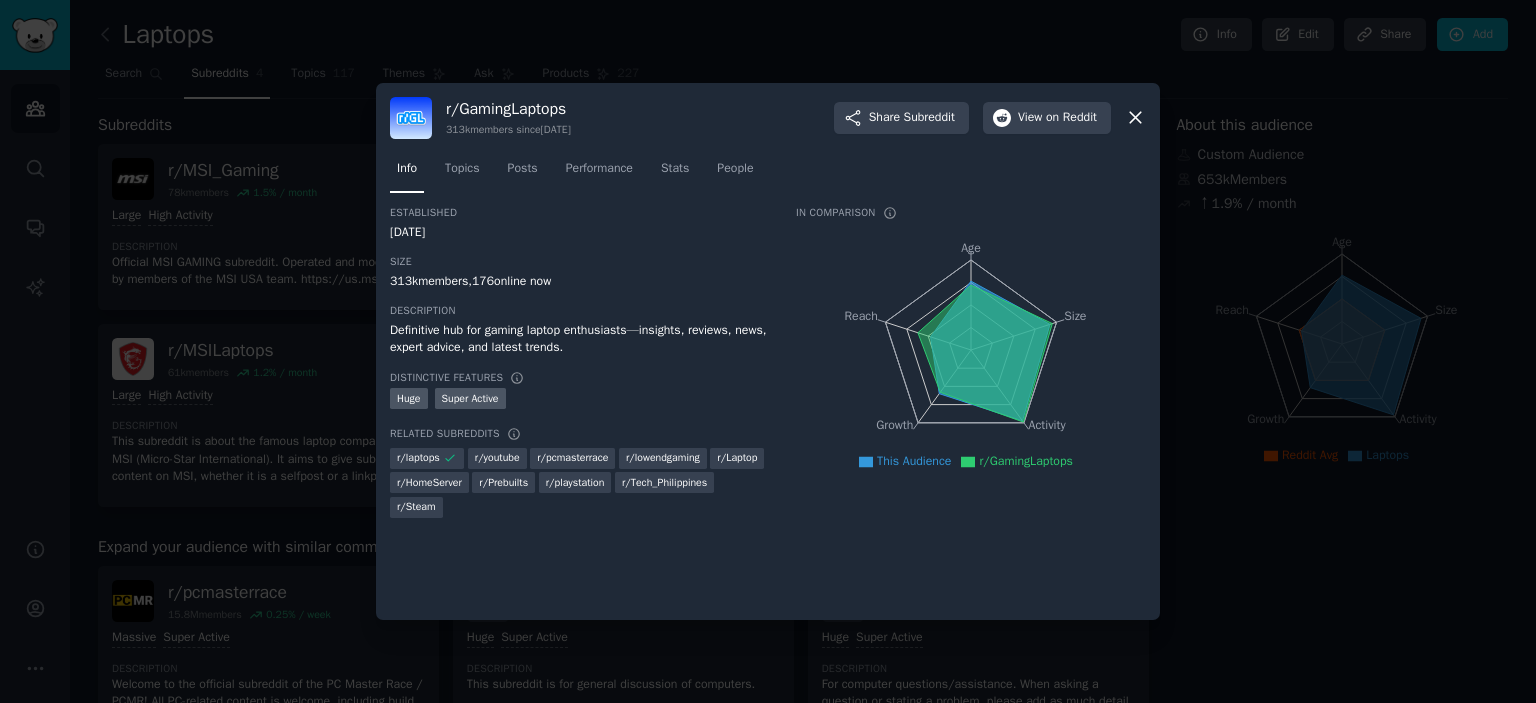 click 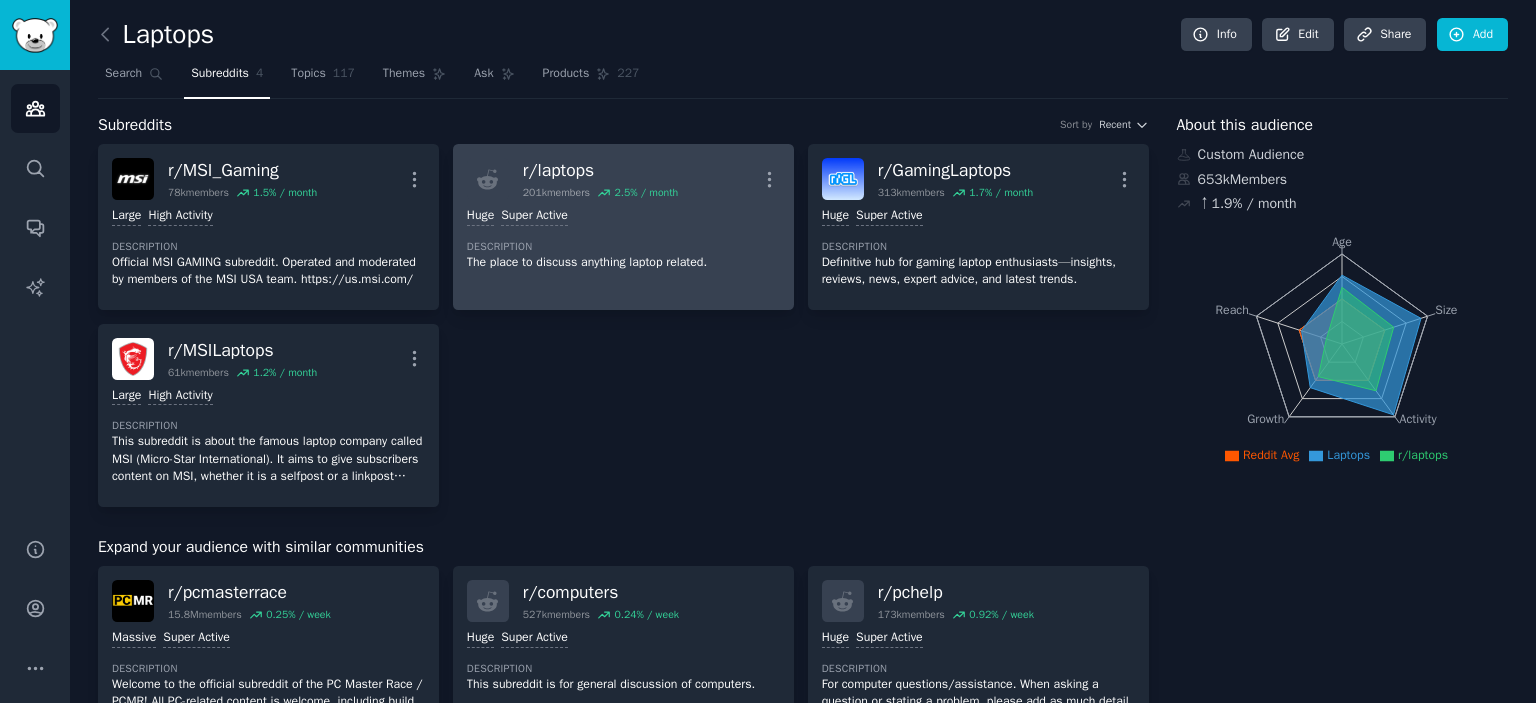 click on "100,000 - 1,000,000 members Huge Super Active Description The place to discuss anything laptop related." at bounding box center [623, 239] 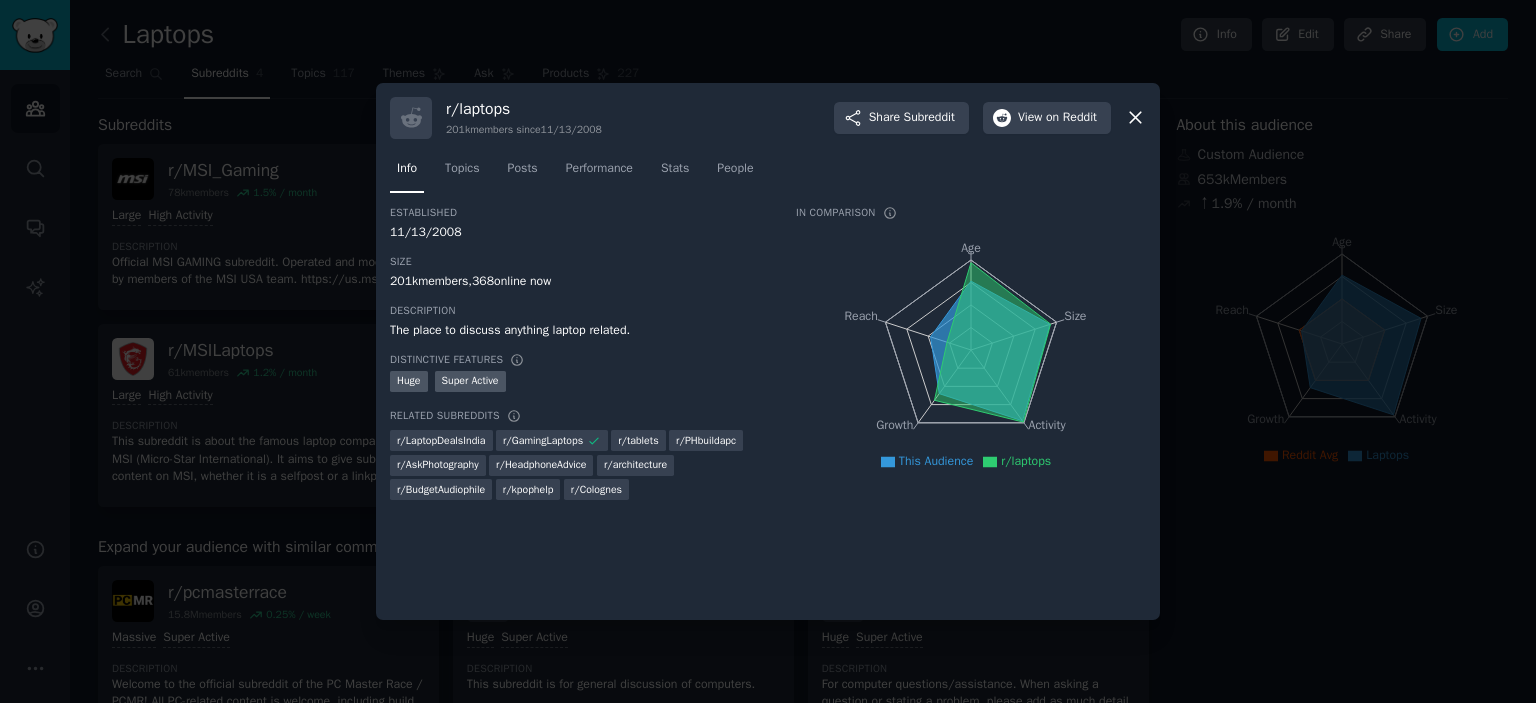 click 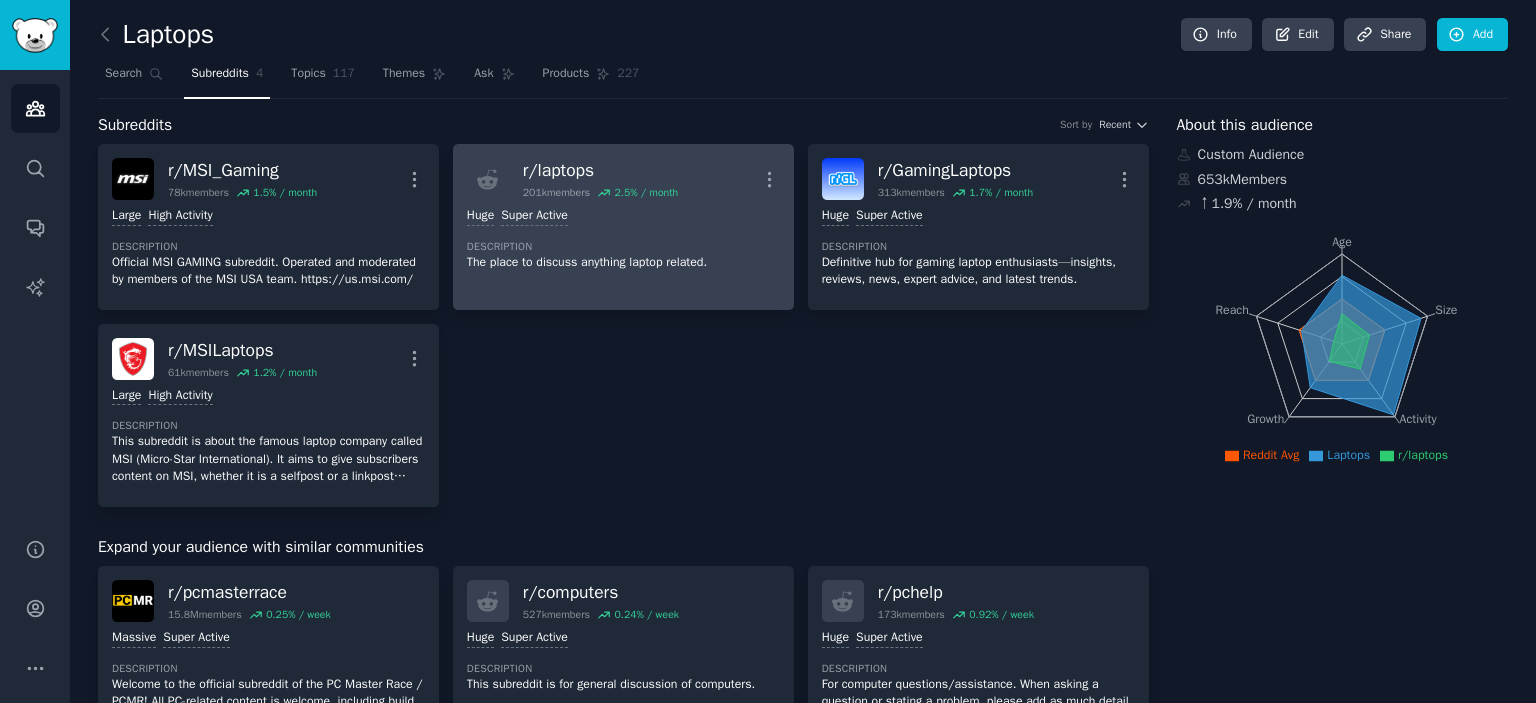 click on "Description" at bounding box center (623, 247) 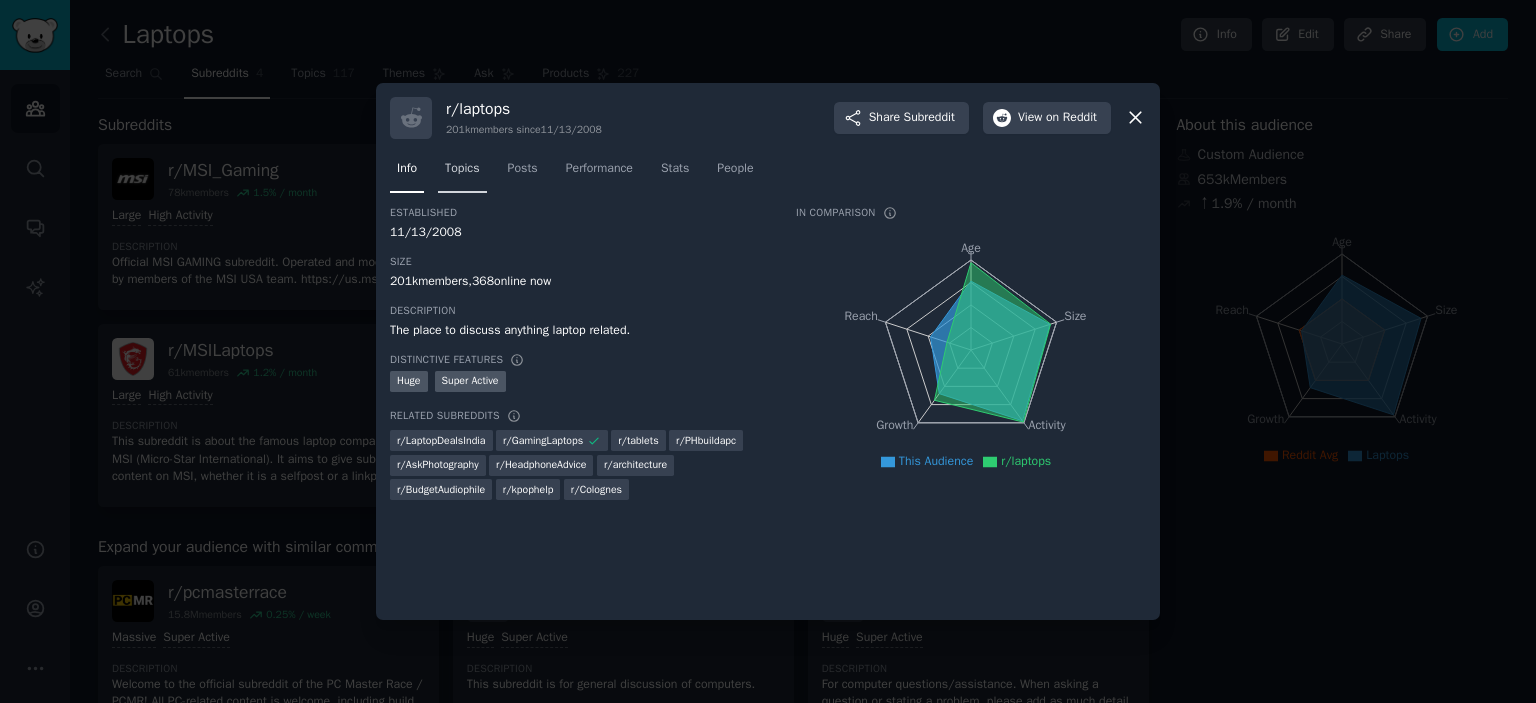 click on "Topics" at bounding box center (462, 169) 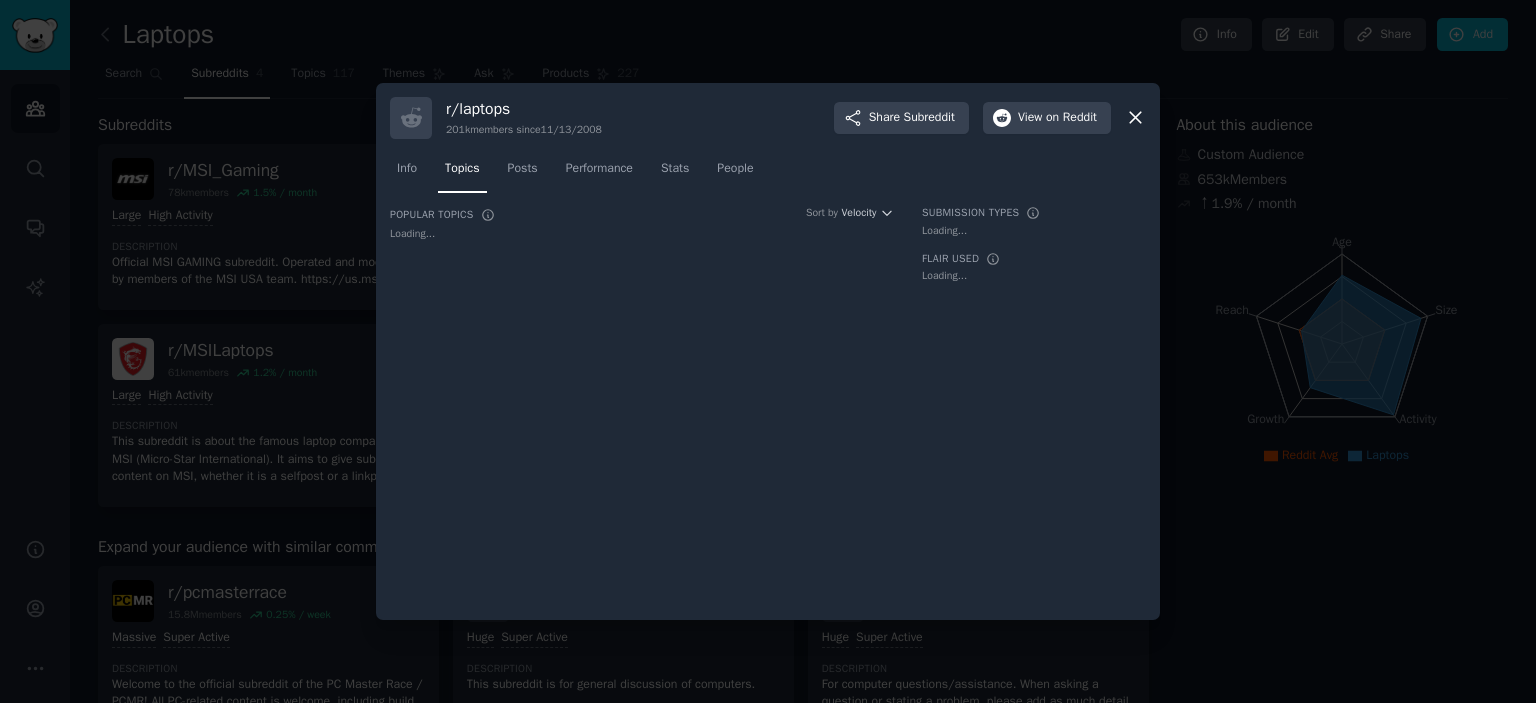 click 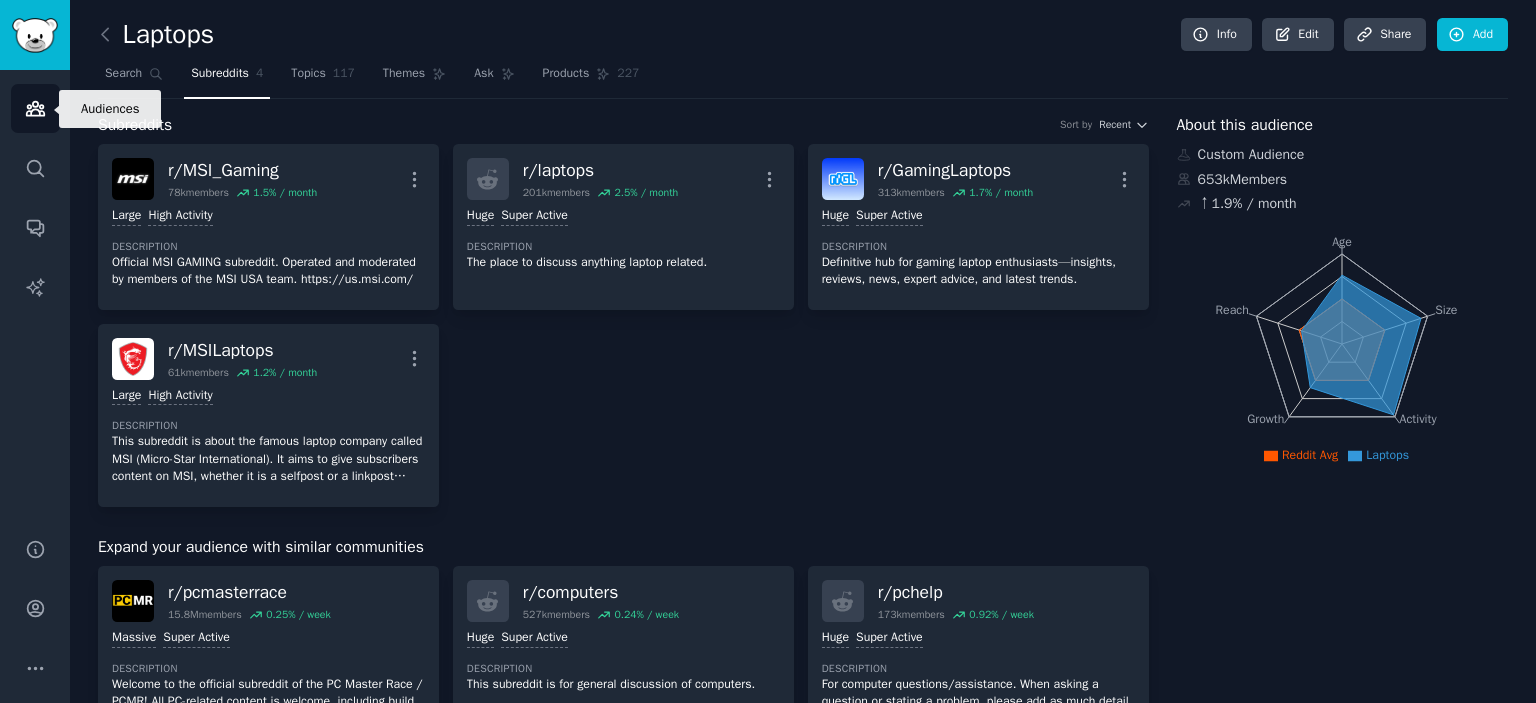 click 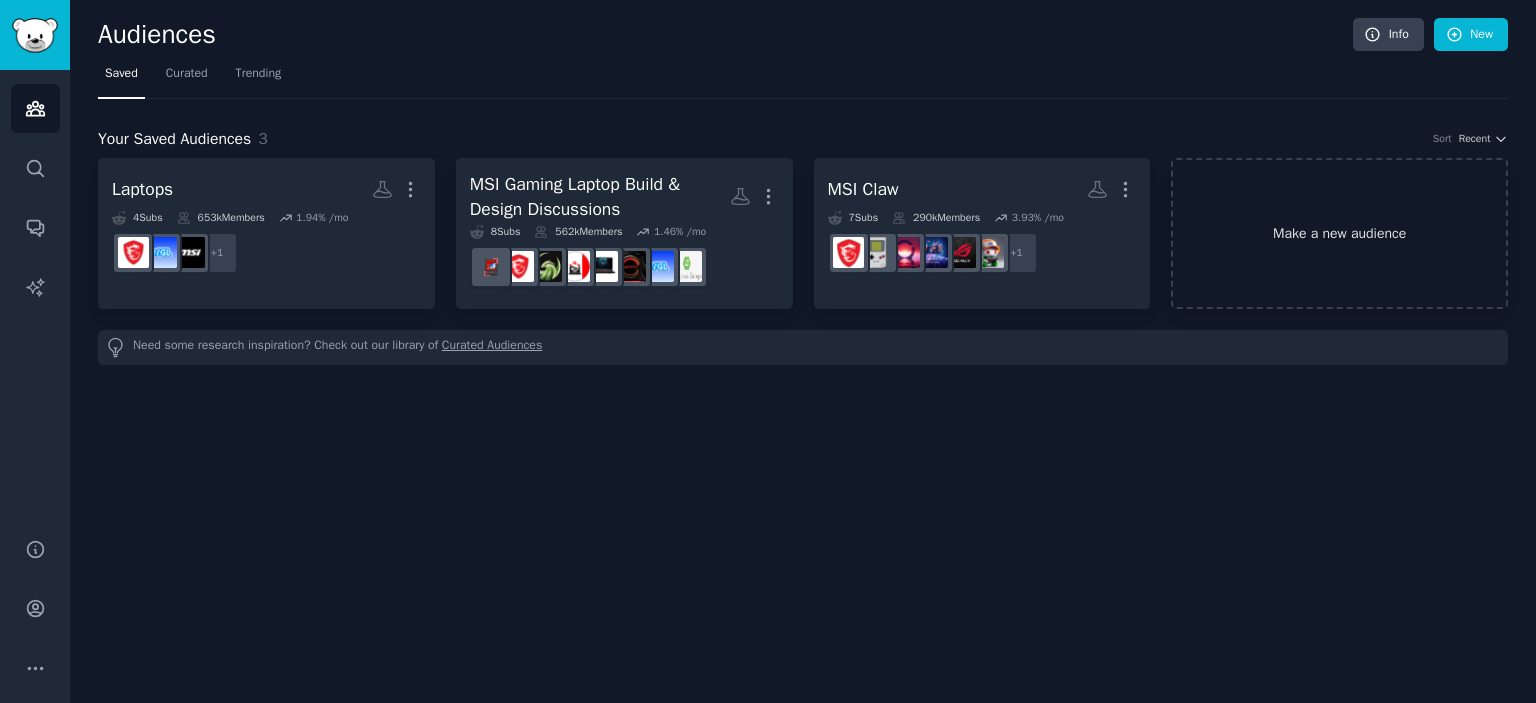 click on "Make a new audience" at bounding box center (1339, 233) 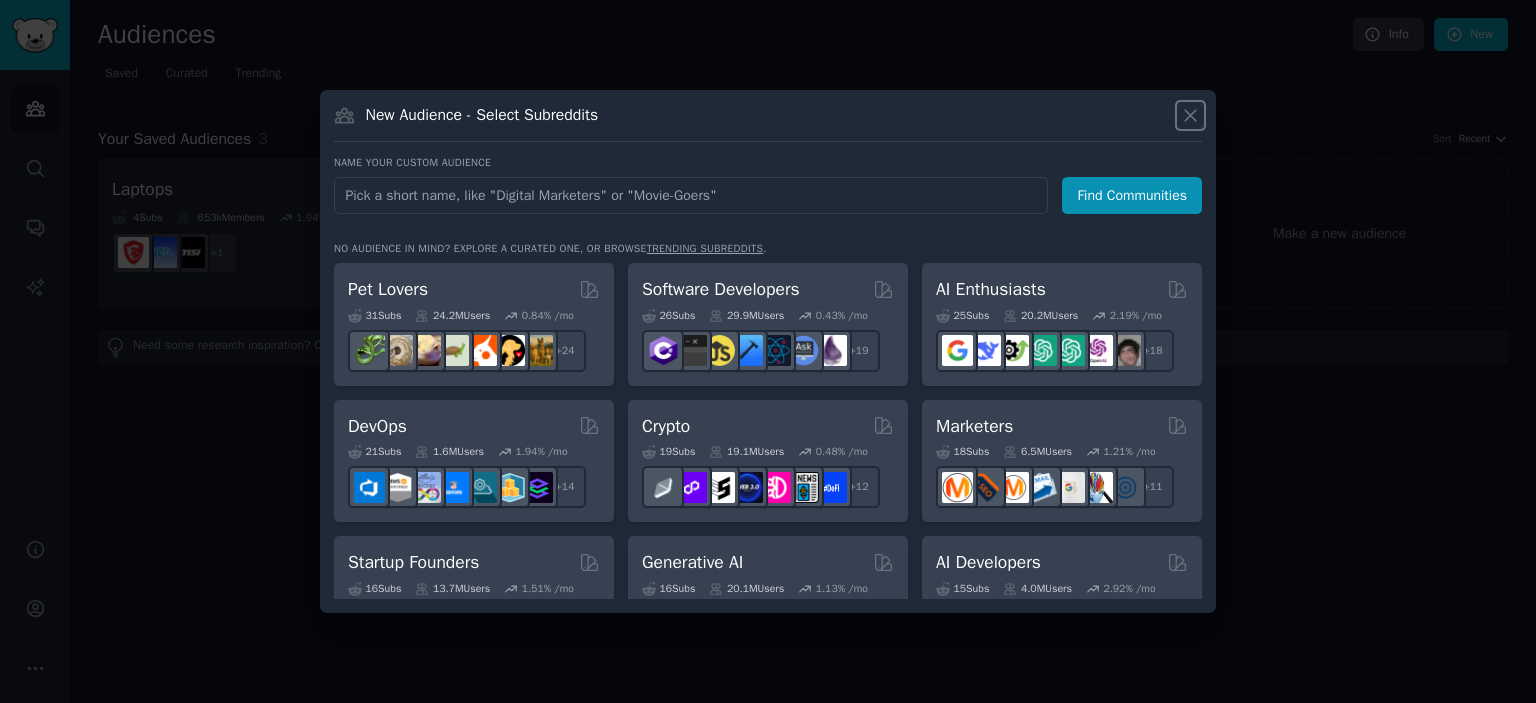 click 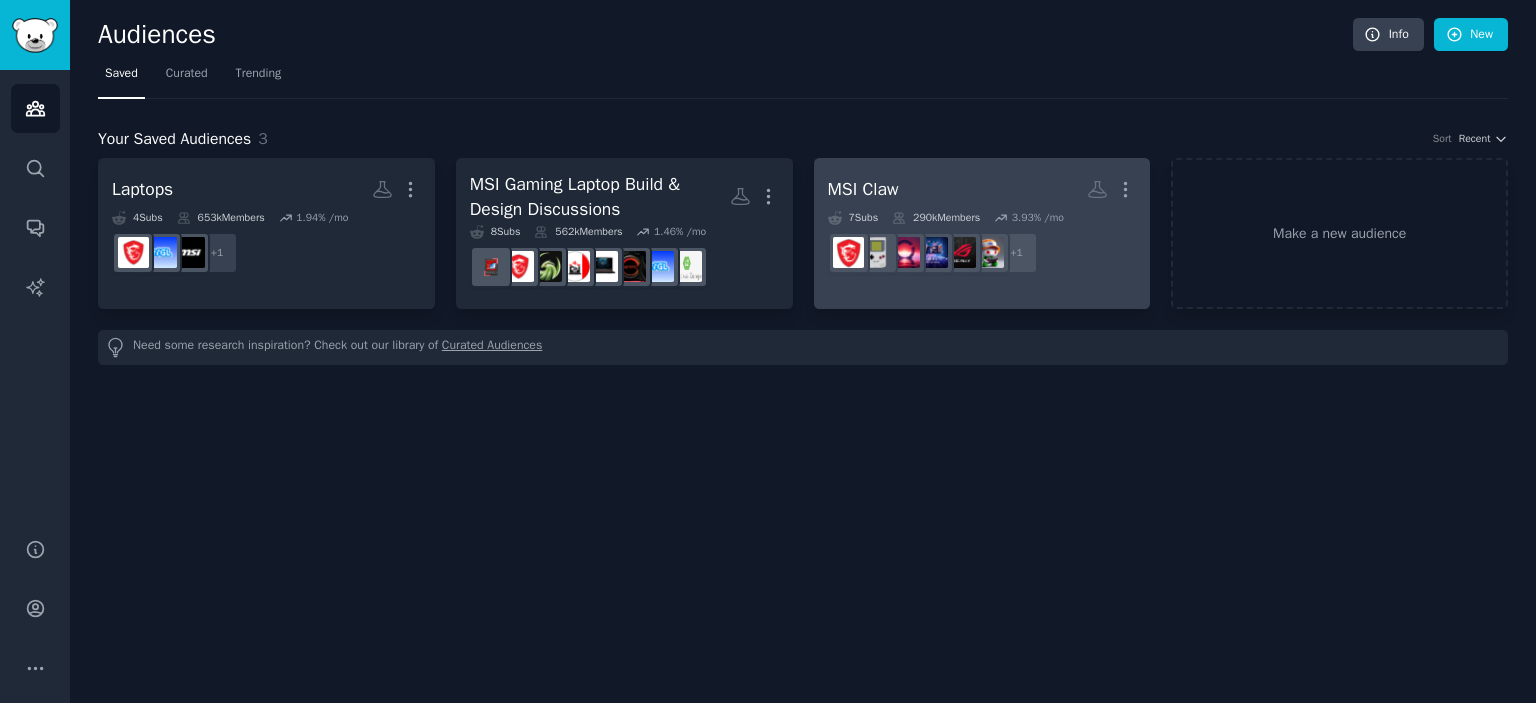 click on "MSI Claw More 7  Sub s 290k  Members 3.93 % /mo + 1" at bounding box center (982, 226) 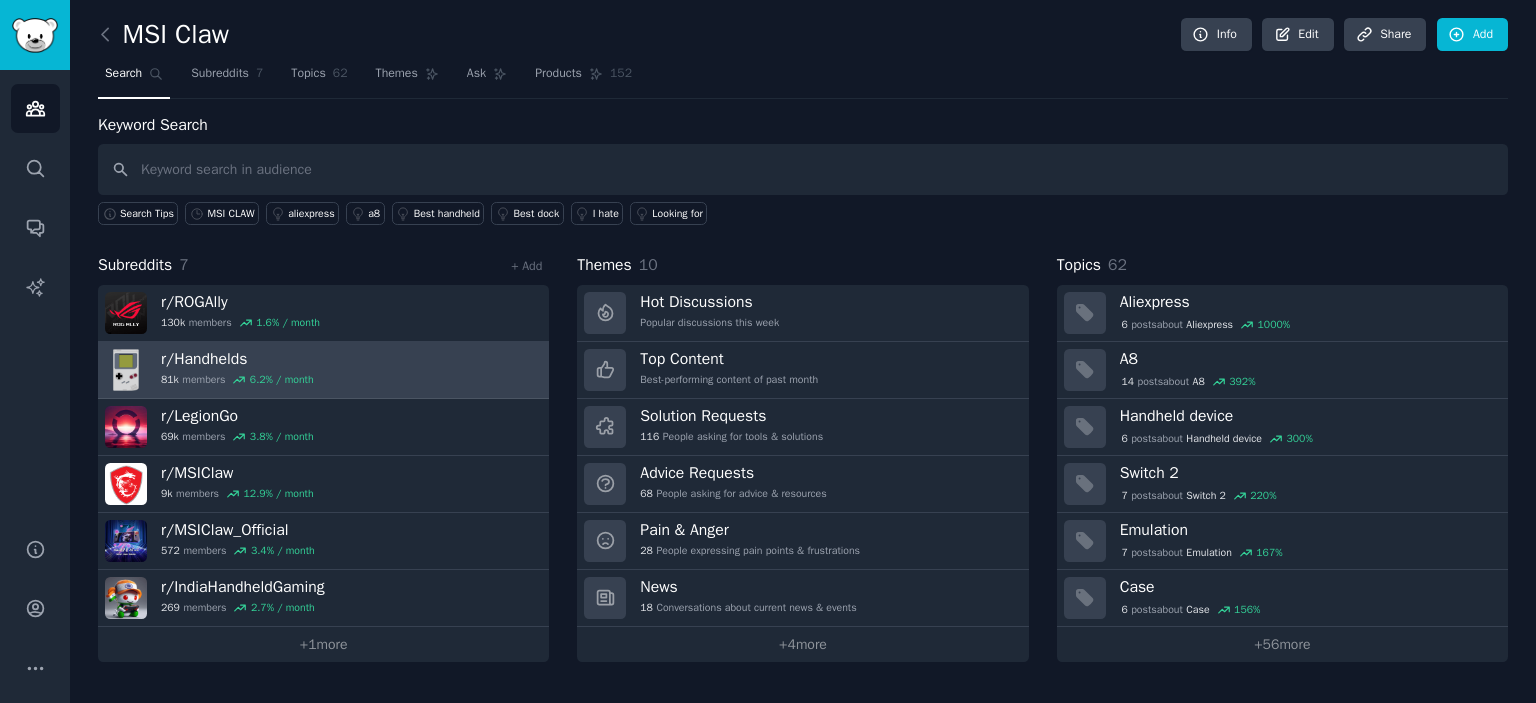 click on "r/ Handhelds 81k  members 6.2 % / month" at bounding box center [323, 370] 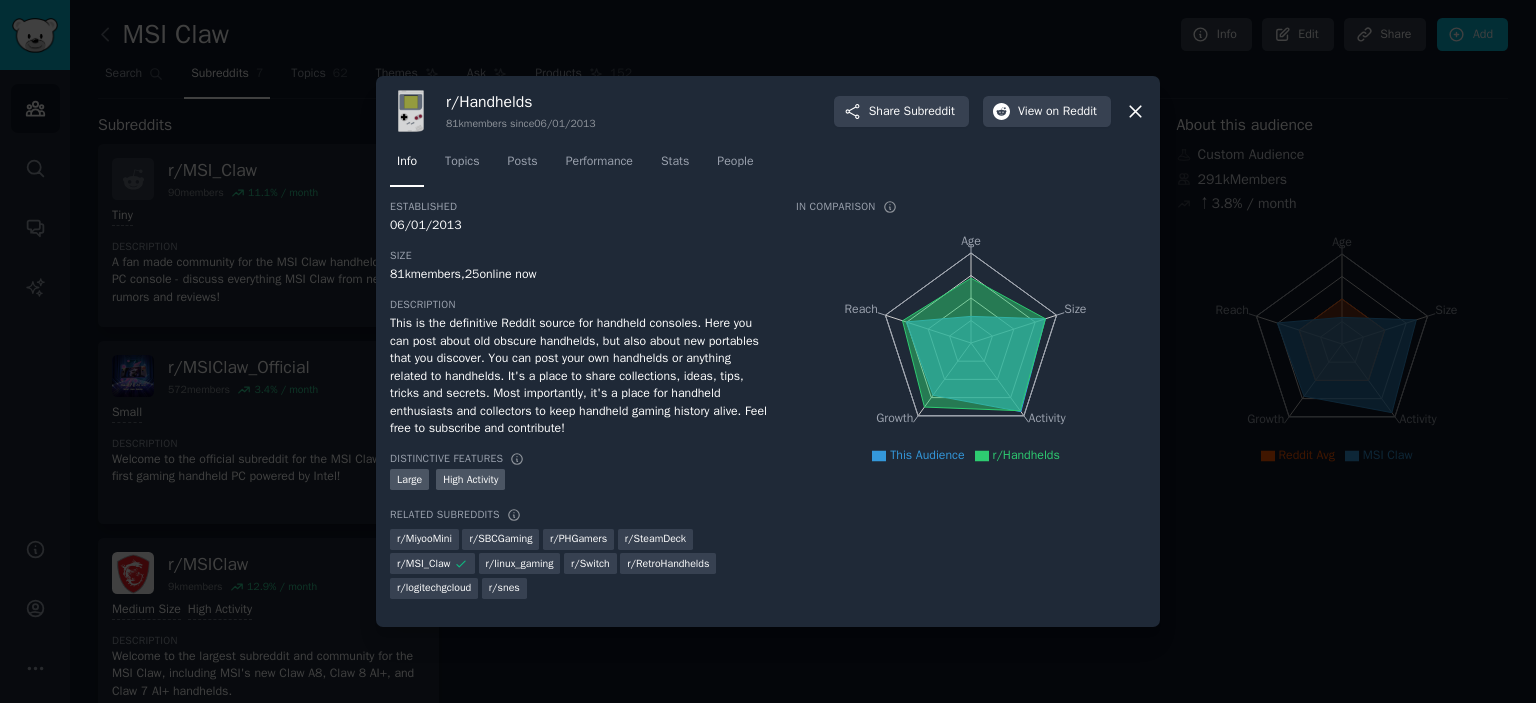 click 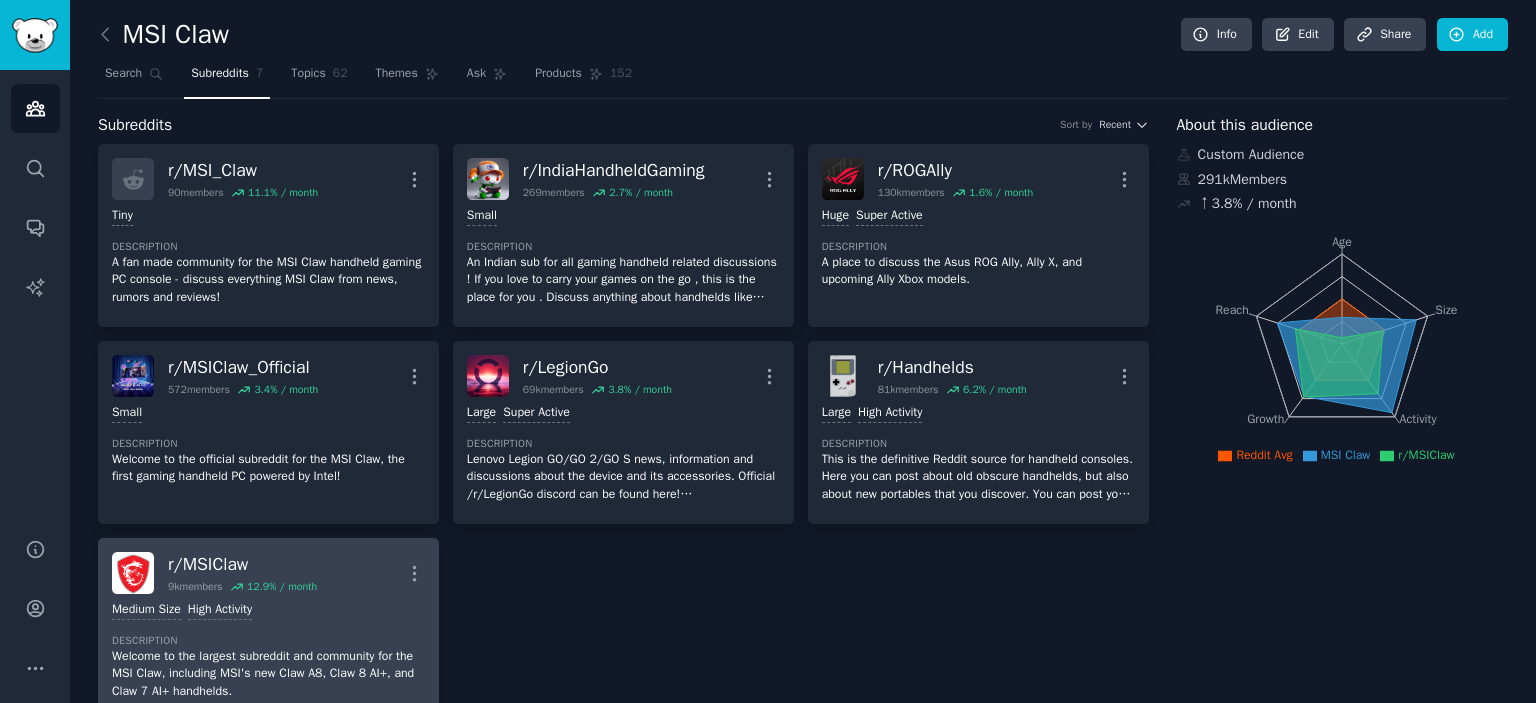 click on "r/ MSIClaw" at bounding box center [242, 564] 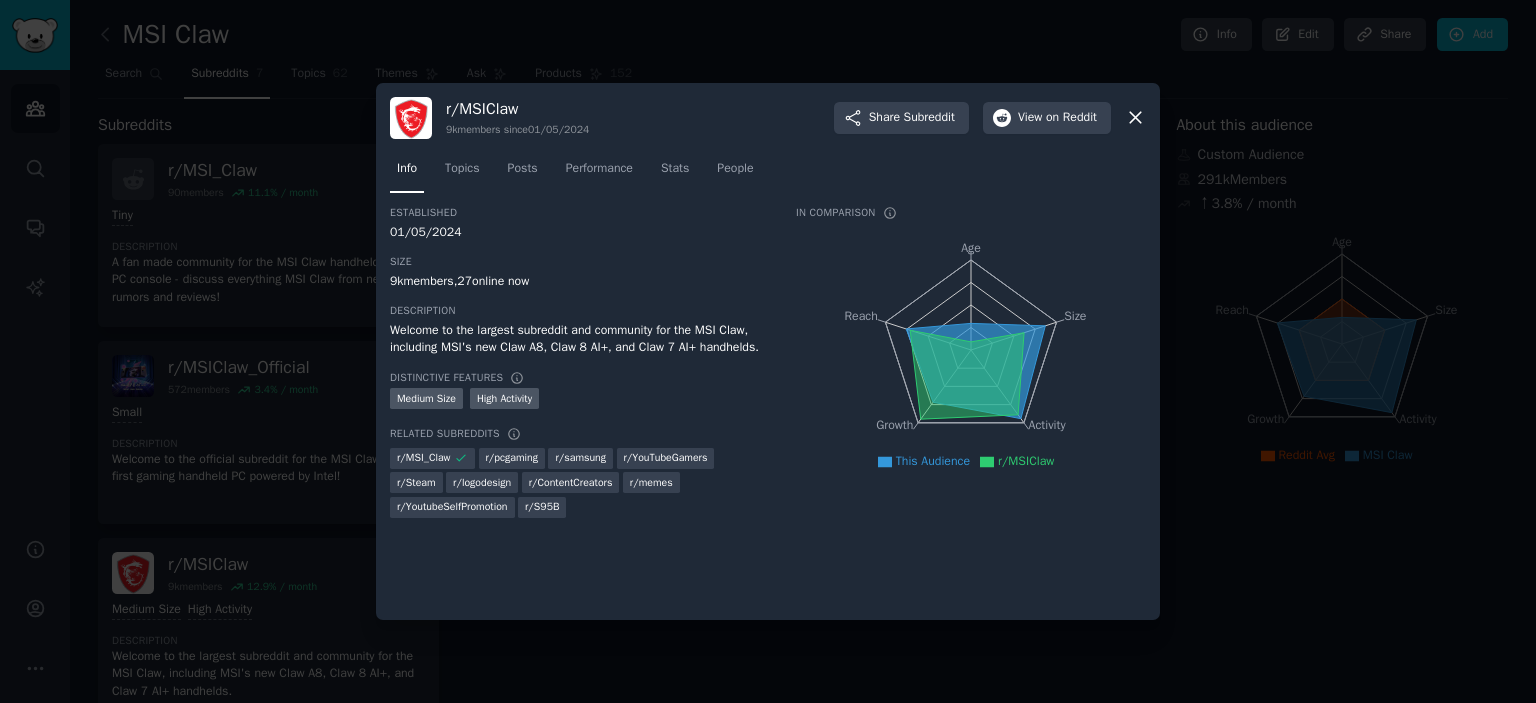 click 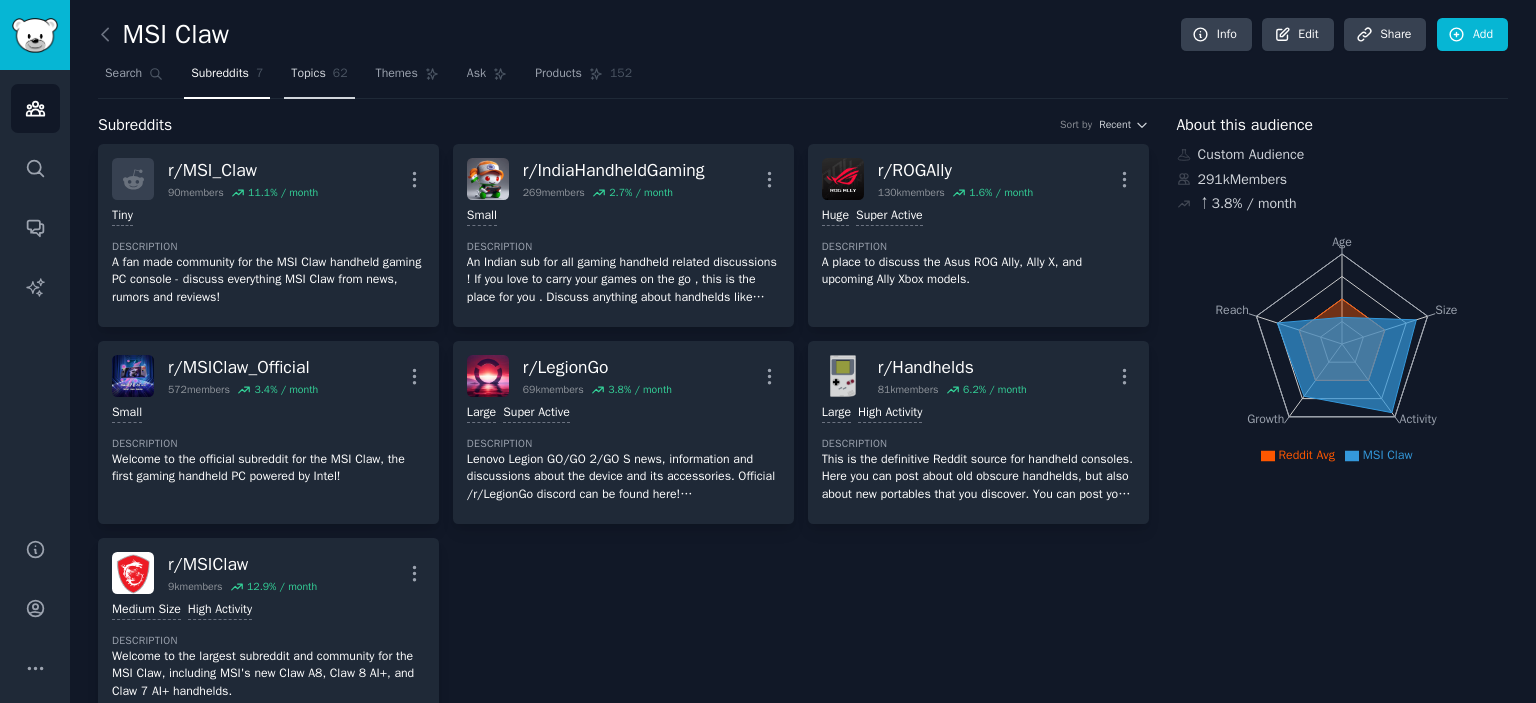 click on "Topics 62" at bounding box center [319, 78] 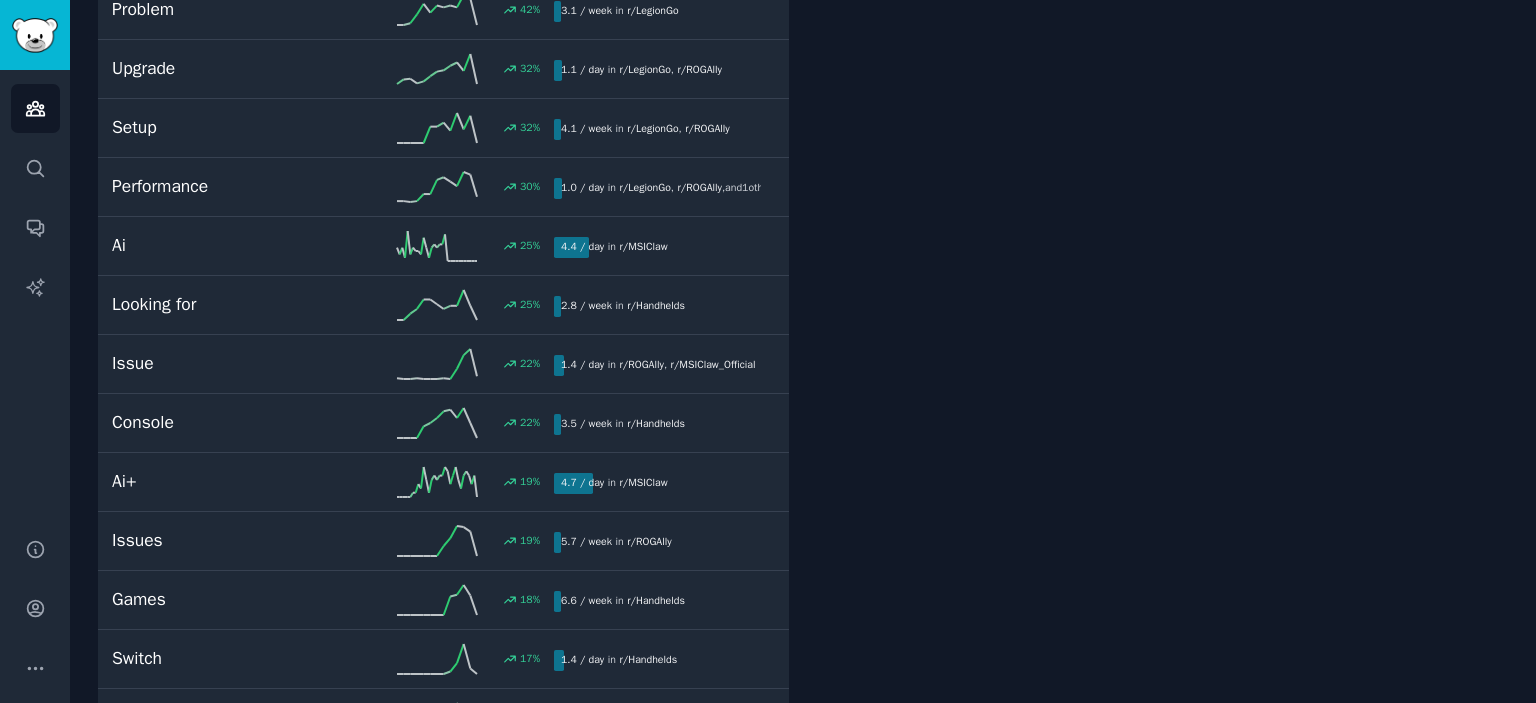 scroll, scrollTop: 991, scrollLeft: 0, axis: vertical 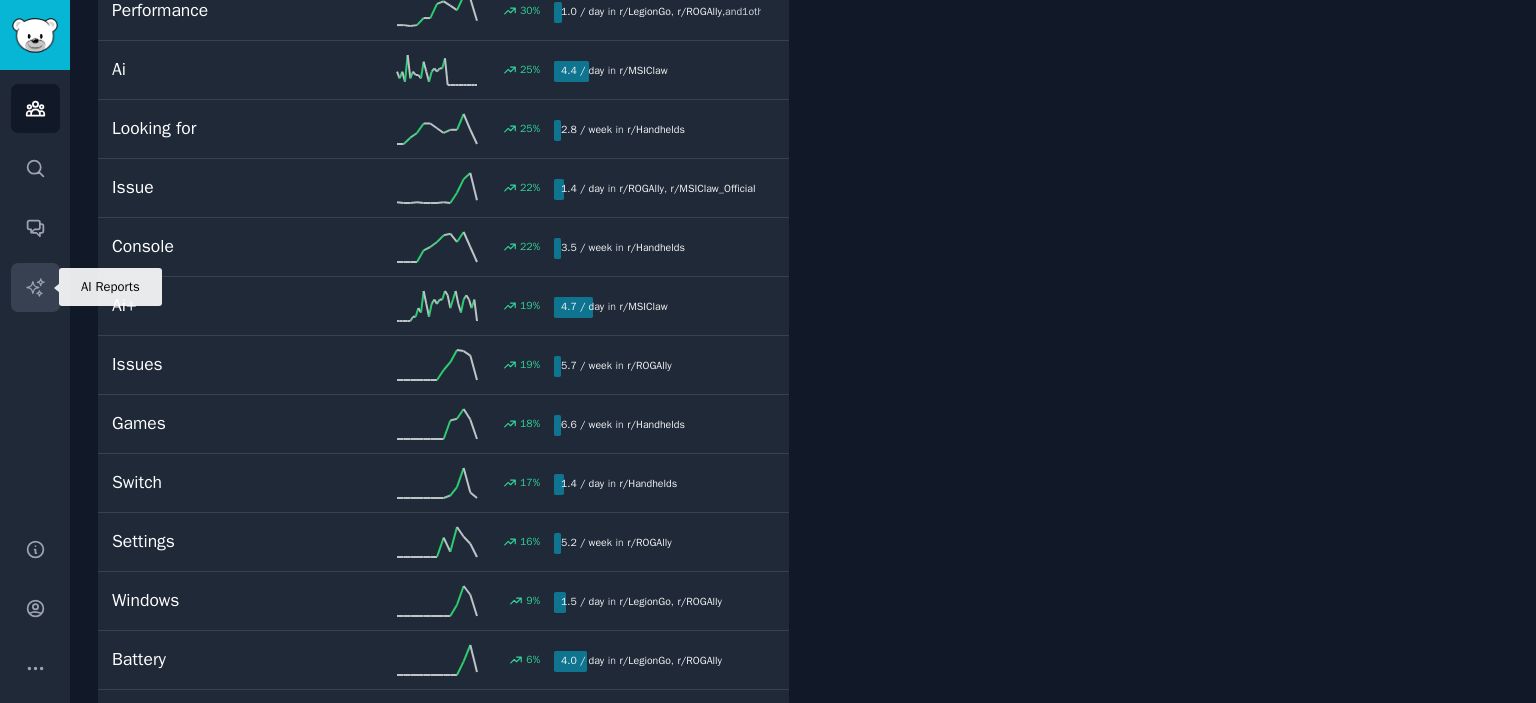 click 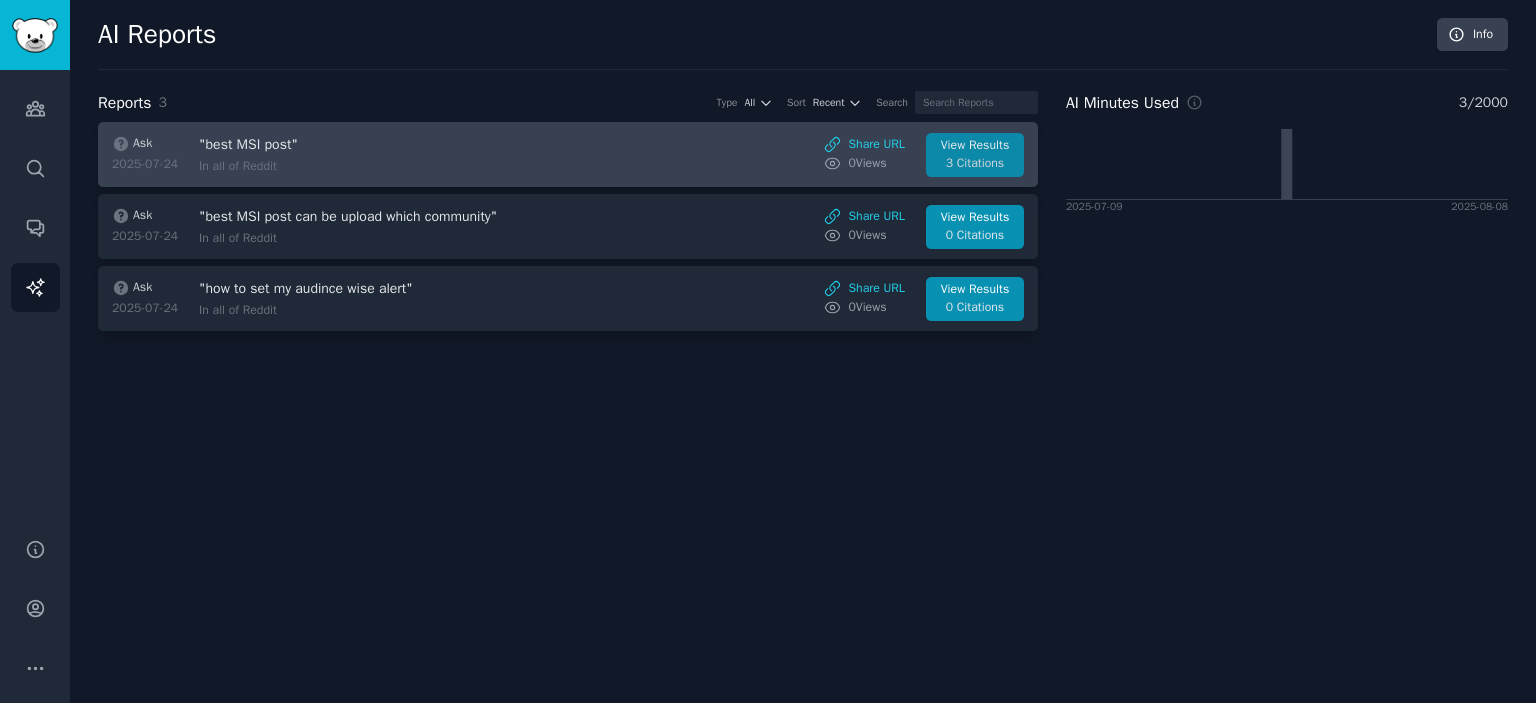 click on "View Results" at bounding box center [975, 146] 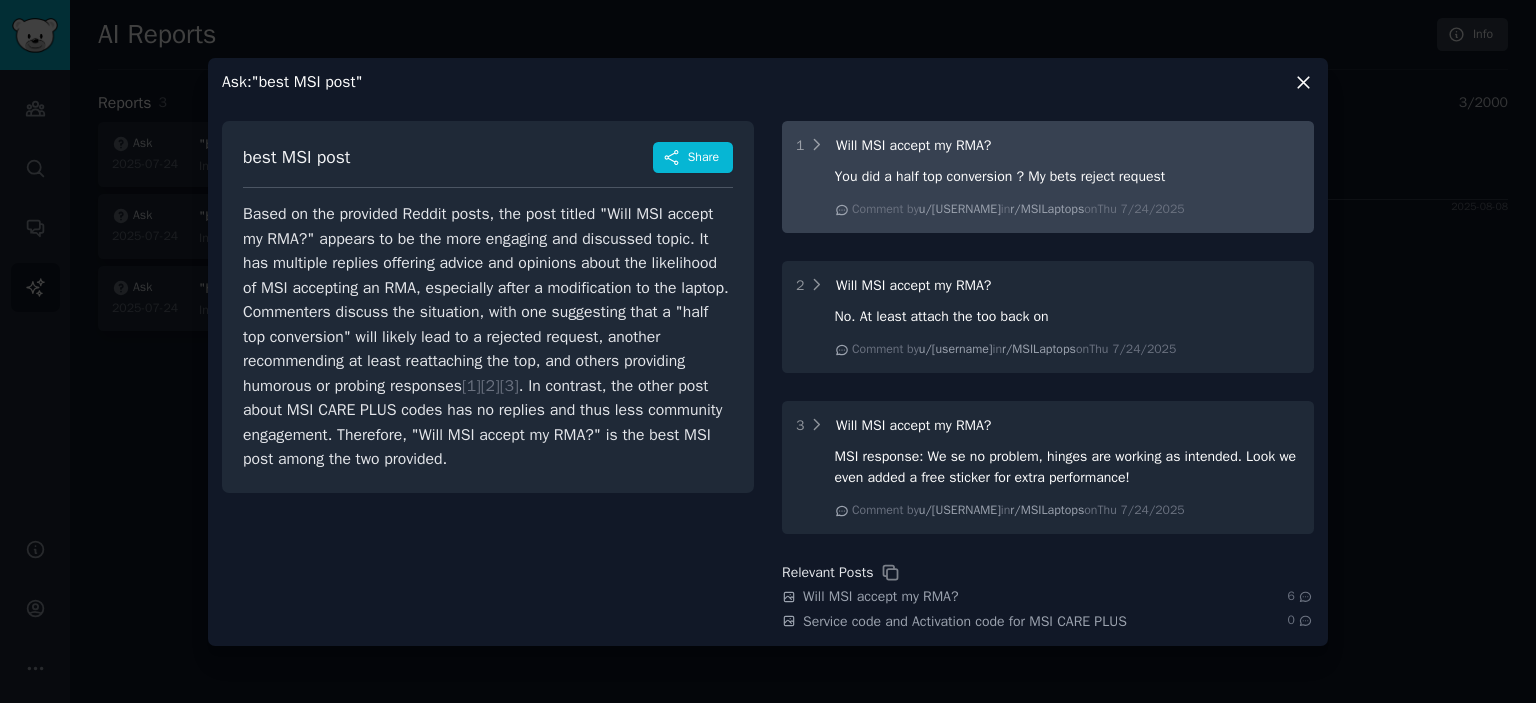 click on "You did a half top conversion ? My bets reject request Comment by u/[username] in r/MSILaptops on [DATE]" at bounding box center (1068, 191) 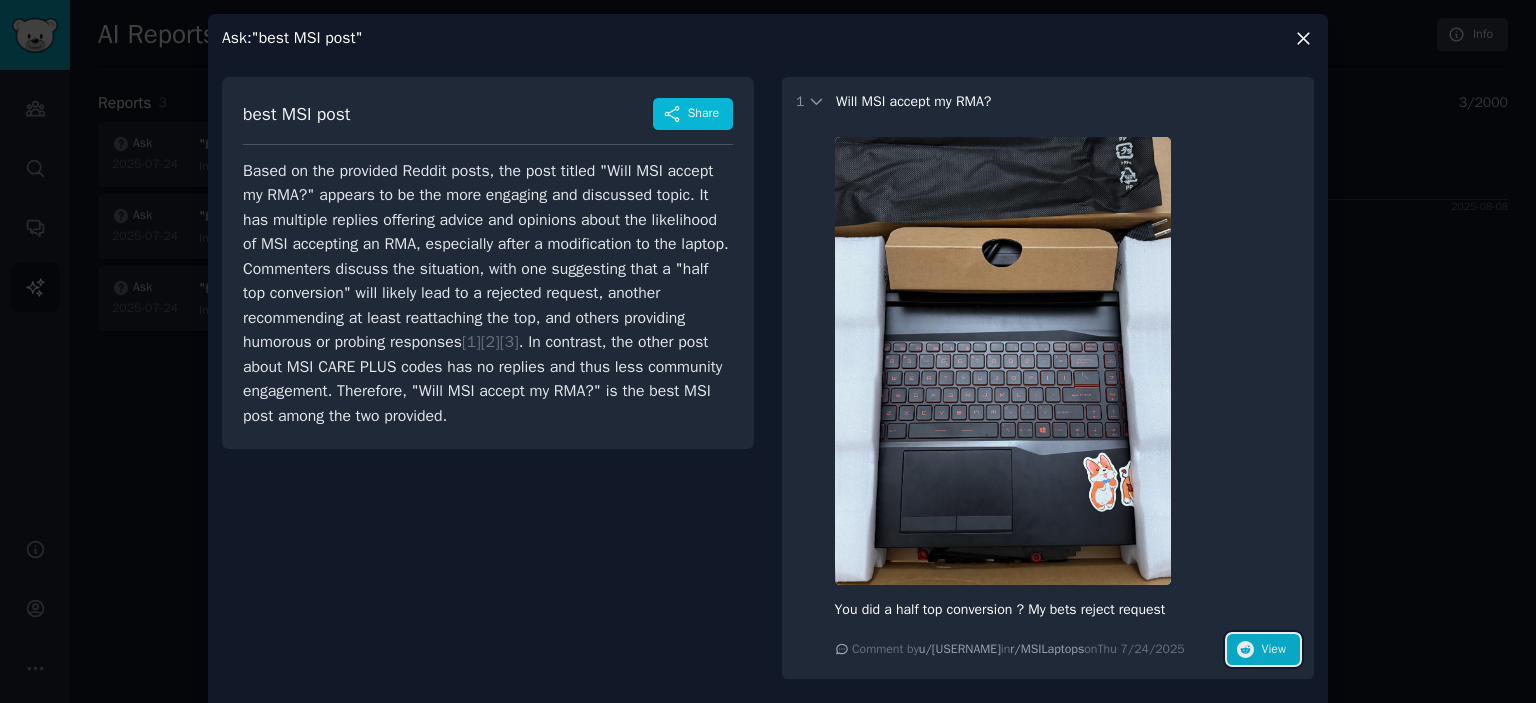 click on "View" at bounding box center (1274, 650) 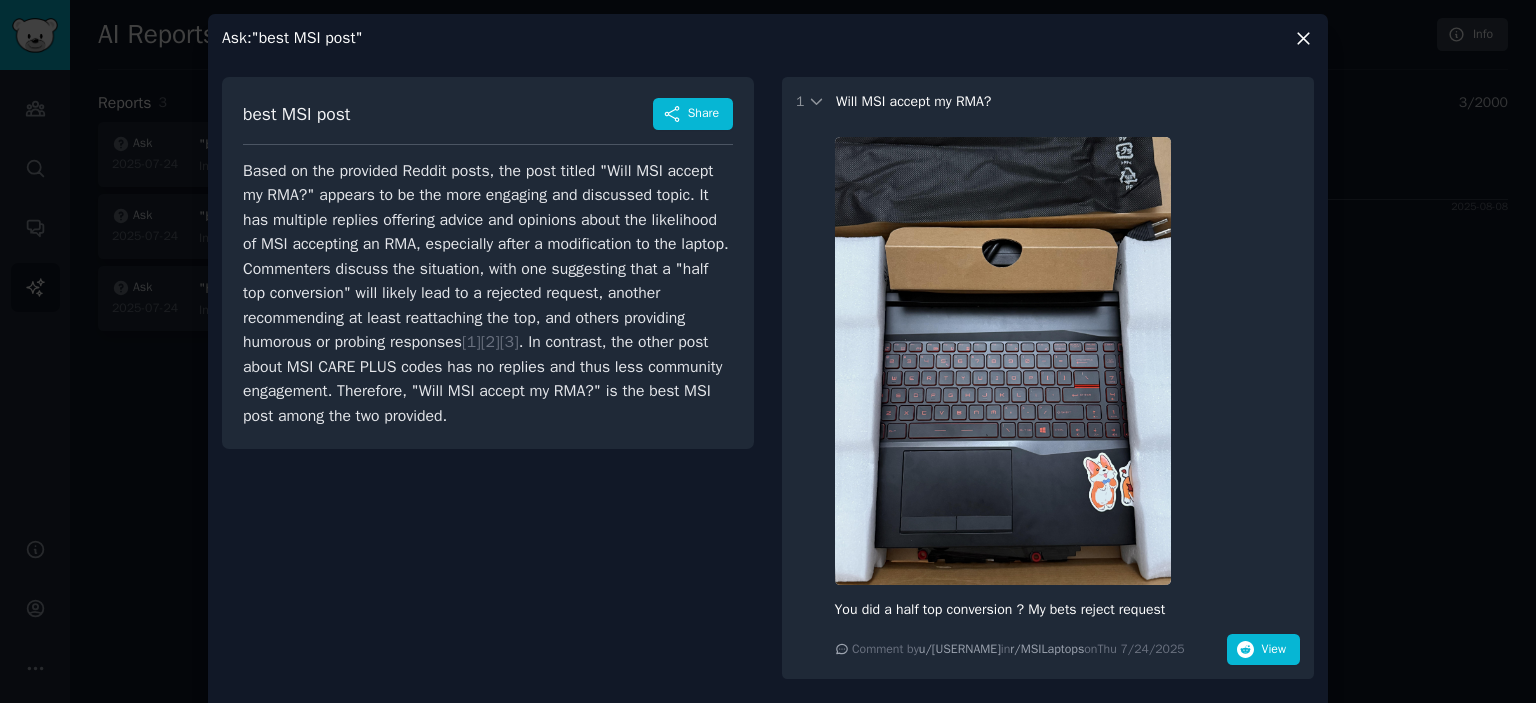 click 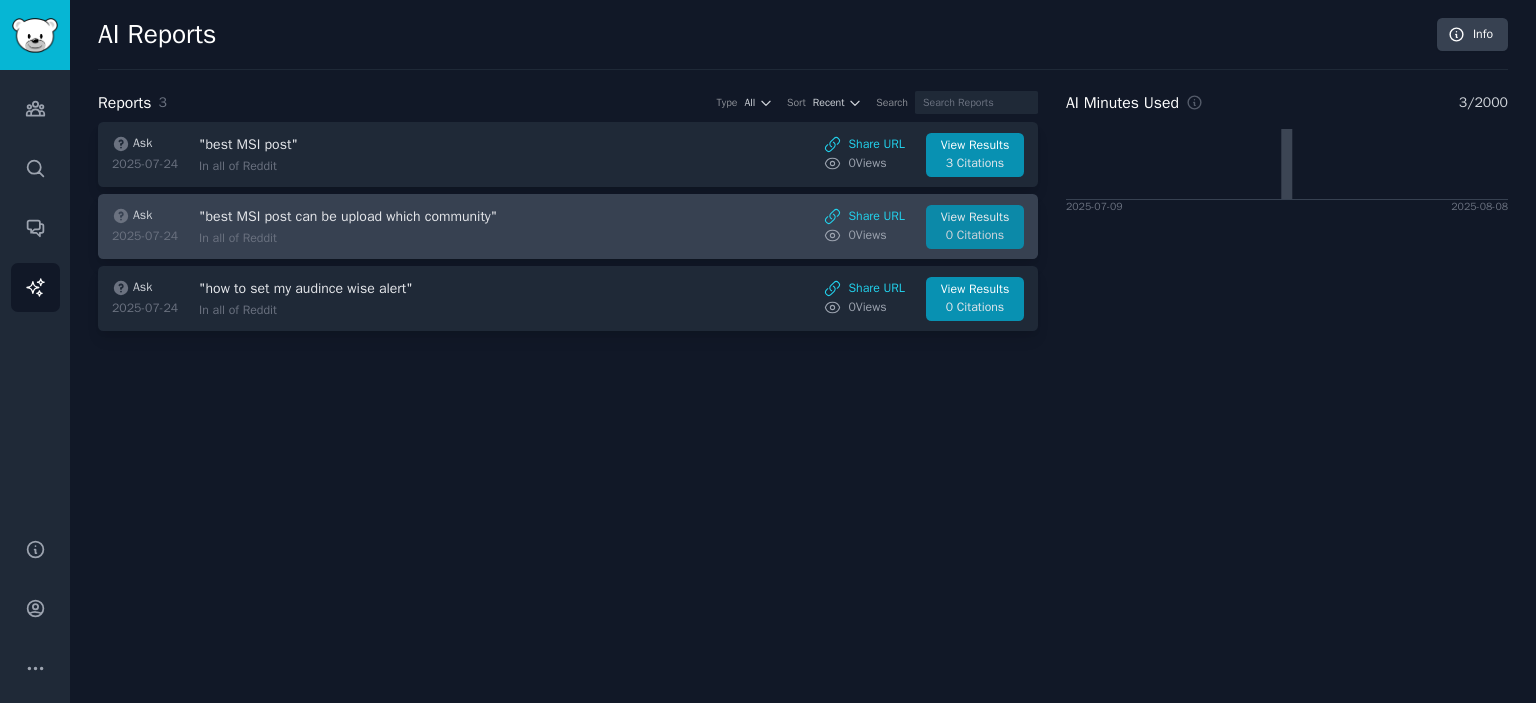 click on "View Results" at bounding box center [975, 218] 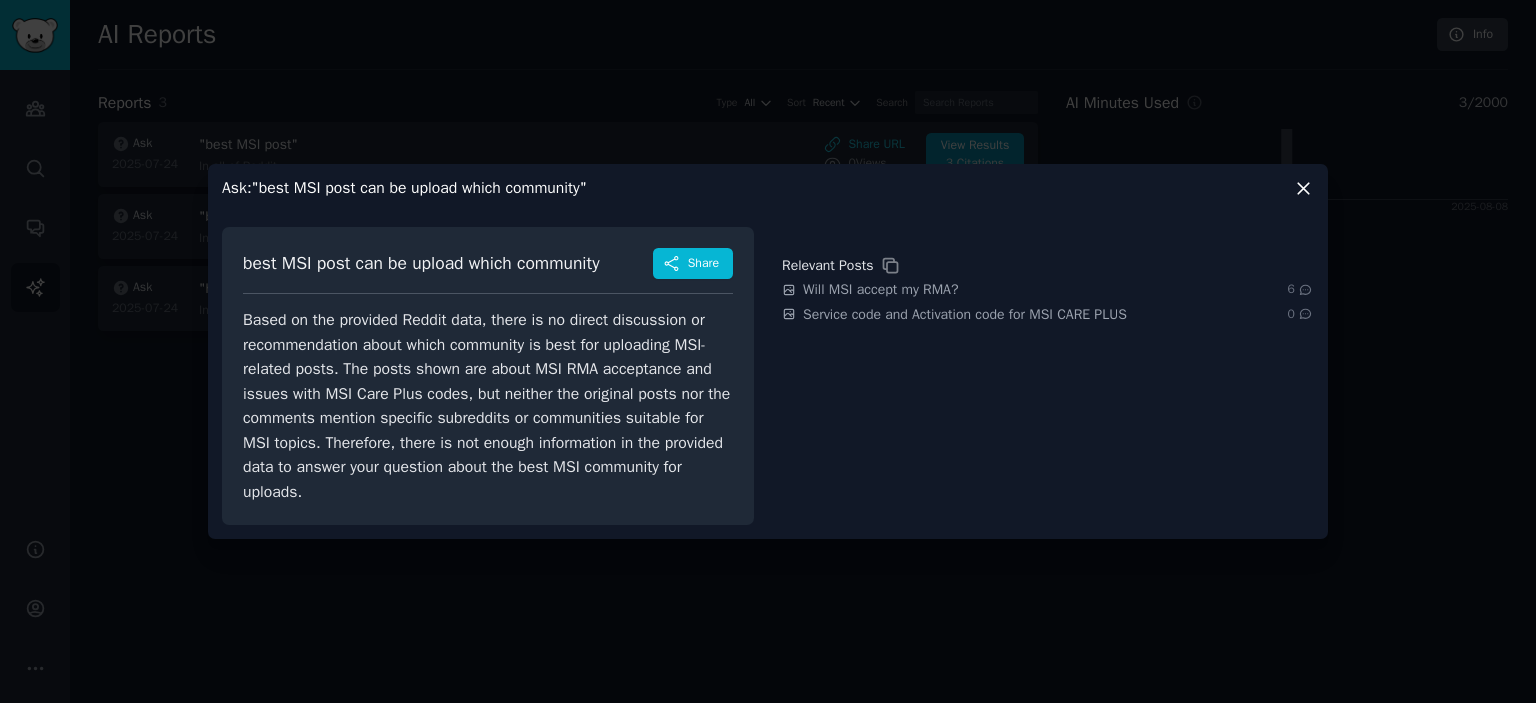 click 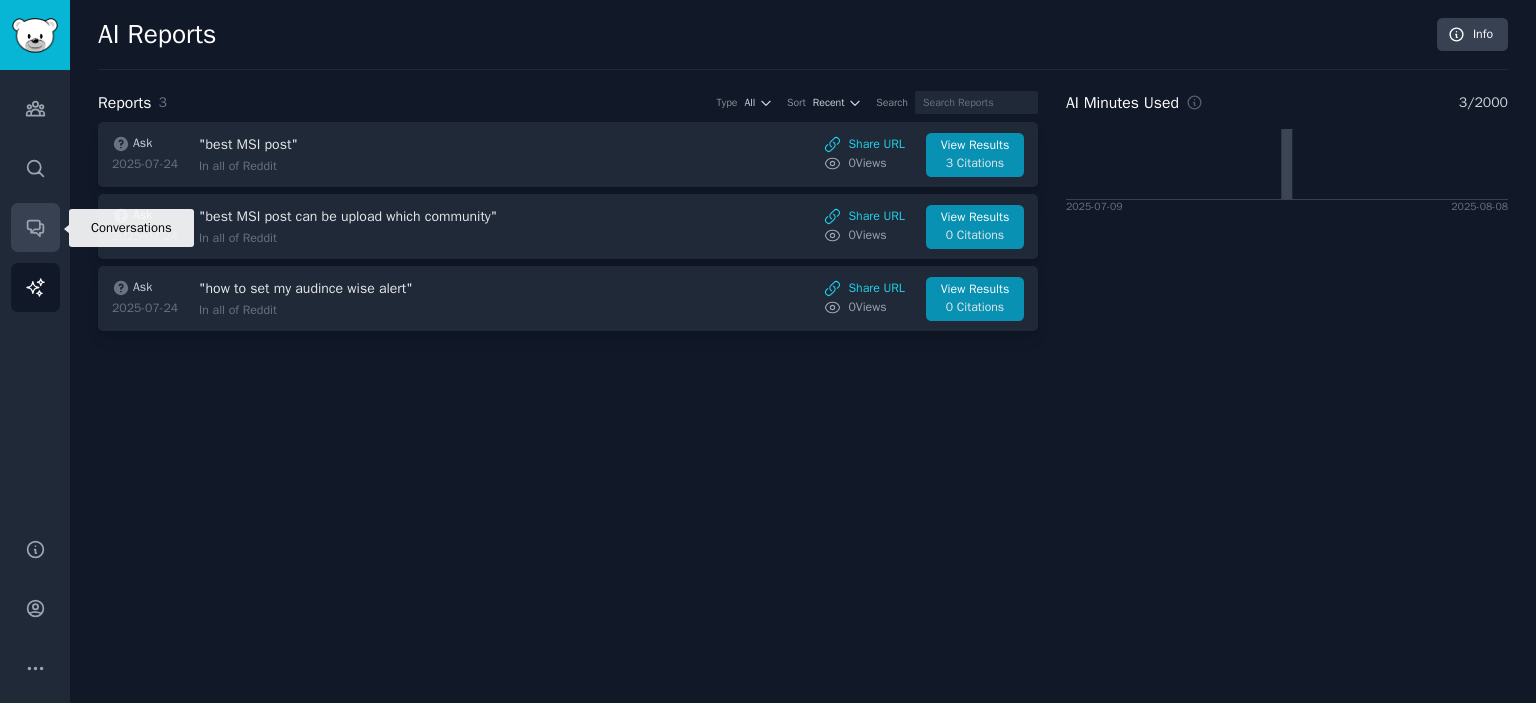 click 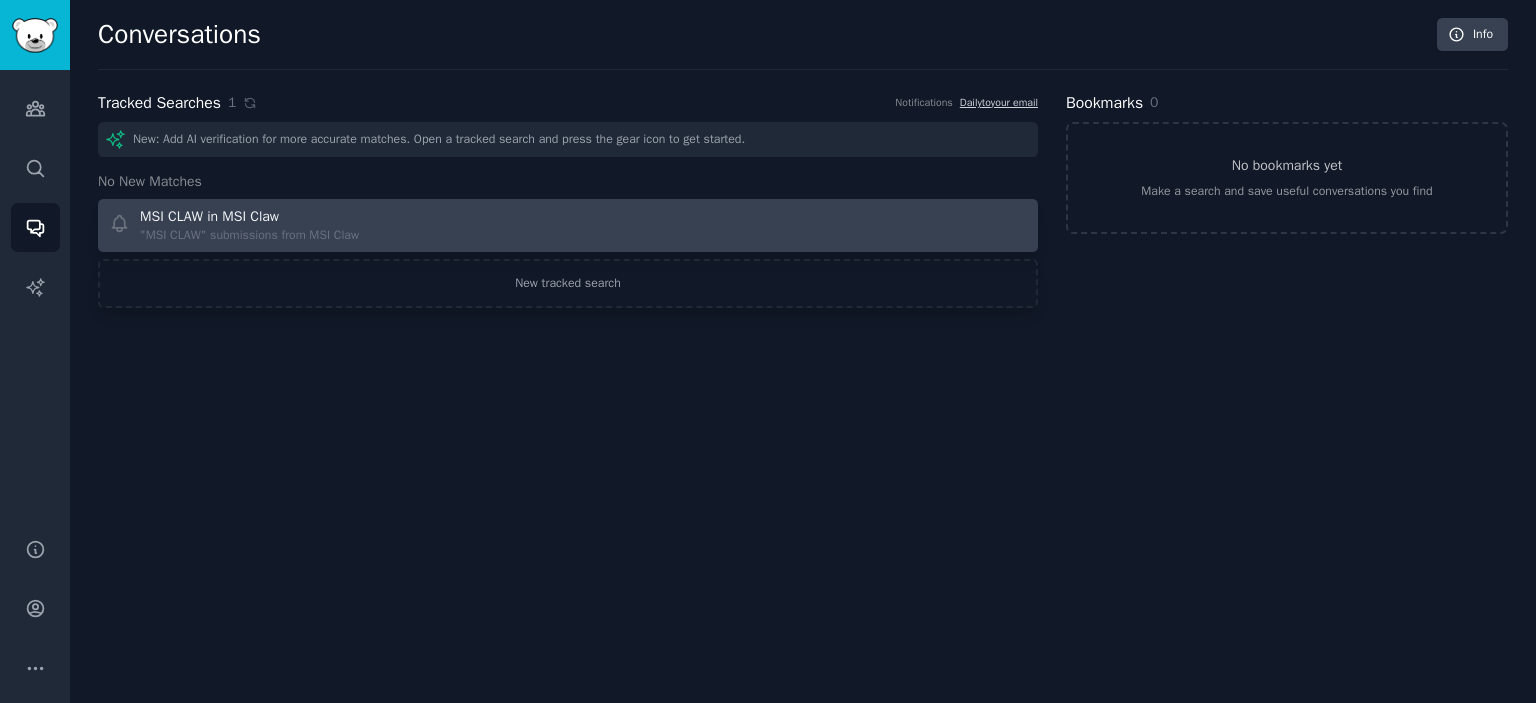 click on "MSI CLAW in MSI Claw" at bounding box center [209, 216] 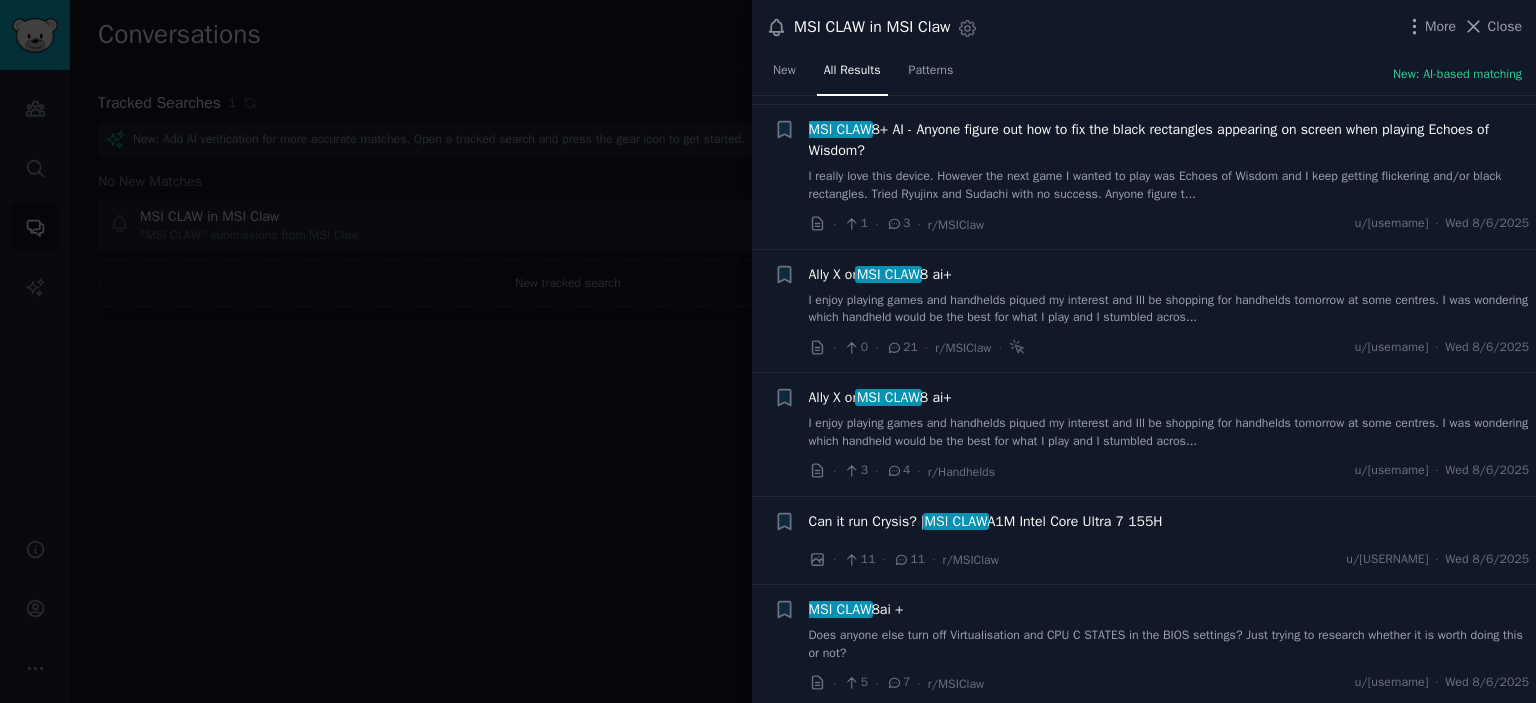 scroll, scrollTop: 1967, scrollLeft: 0, axis: vertical 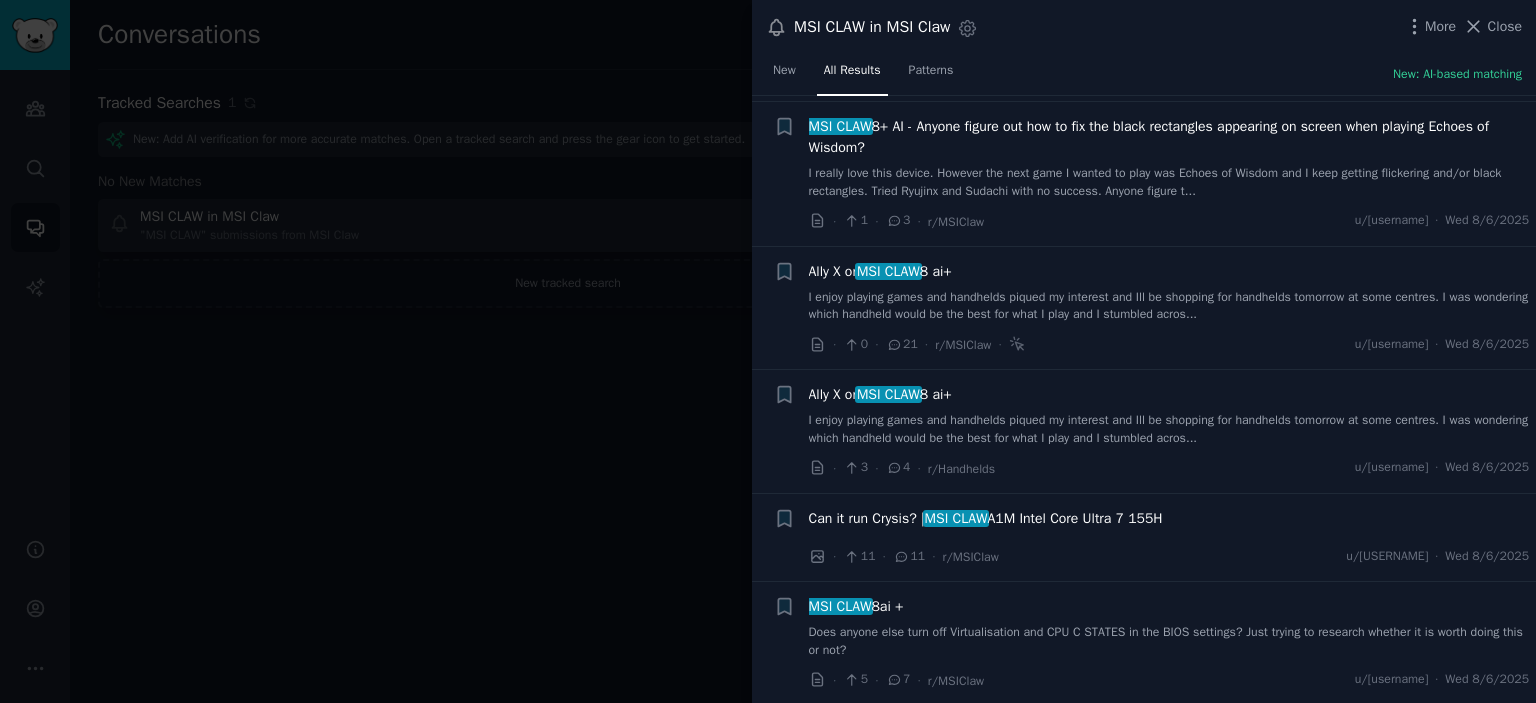 click at bounding box center (768, 351) 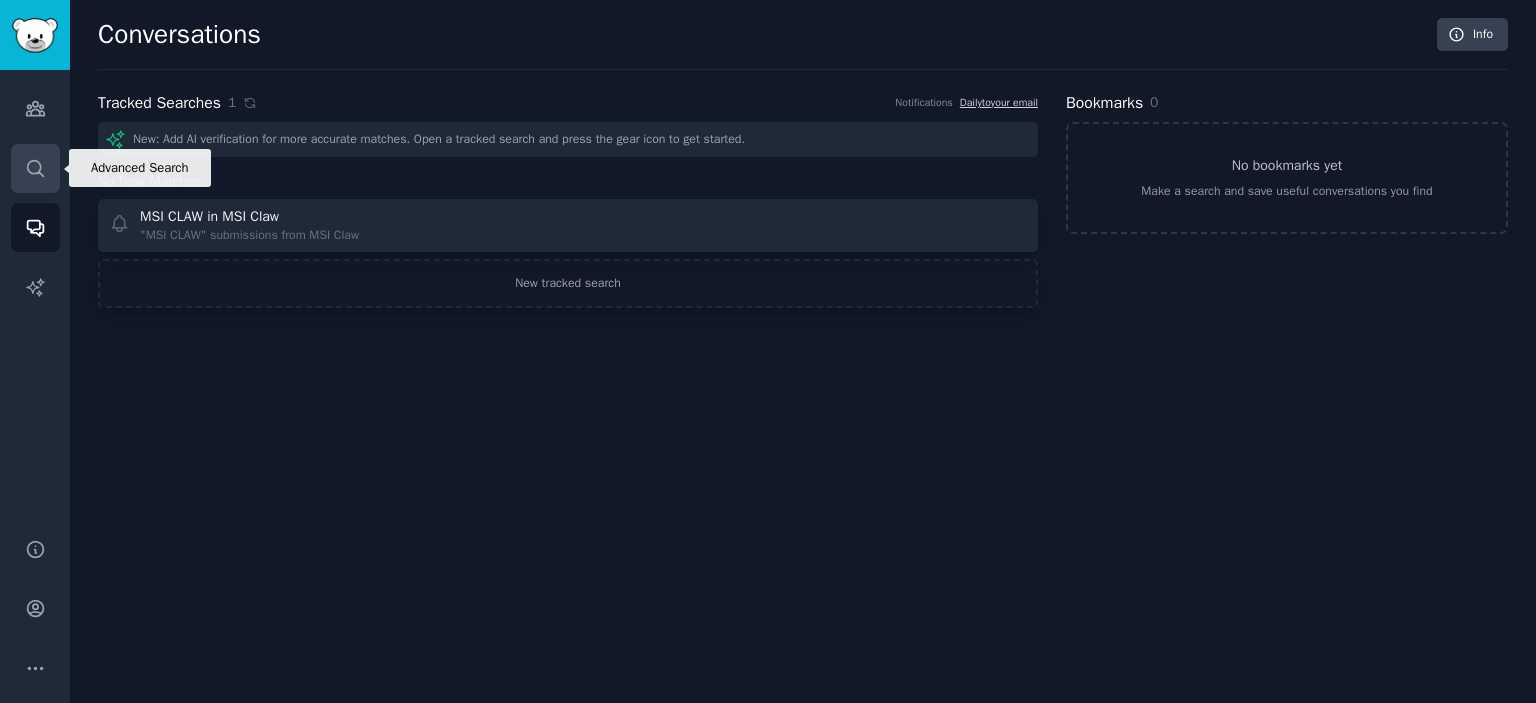click 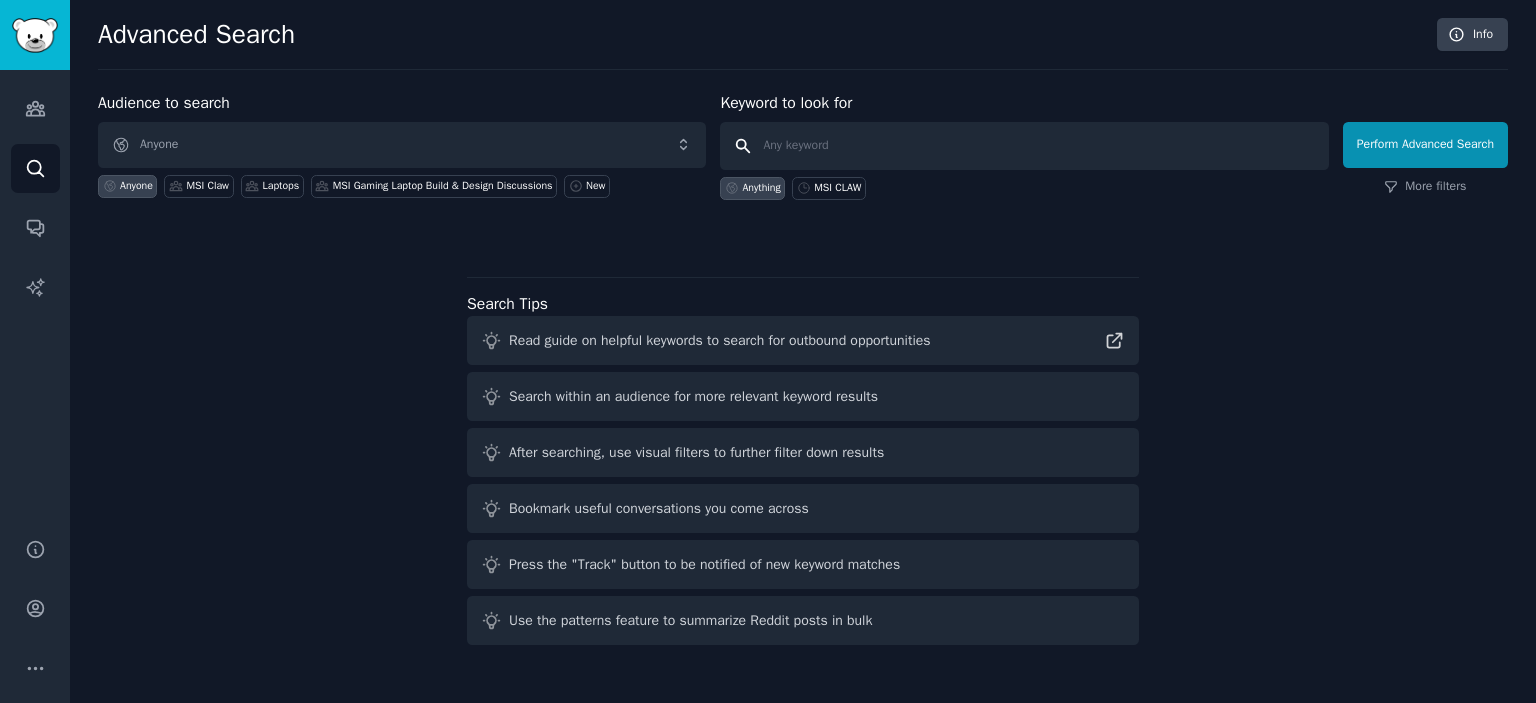 click at bounding box center [1024, 146] 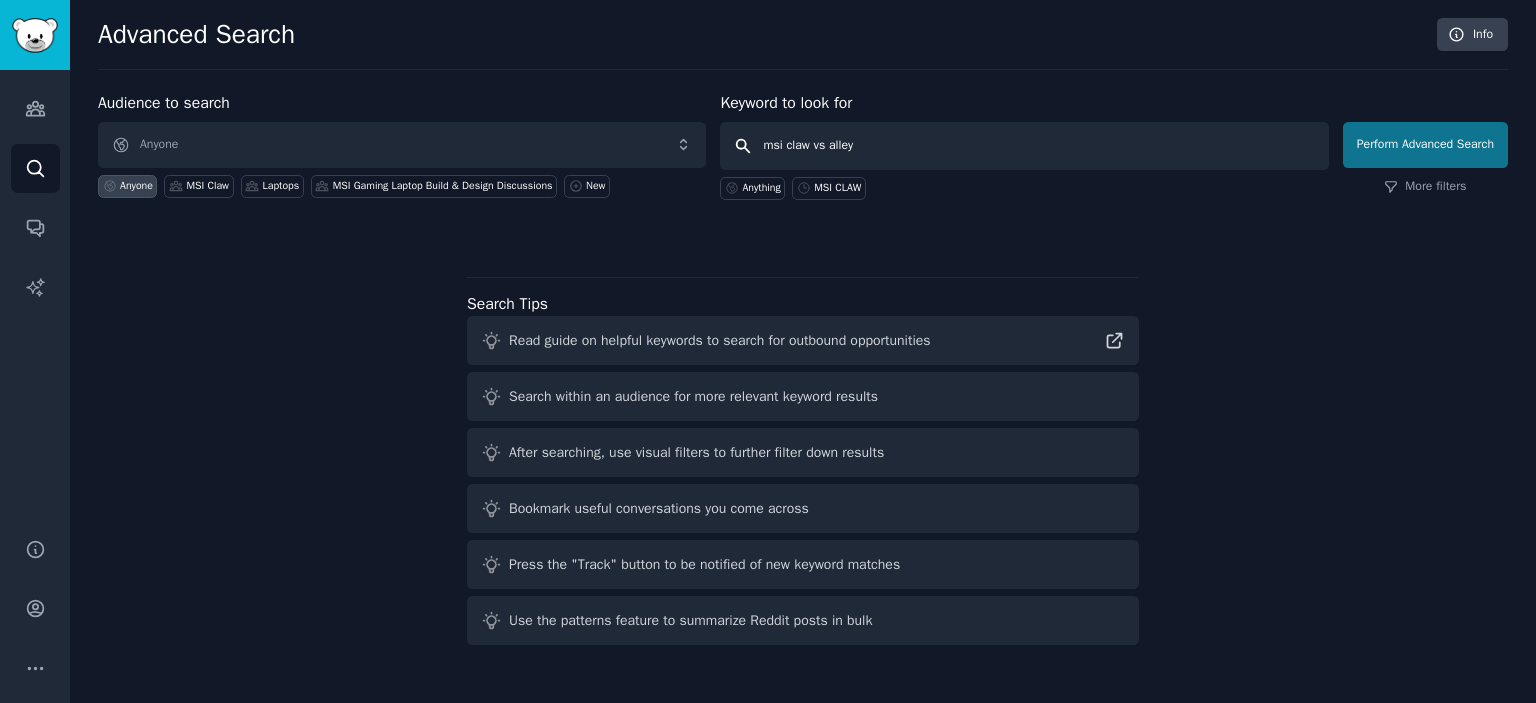 type on "msi claw vs alley" 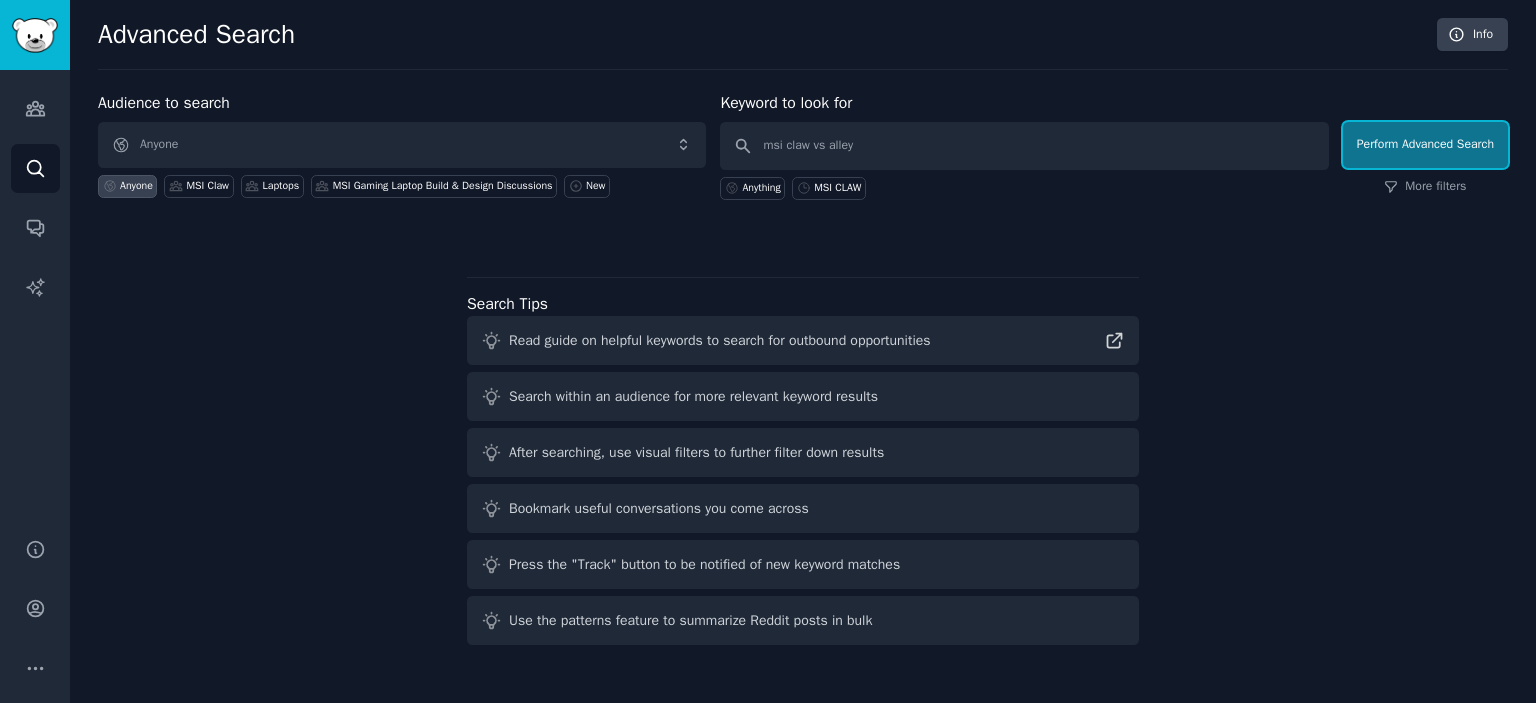 click on "Perform Advanced Search" at bounding box center [1425, 145] 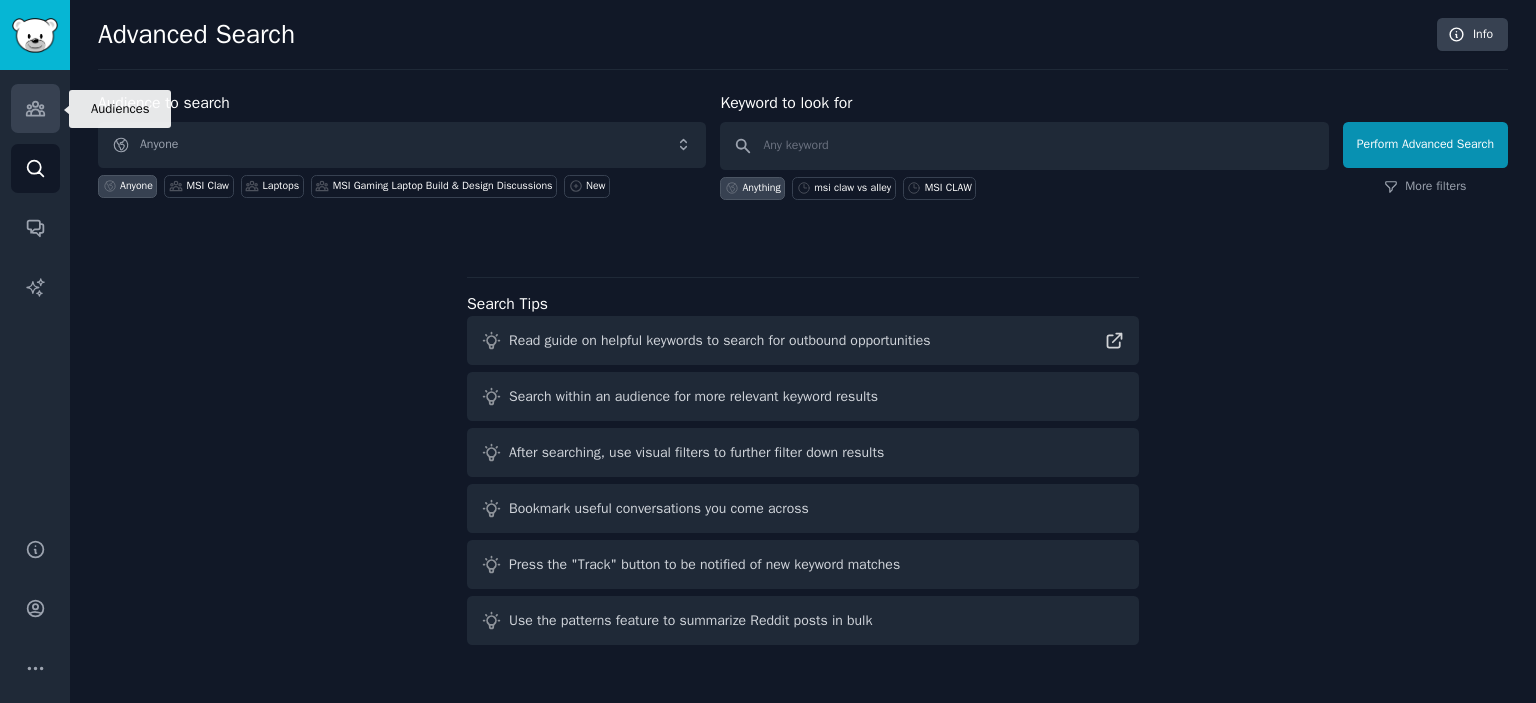 click 